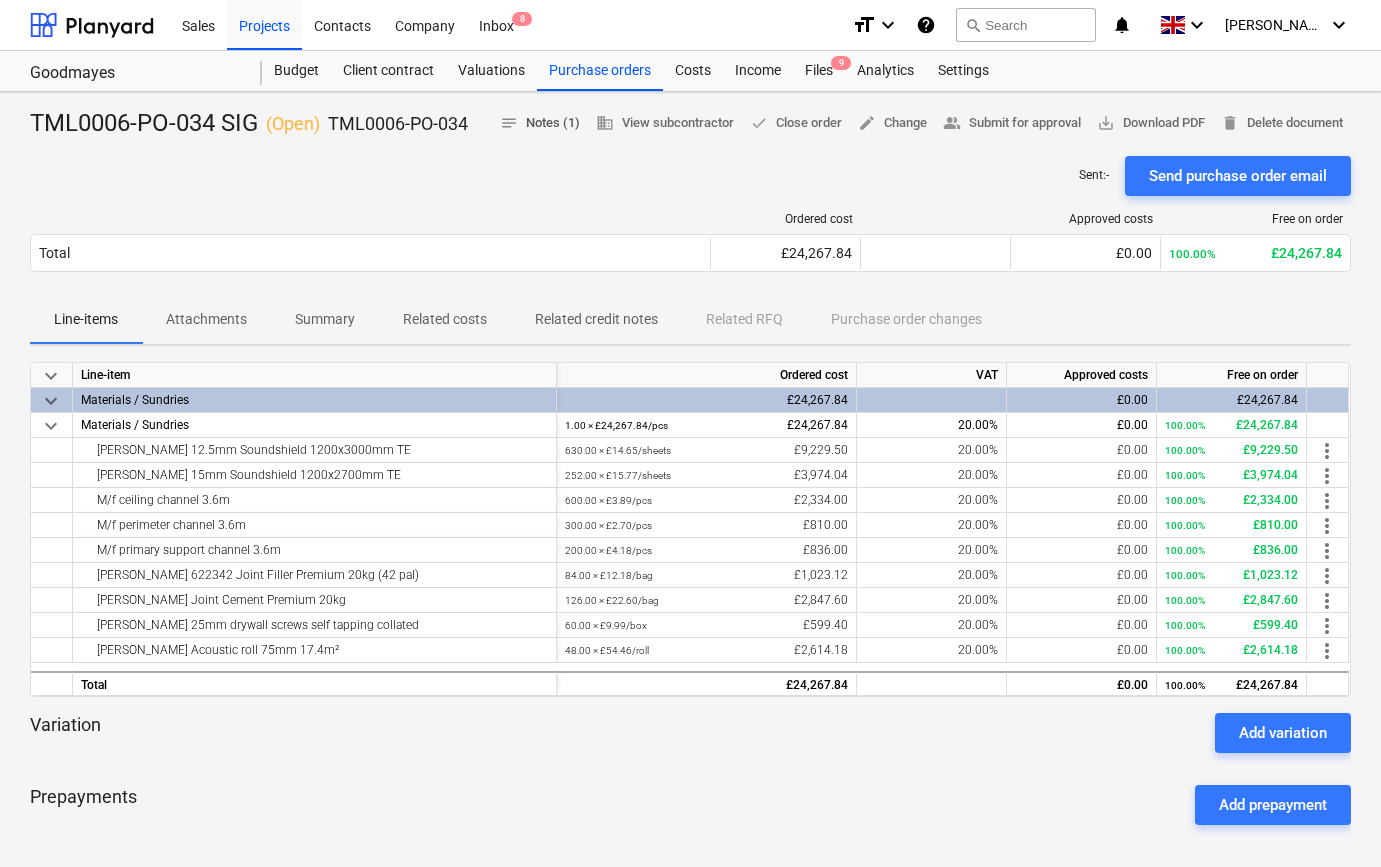 scroll, scrollTop: 0, scrollLeft: 0, axis: both 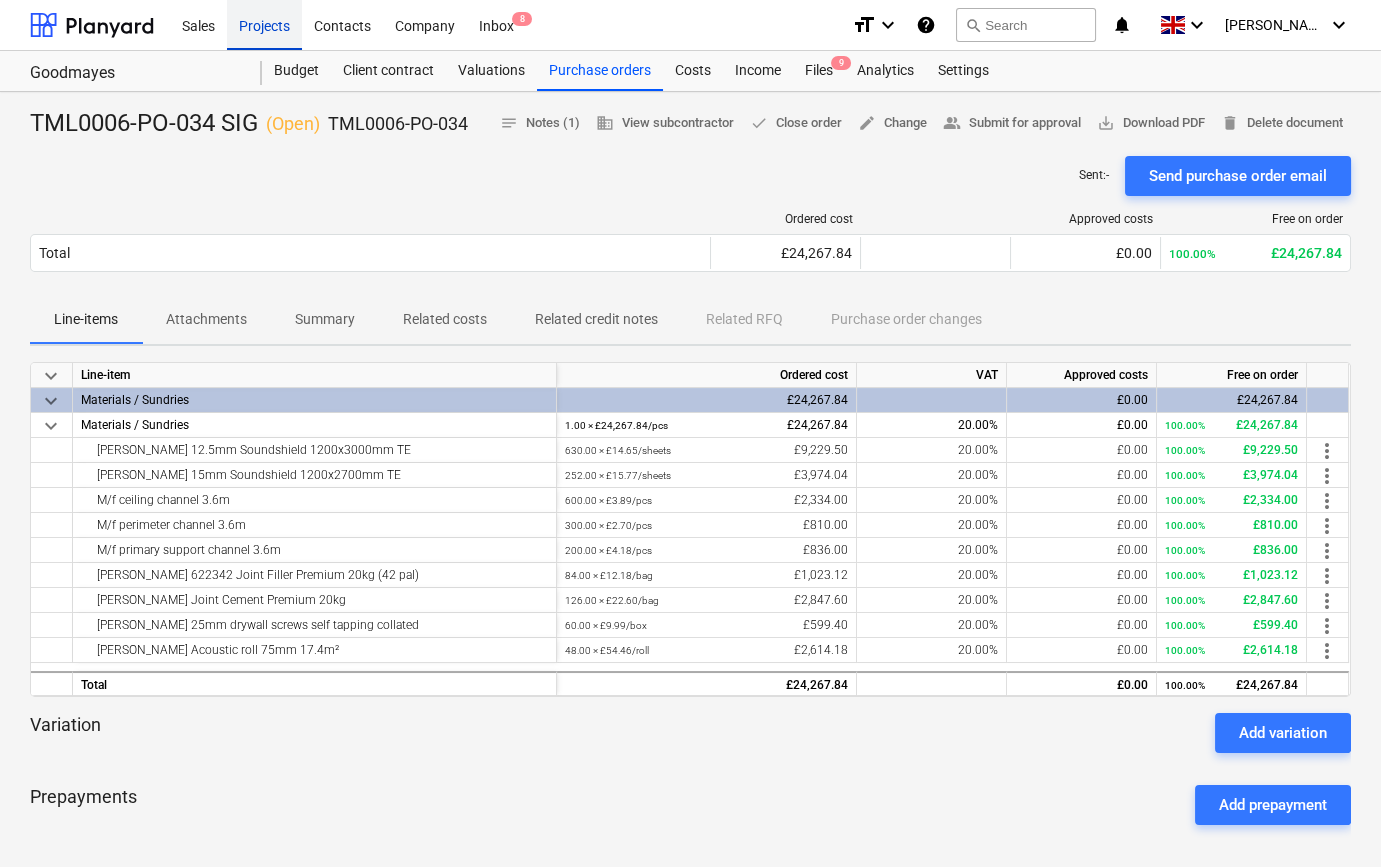 click on "Projects" at bounding box center (264, 24) 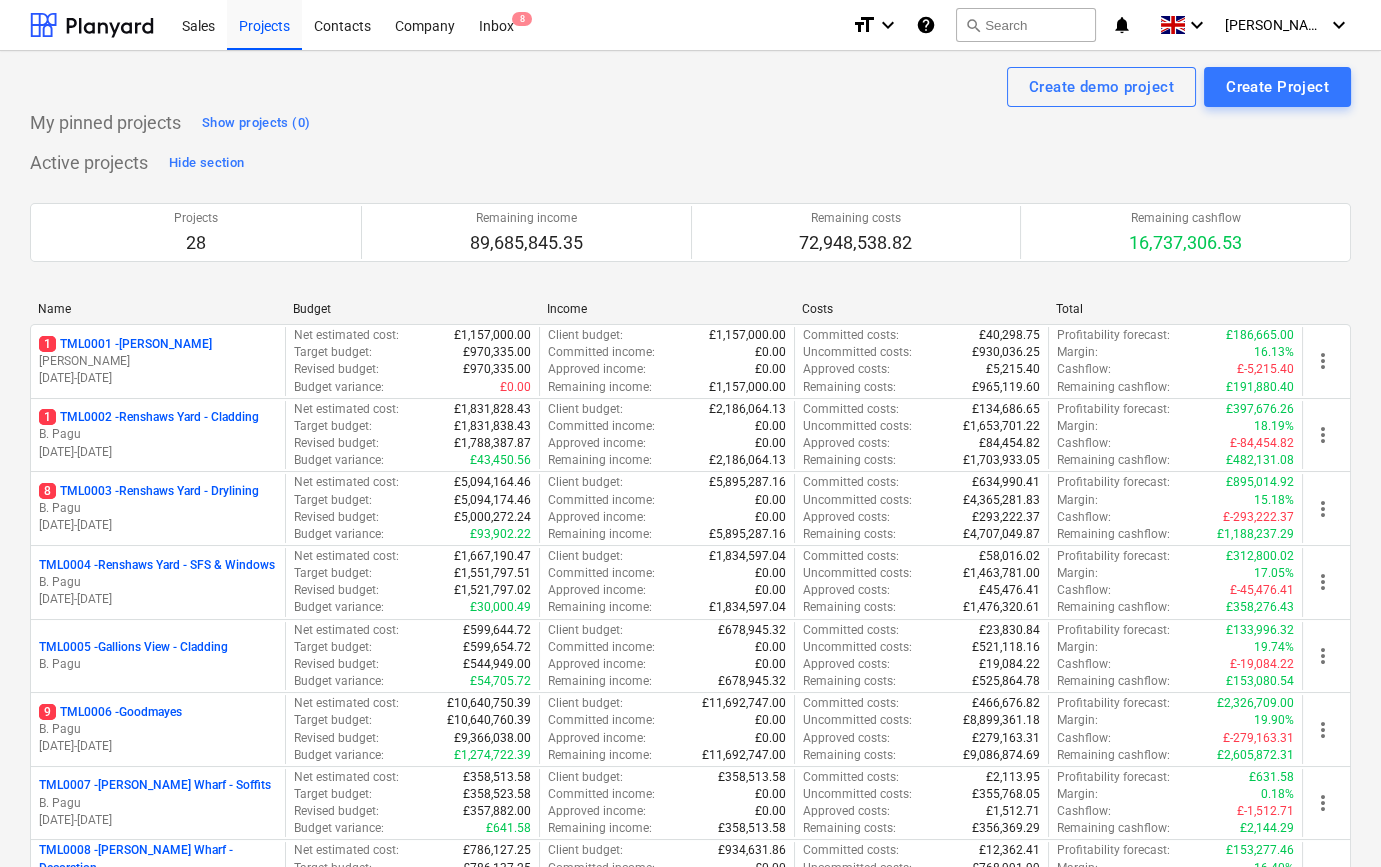 click on "8  TML0003 -  Renshaws Yard -  Drylining" at bounding box center (149, 491) 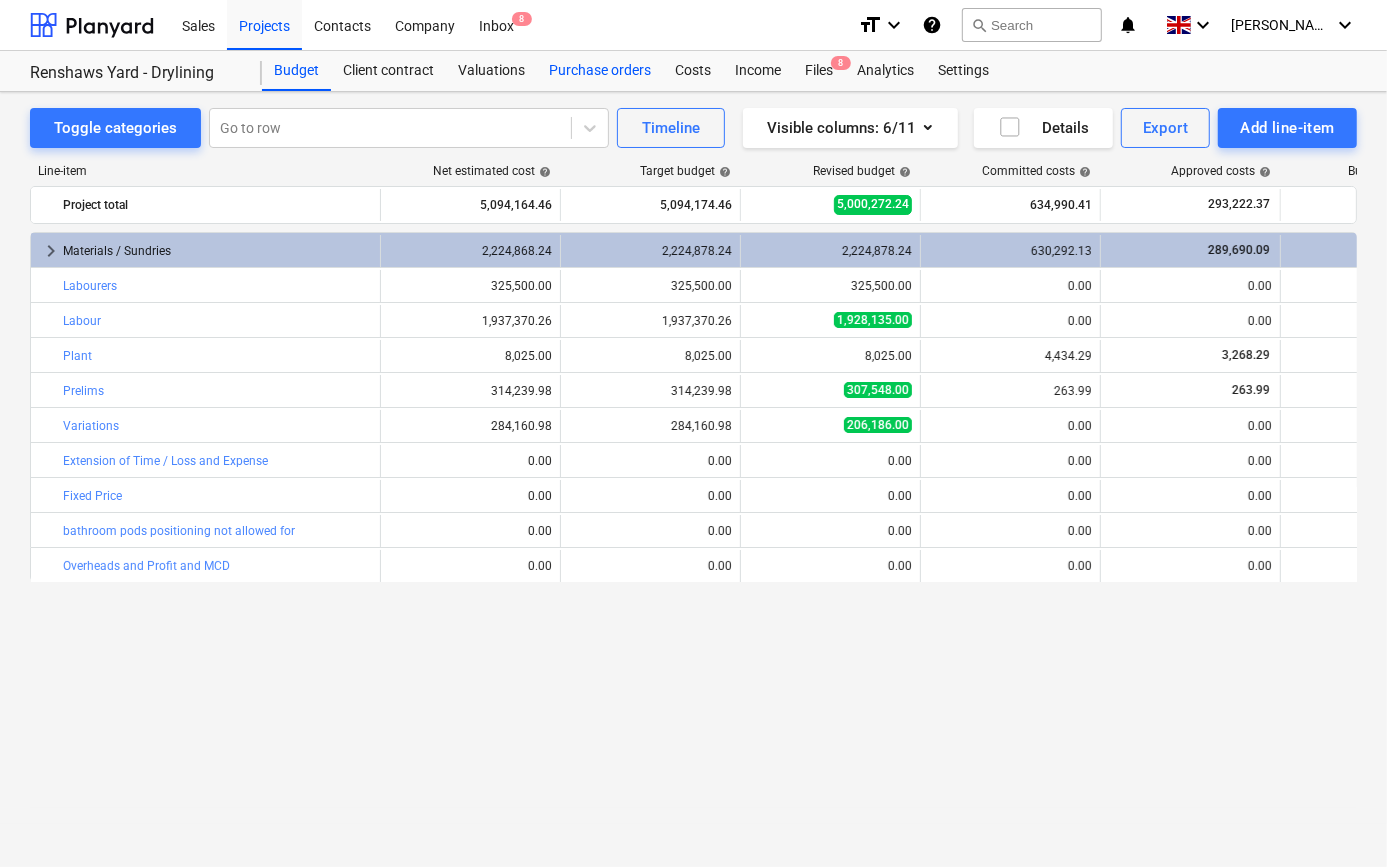 click on "Purchase orders" at bounding box center (600, 71) 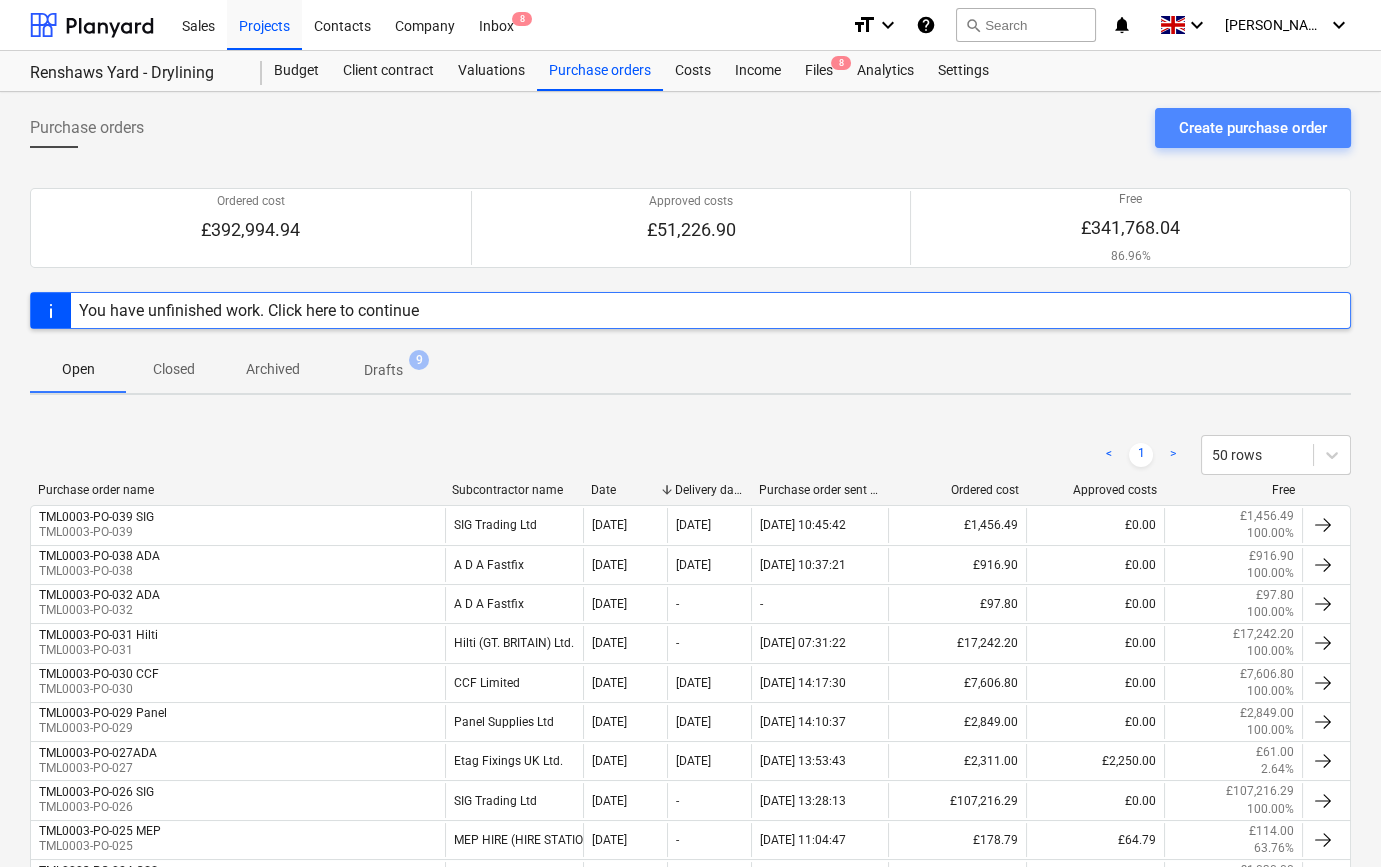 click on "Create purchase order" at bounding box center [1253, 128] 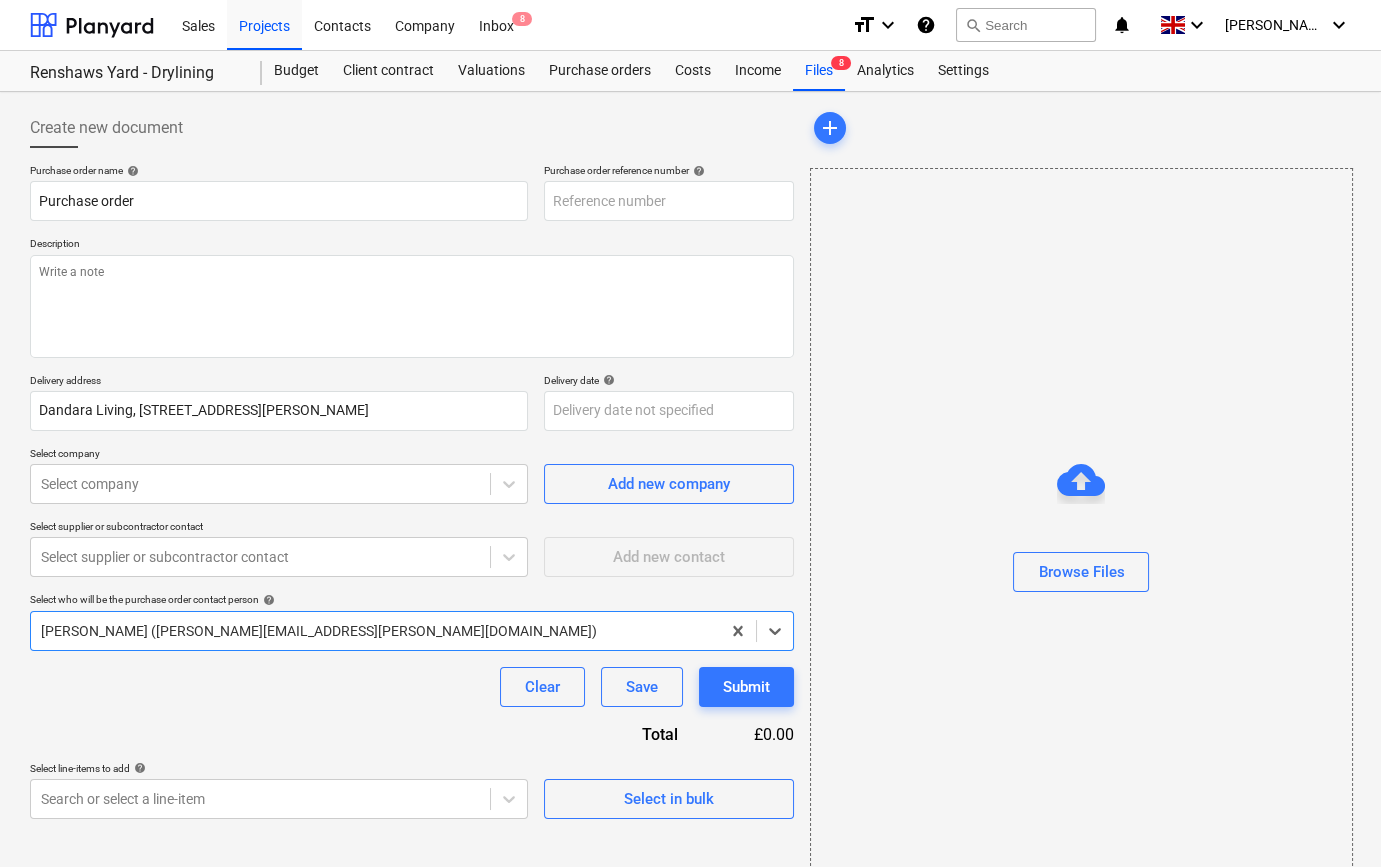 type on "x" 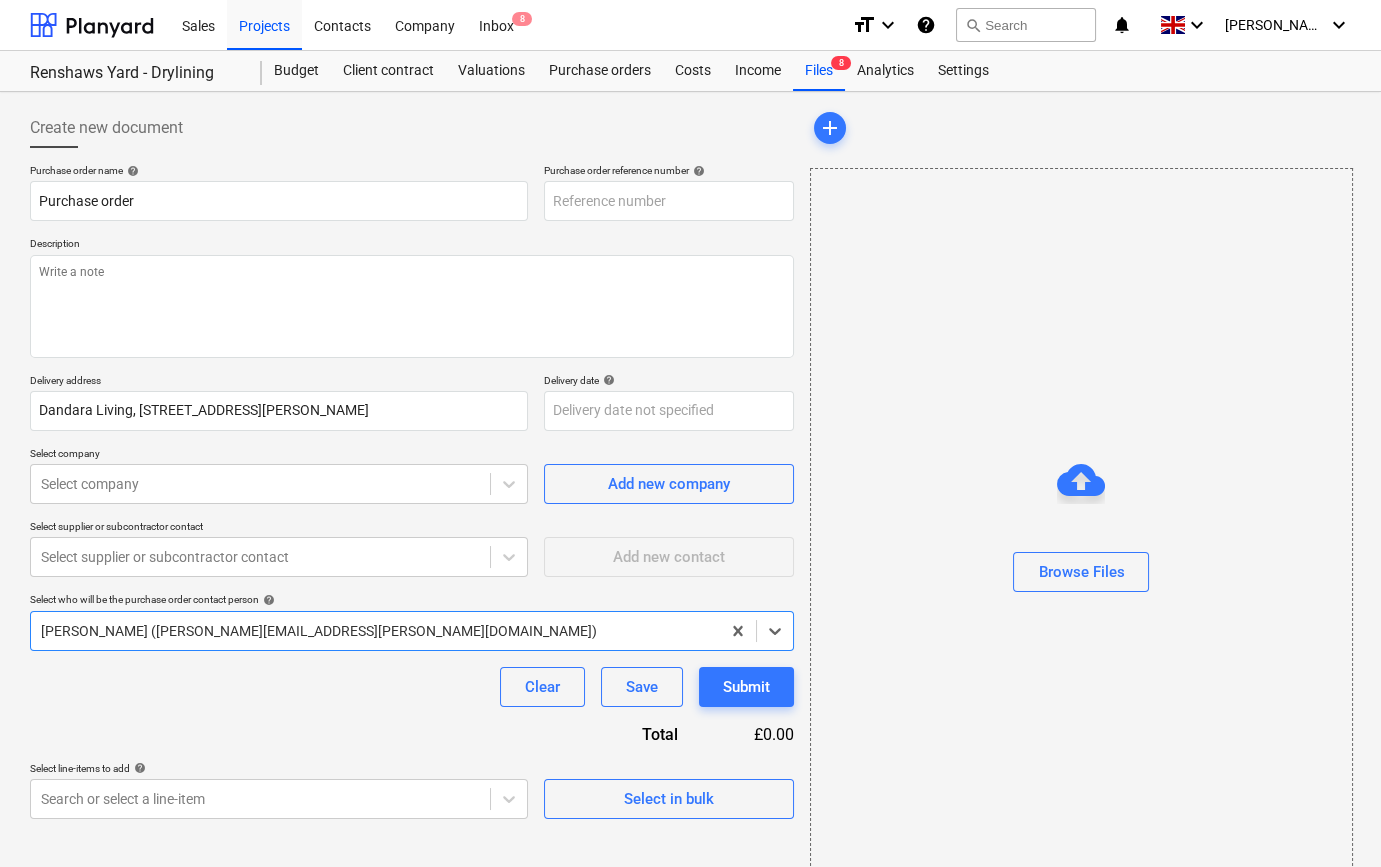 type on "TML0003-PO-041" 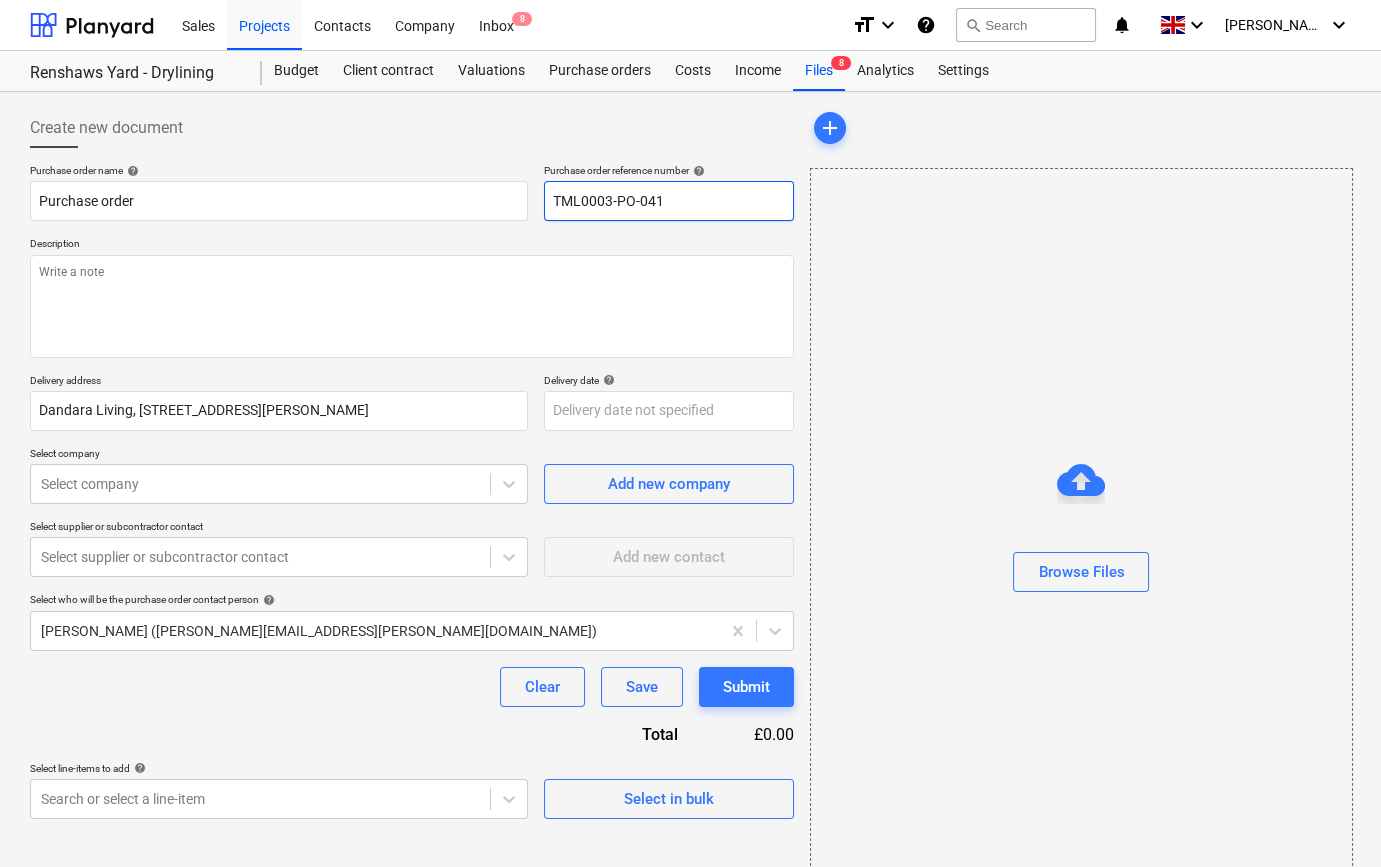 drag, startPoint x: 679, startPoint y: 203, endPoint x: 554, endPoint y: 202, distance: 125.004 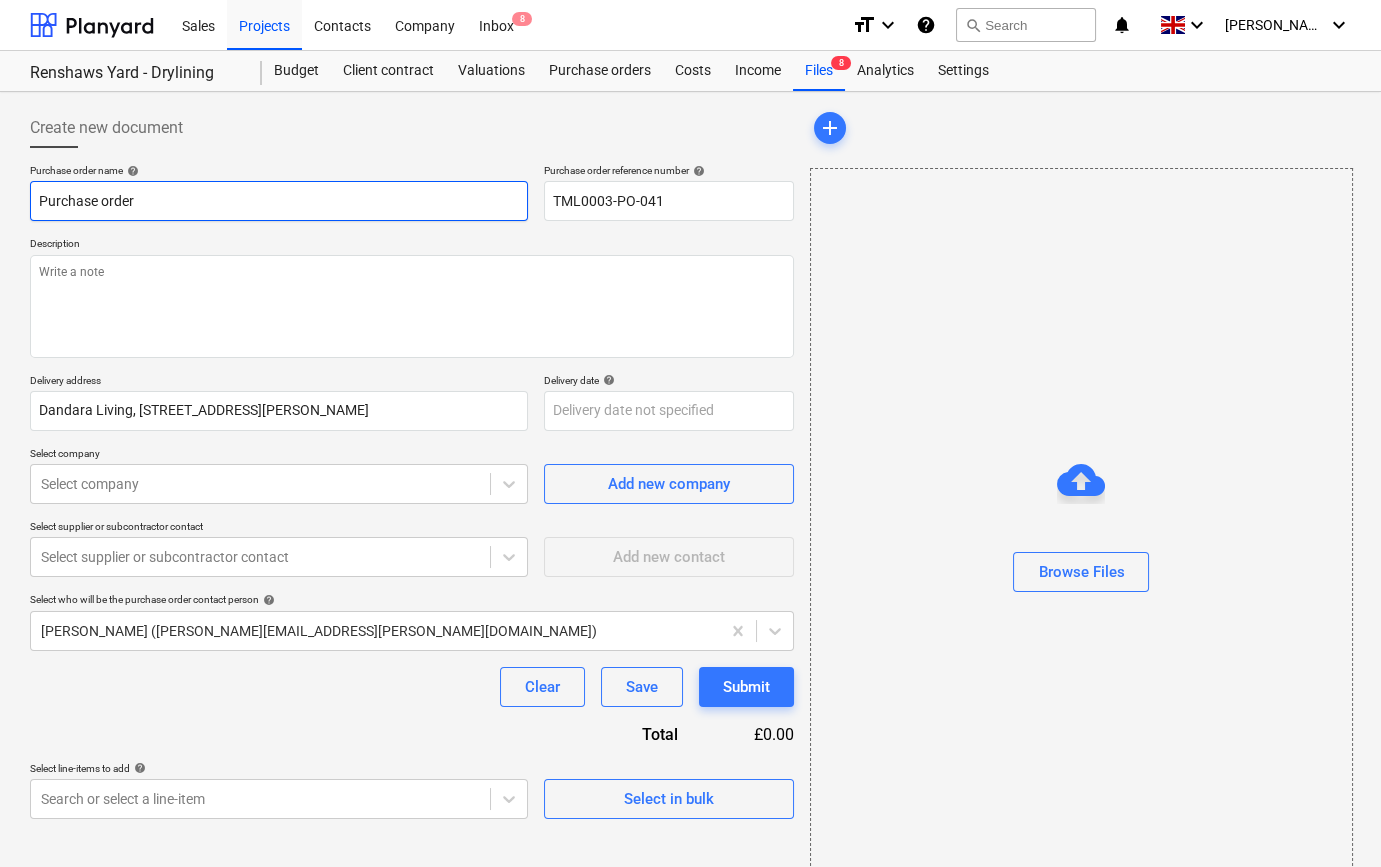 paste on "TML0003-PO-041" 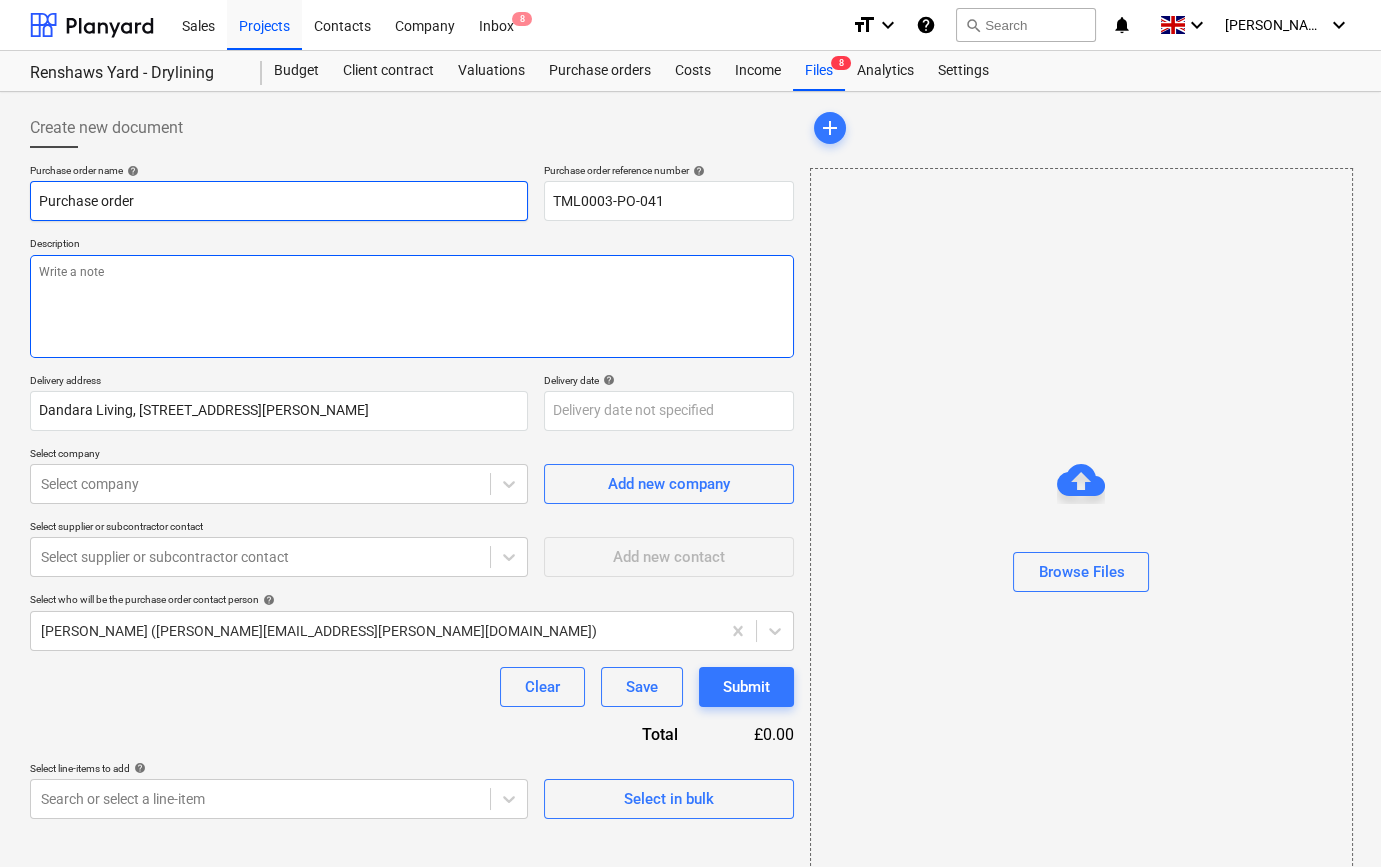 type on "x" 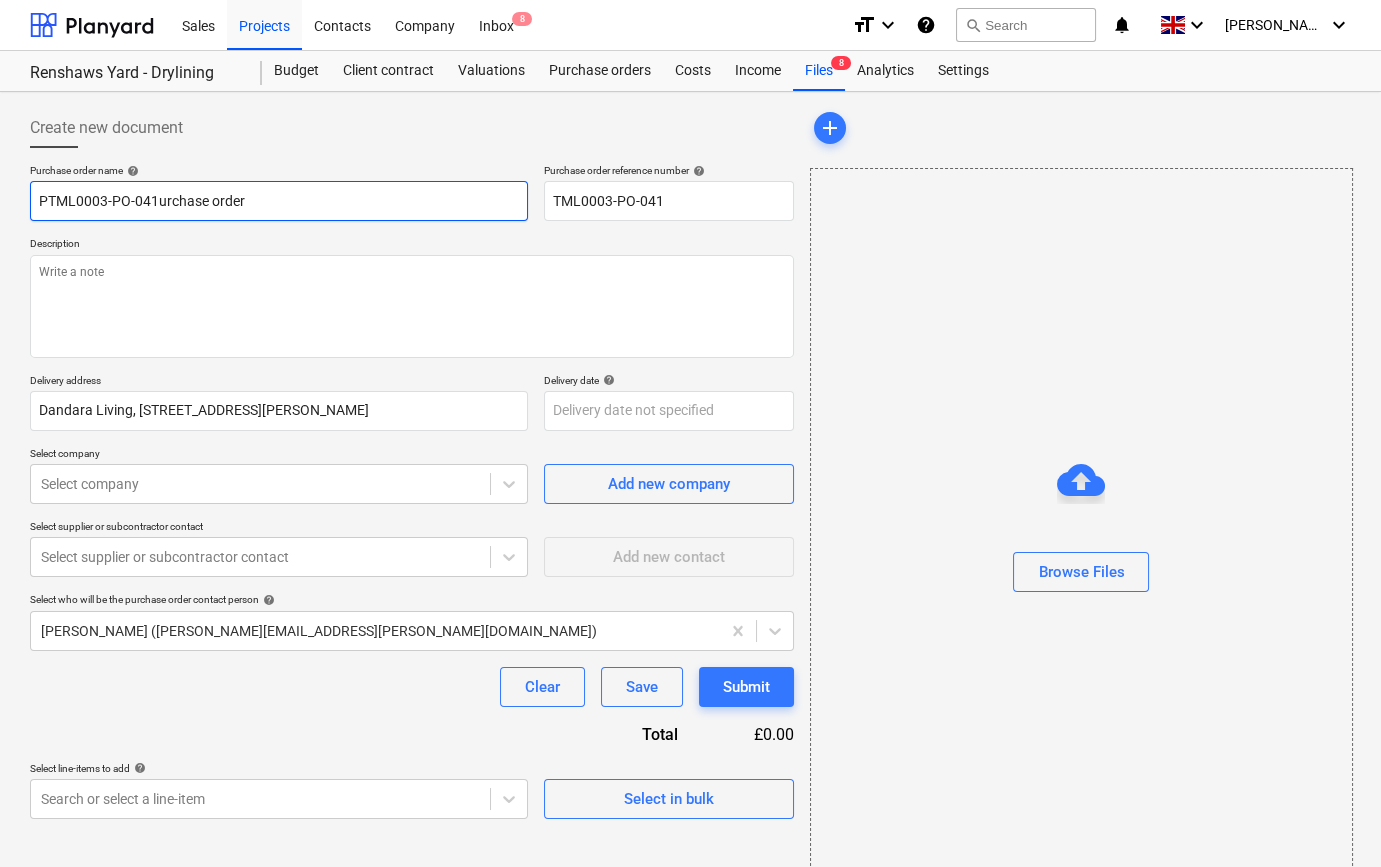 click on "PTML0003-PO-041urchase order" at bounding box center [279, 201] 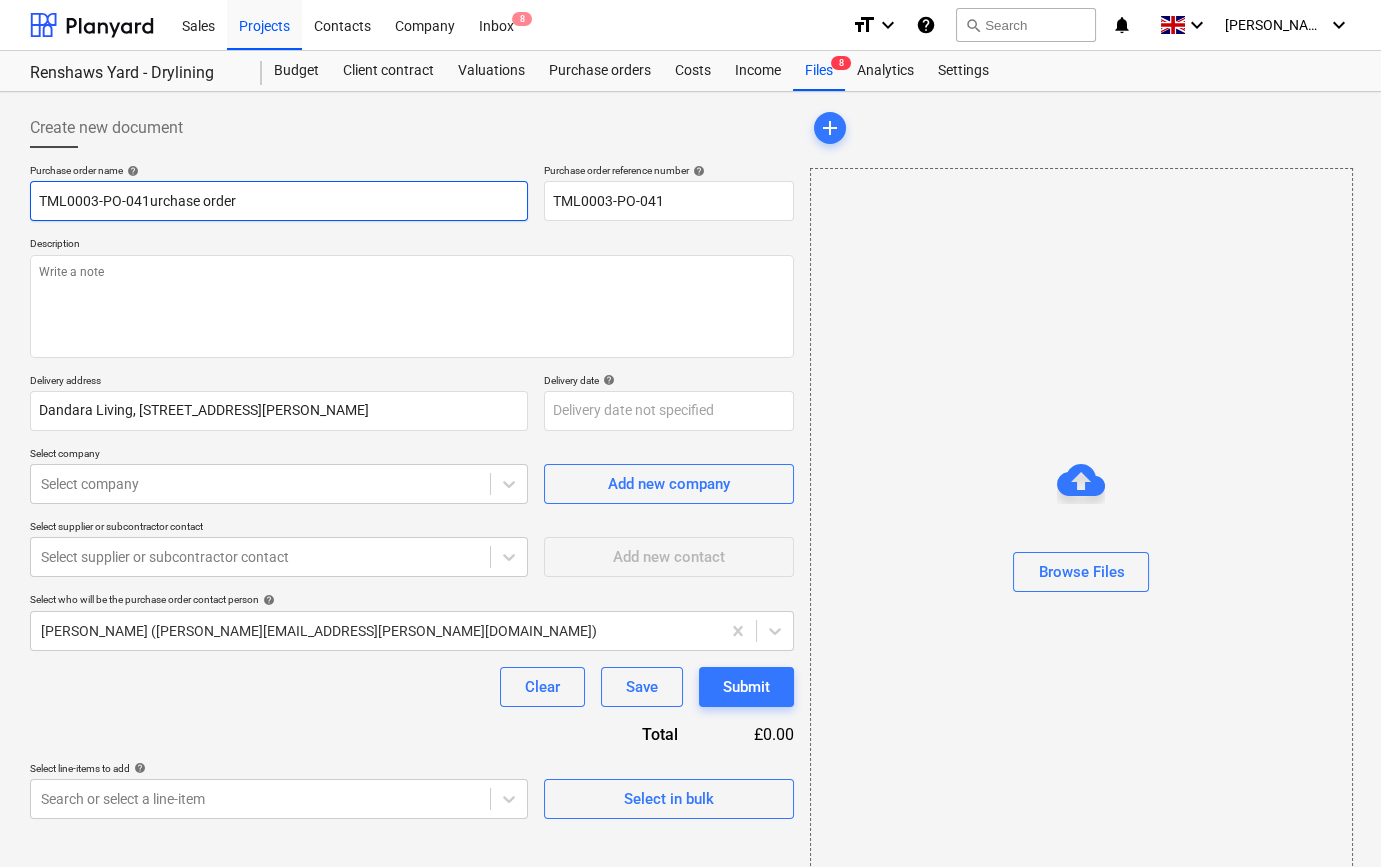 click on "TML0003-PO-041urchase order" at bounding box center (279, 201) 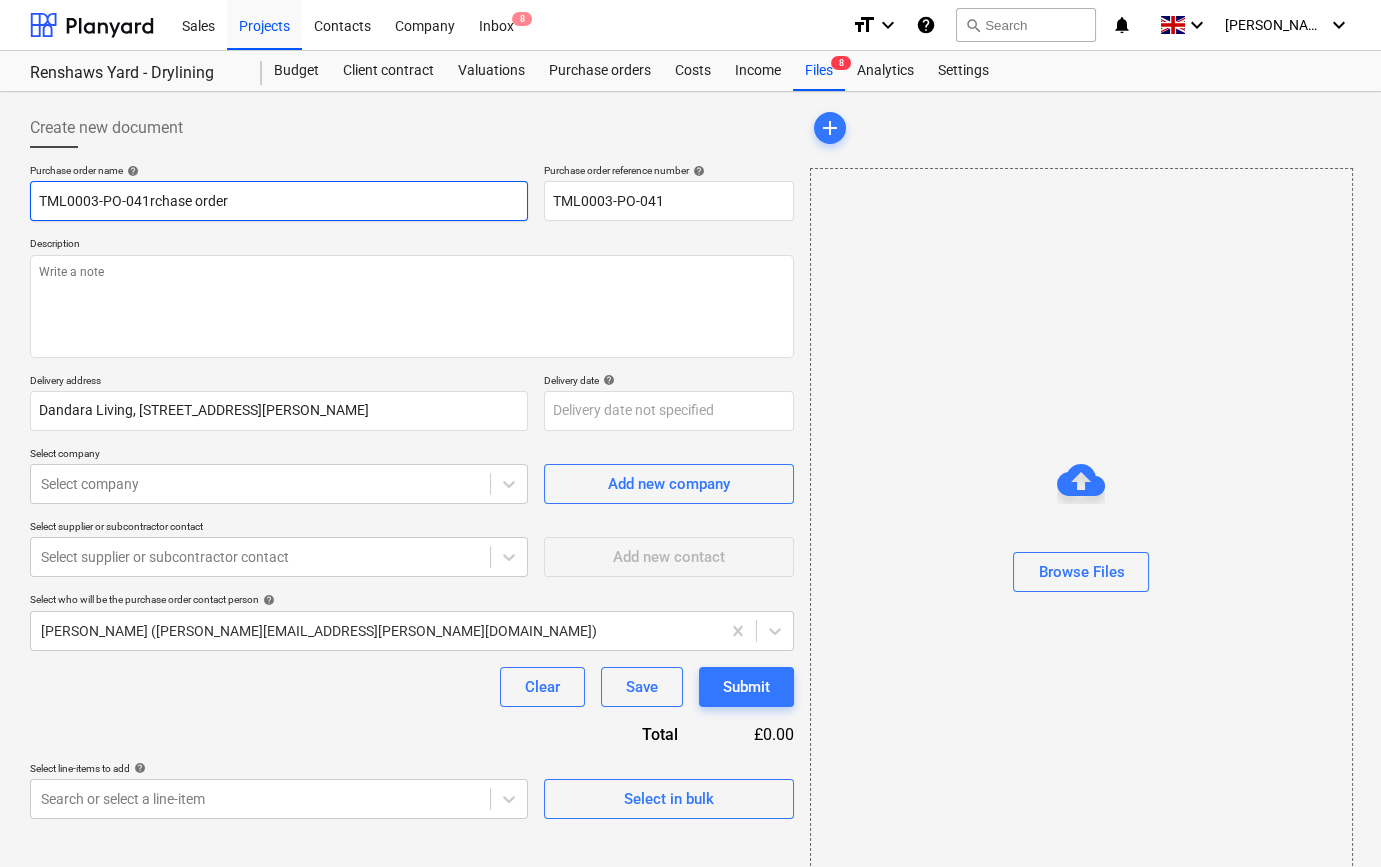 type on "x" 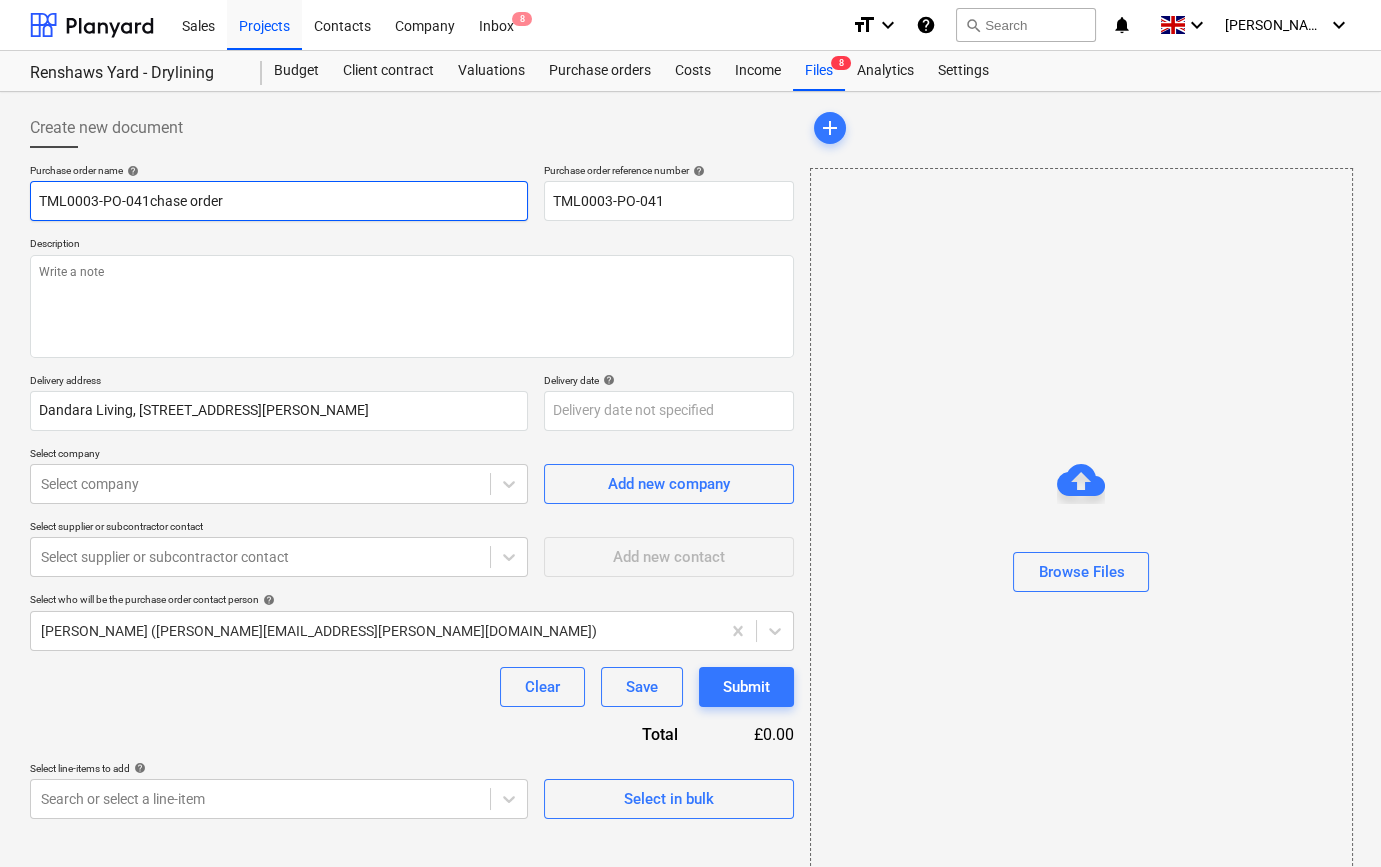 type on "x" 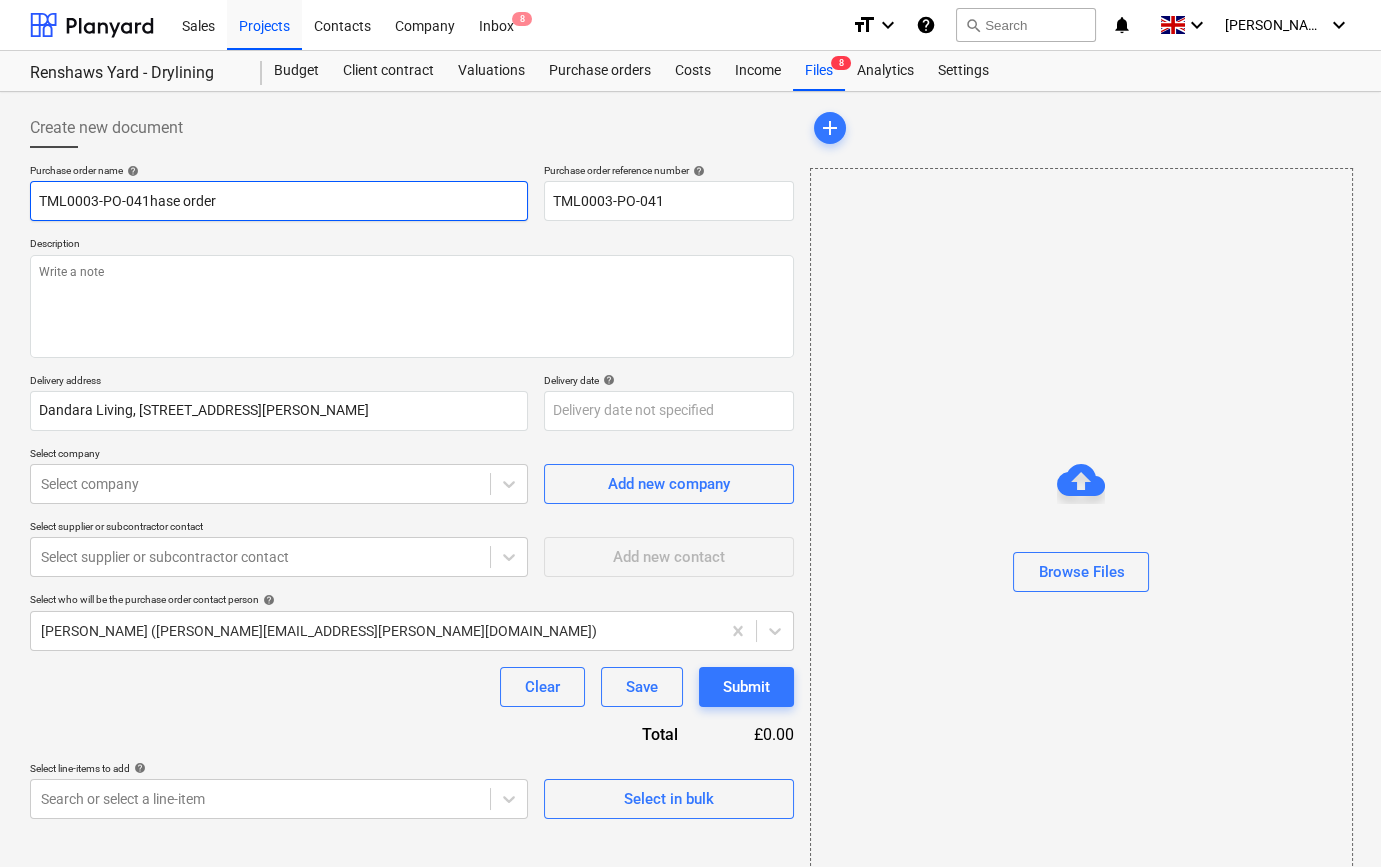 type on "x" 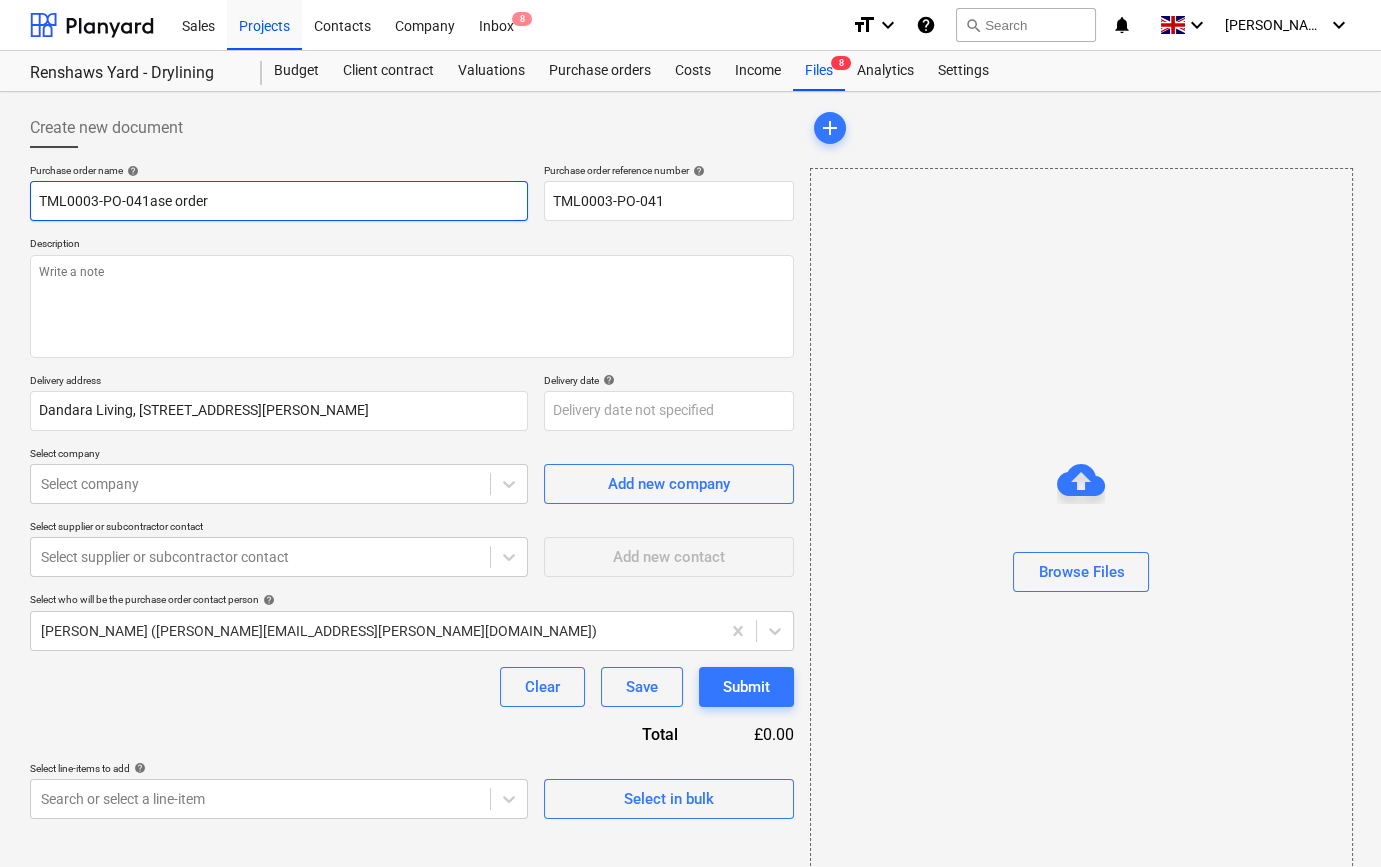 type on "x" 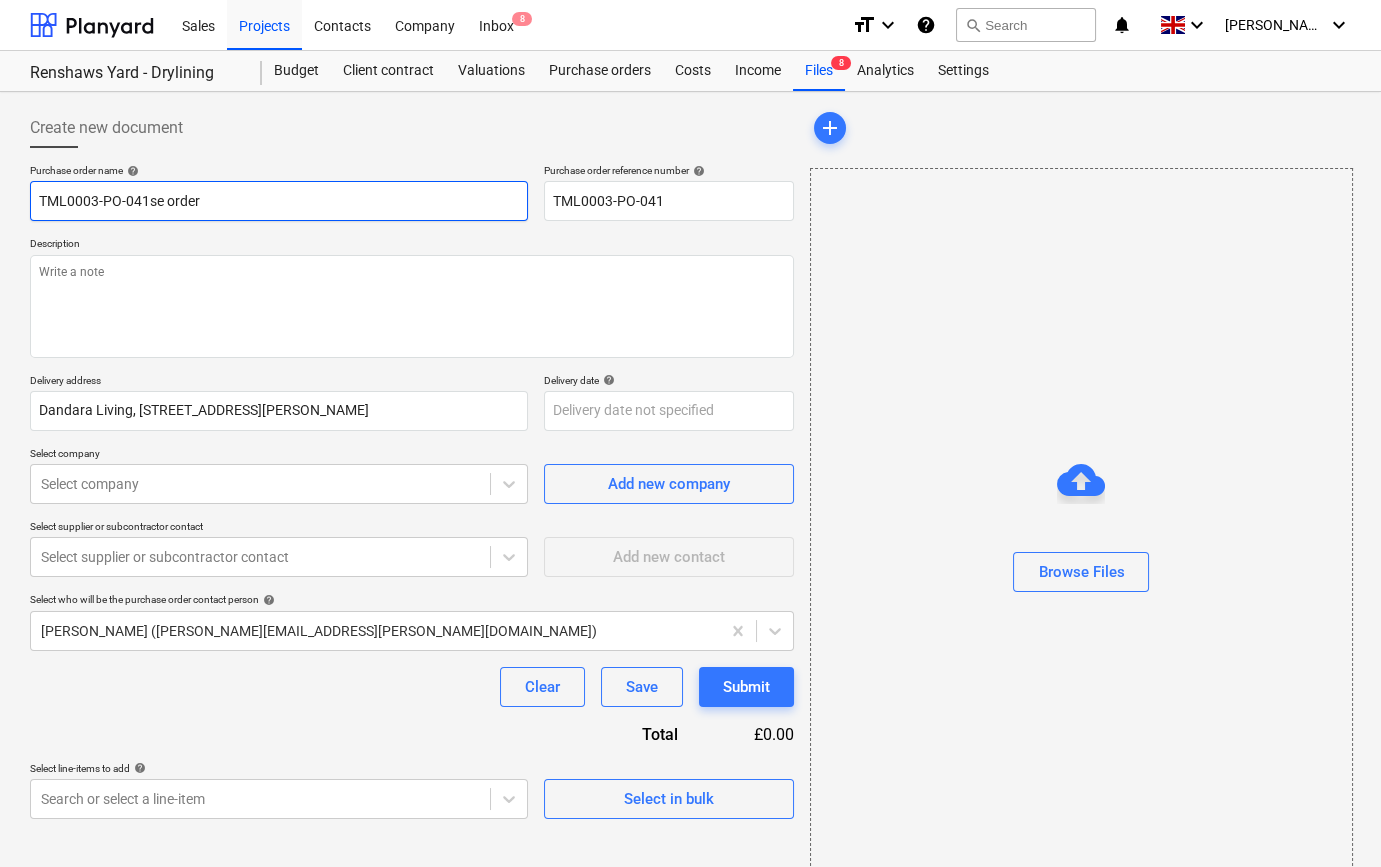 type on "x" 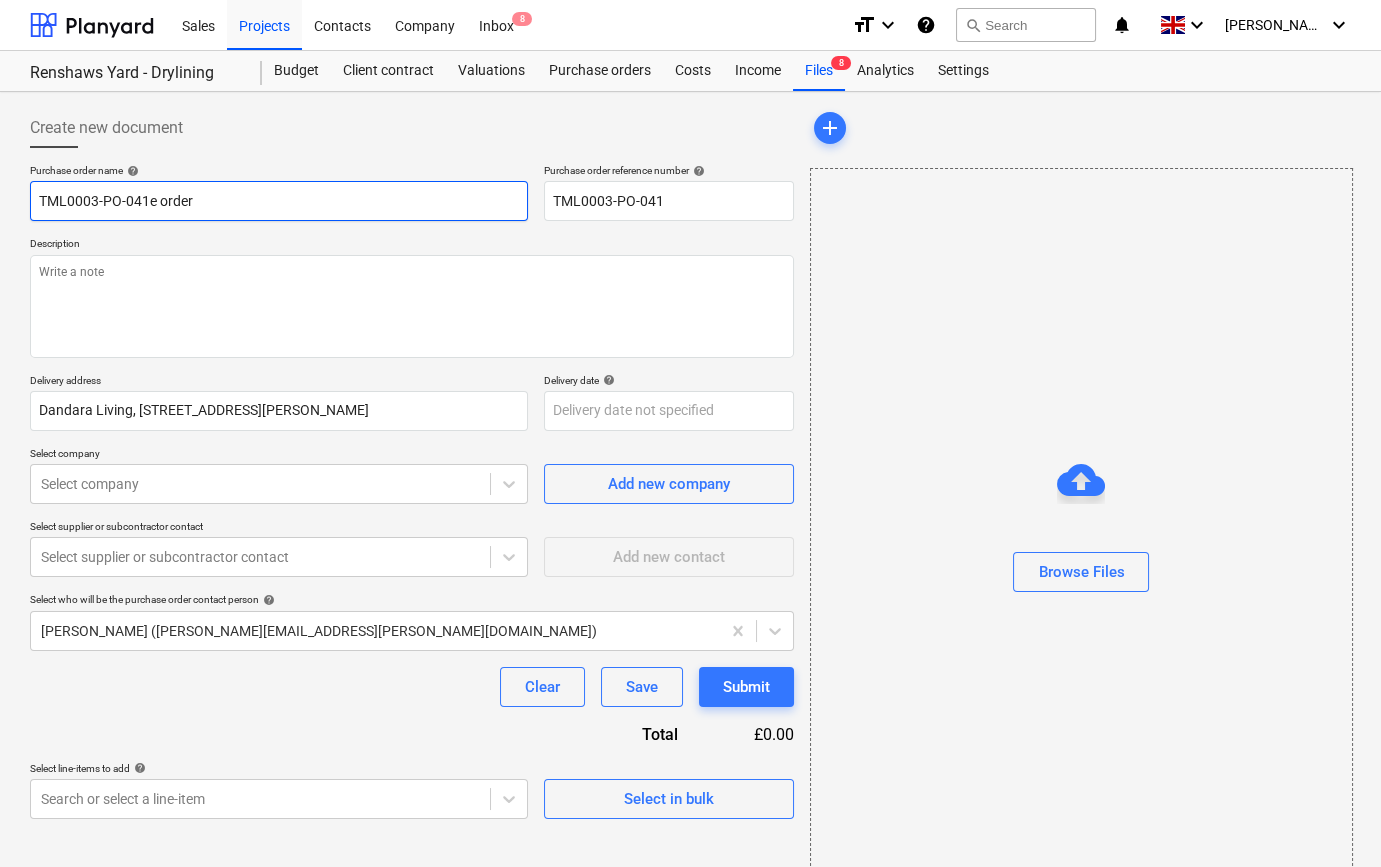 type on "x" 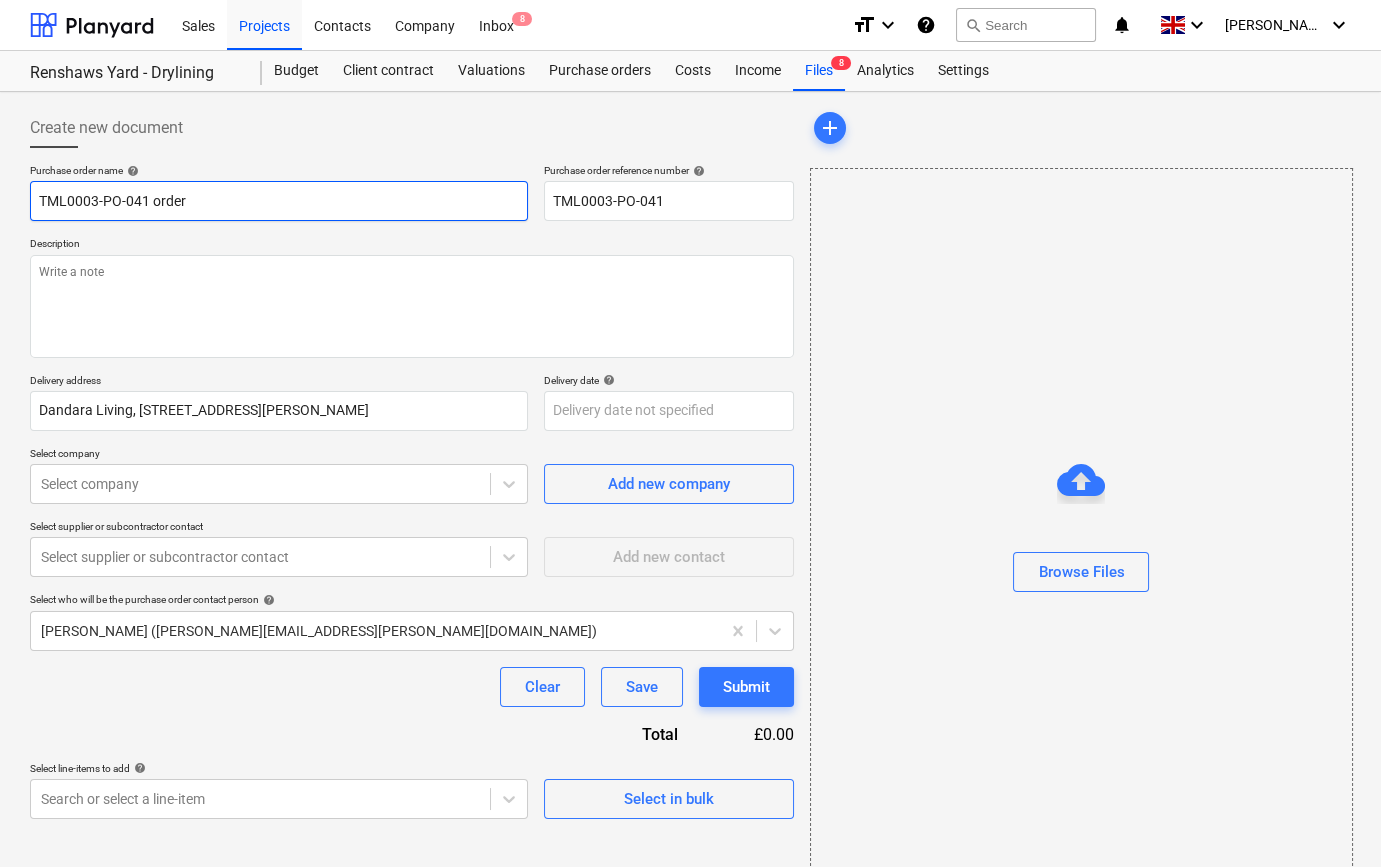 type on "x" 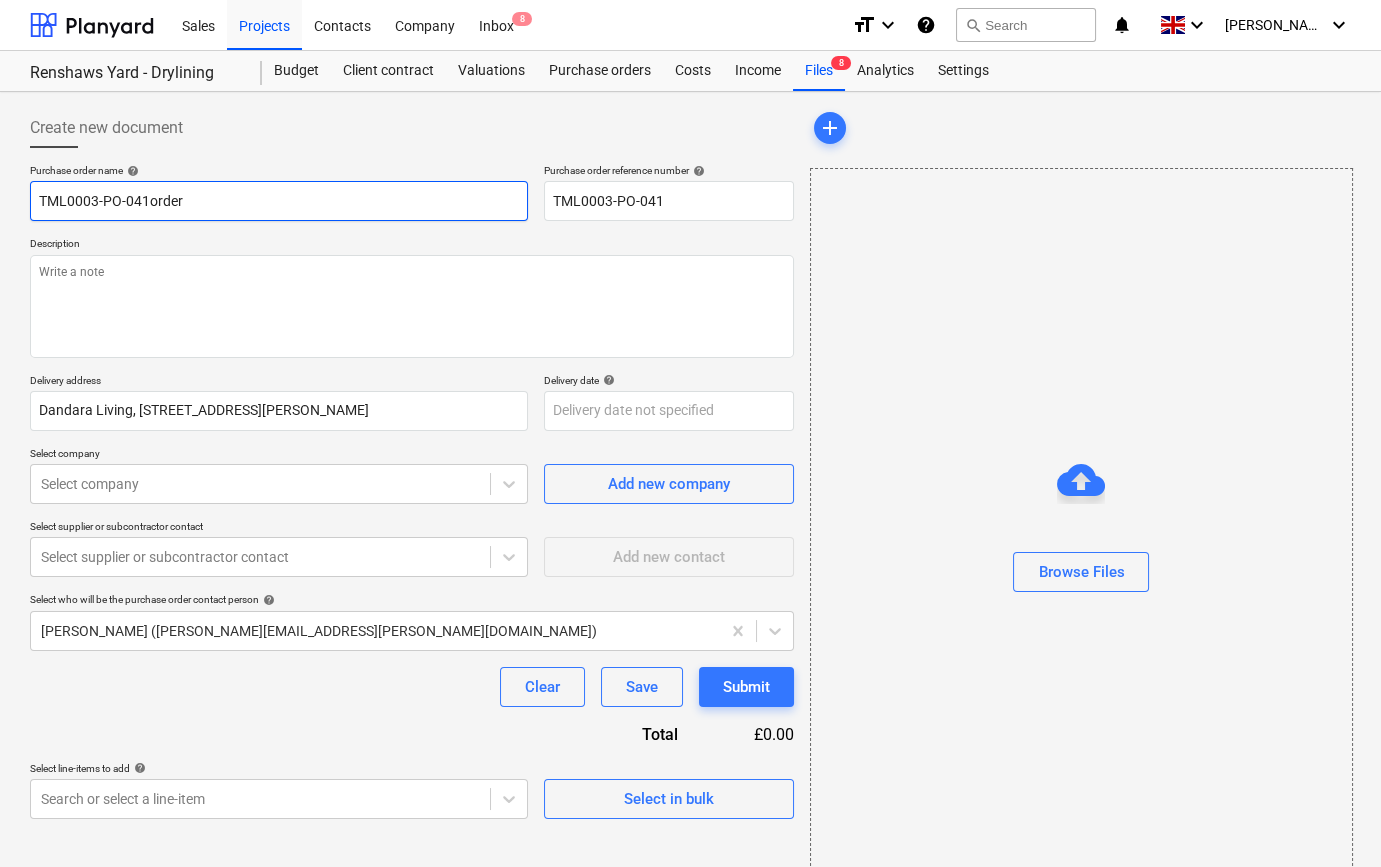 type on "x" 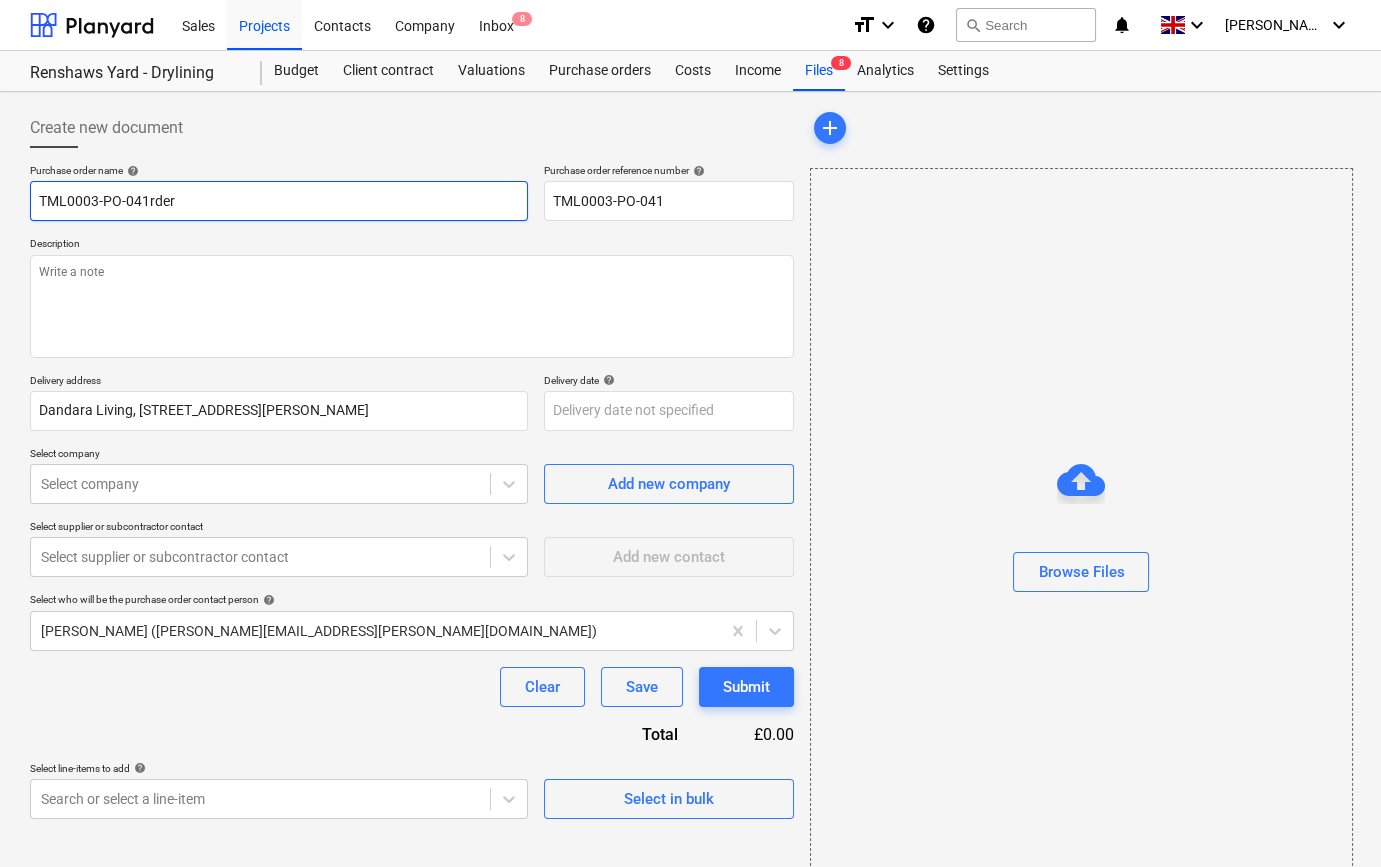 type on "x" 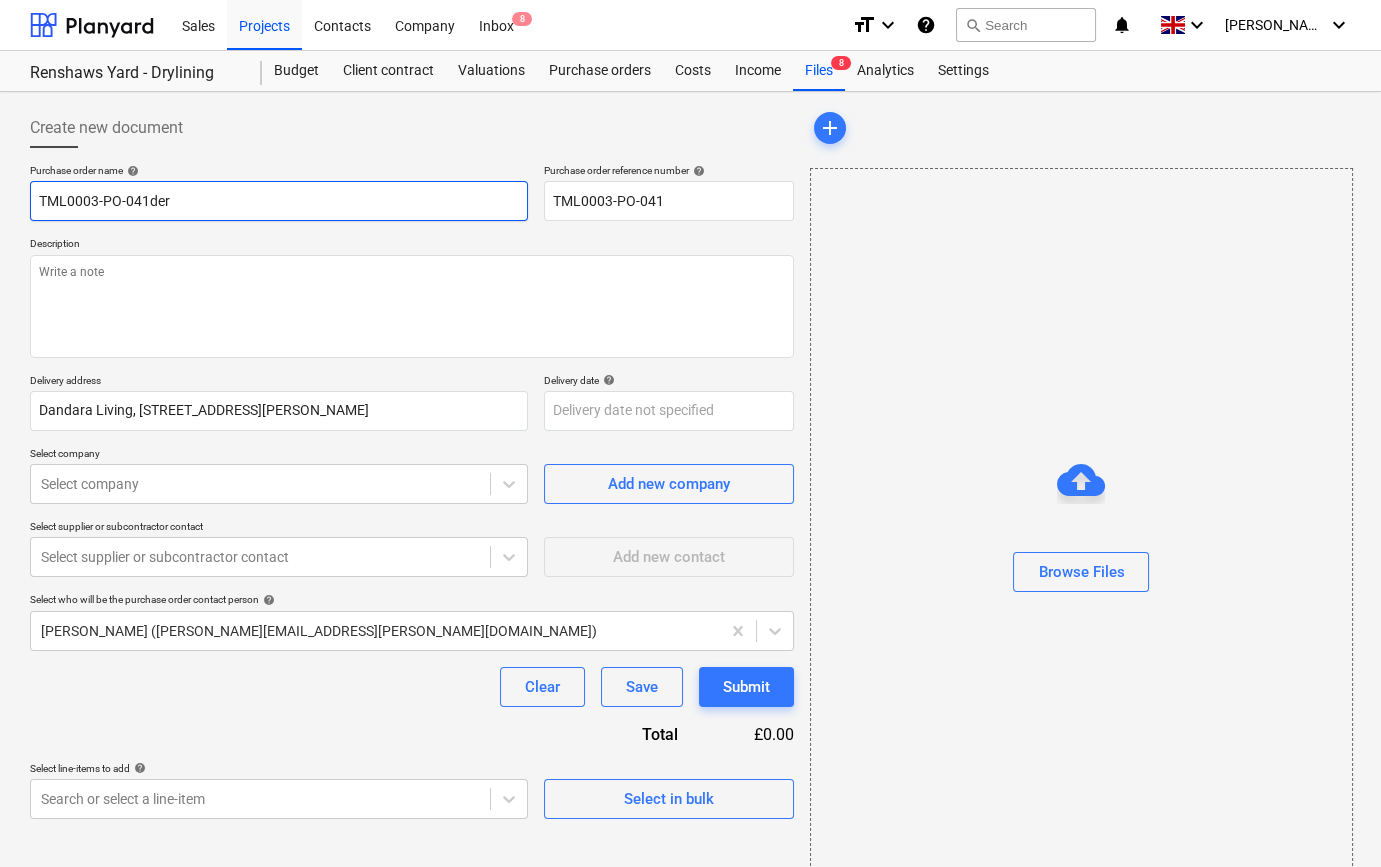 type on "x" 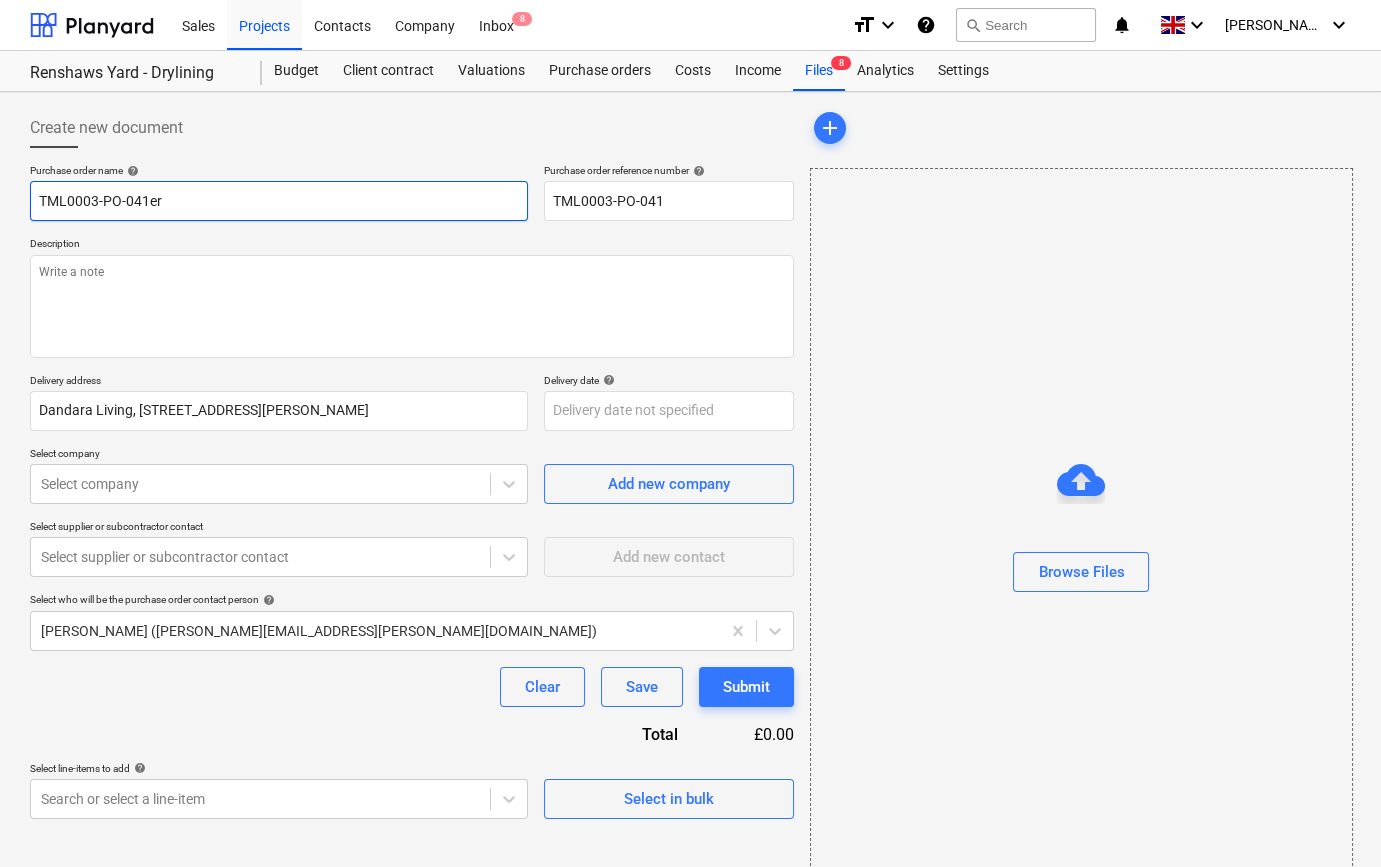 type on "x" 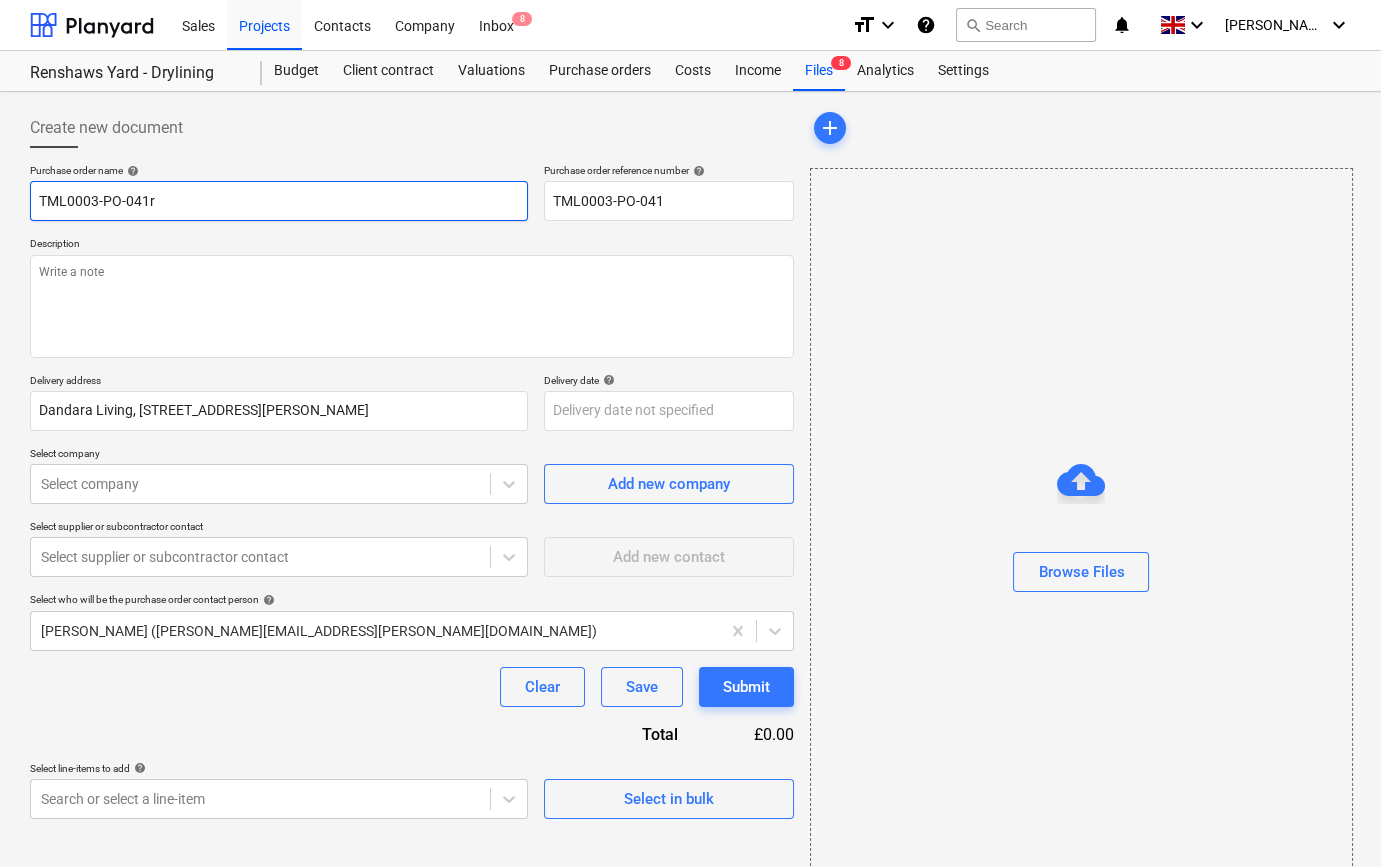 type on "x" 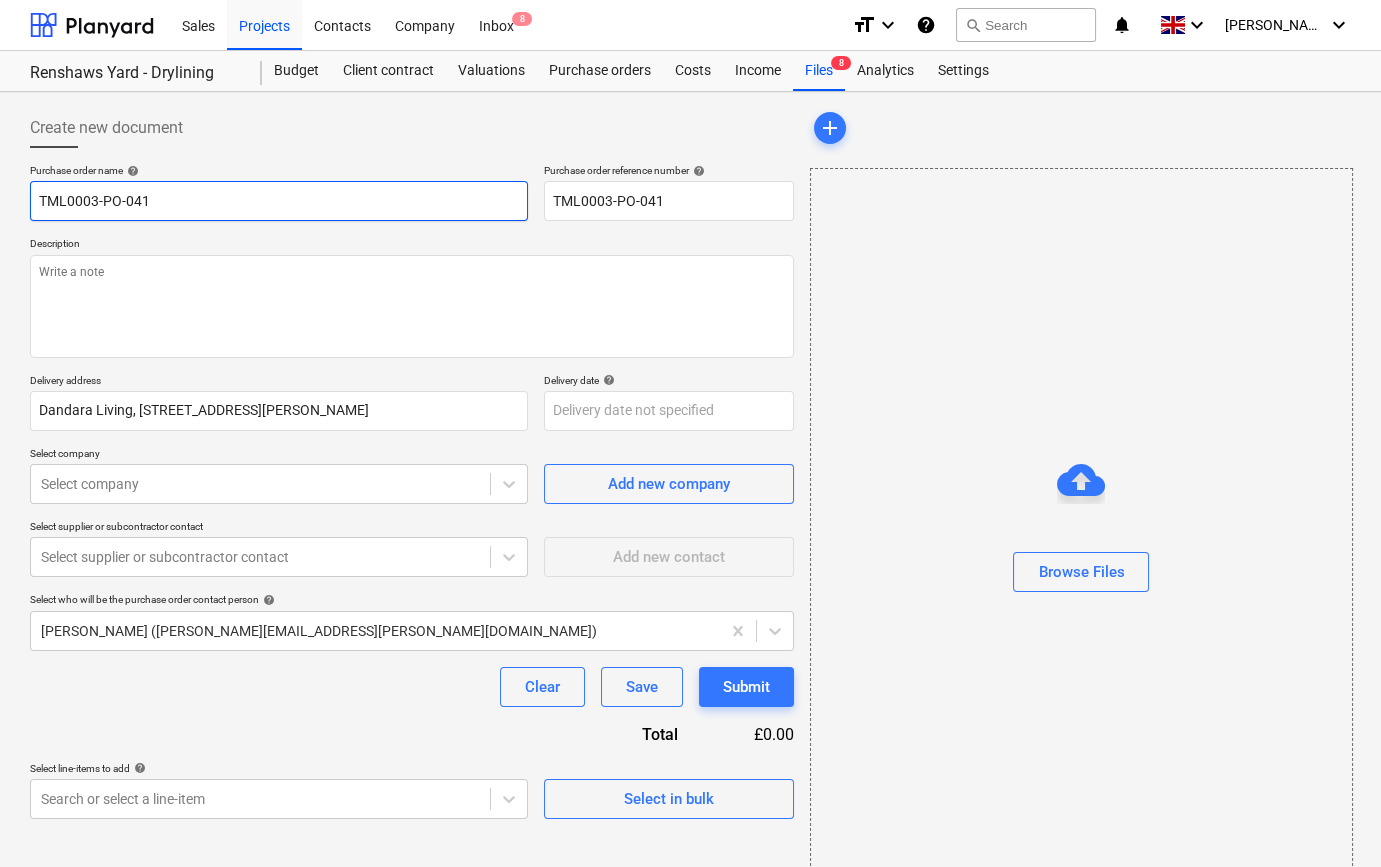 type on "x" 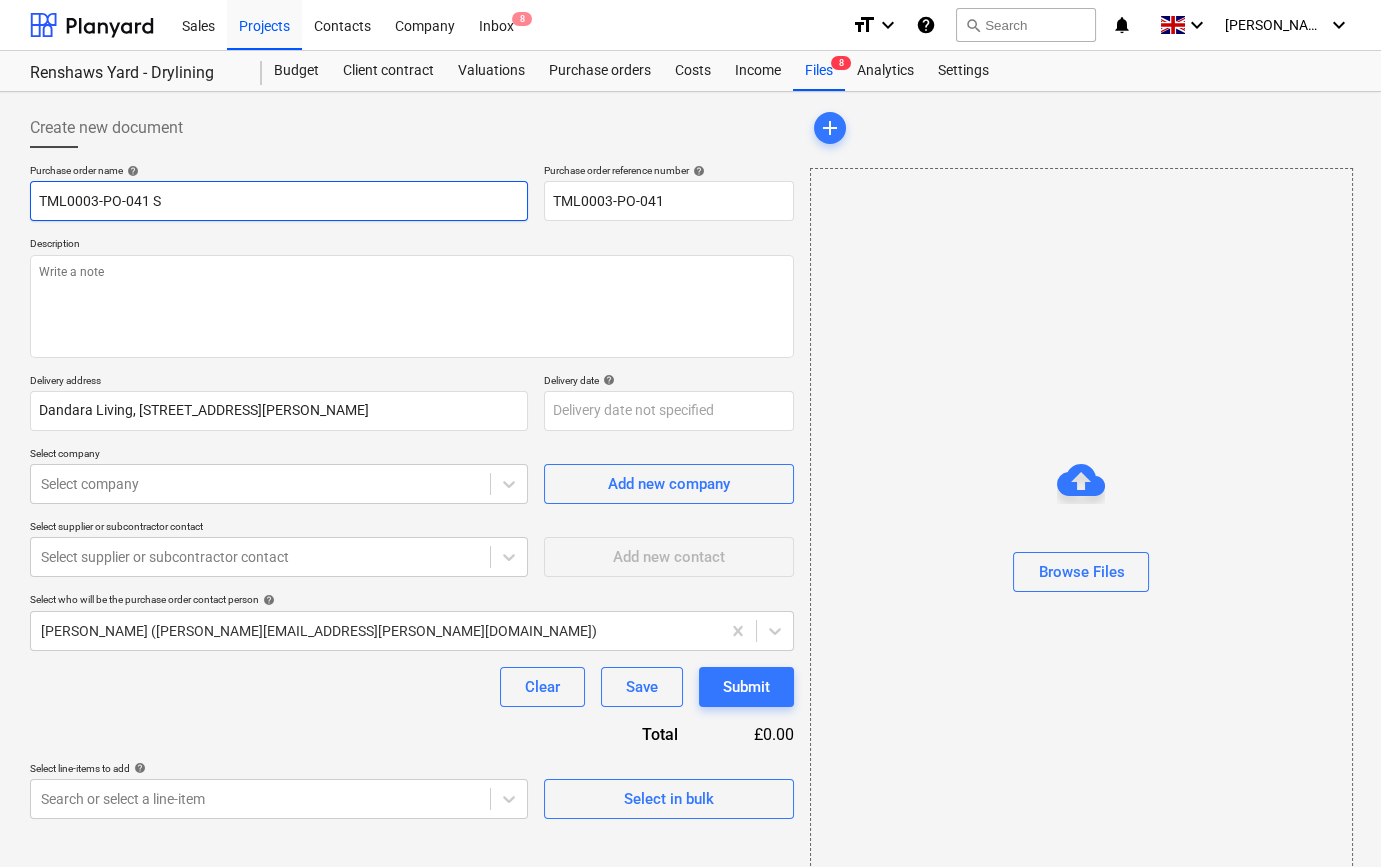 type on "x" 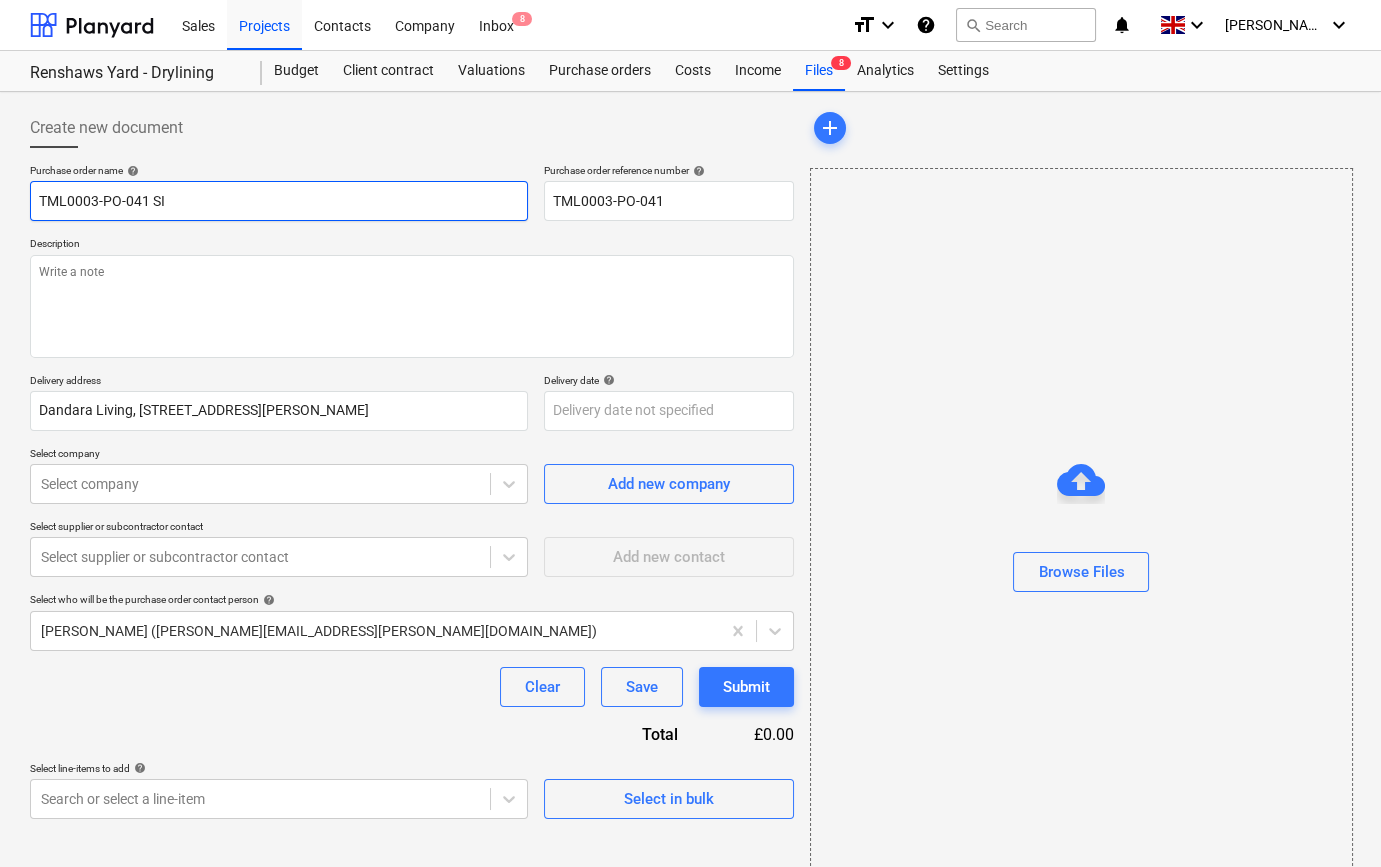 type on "x" 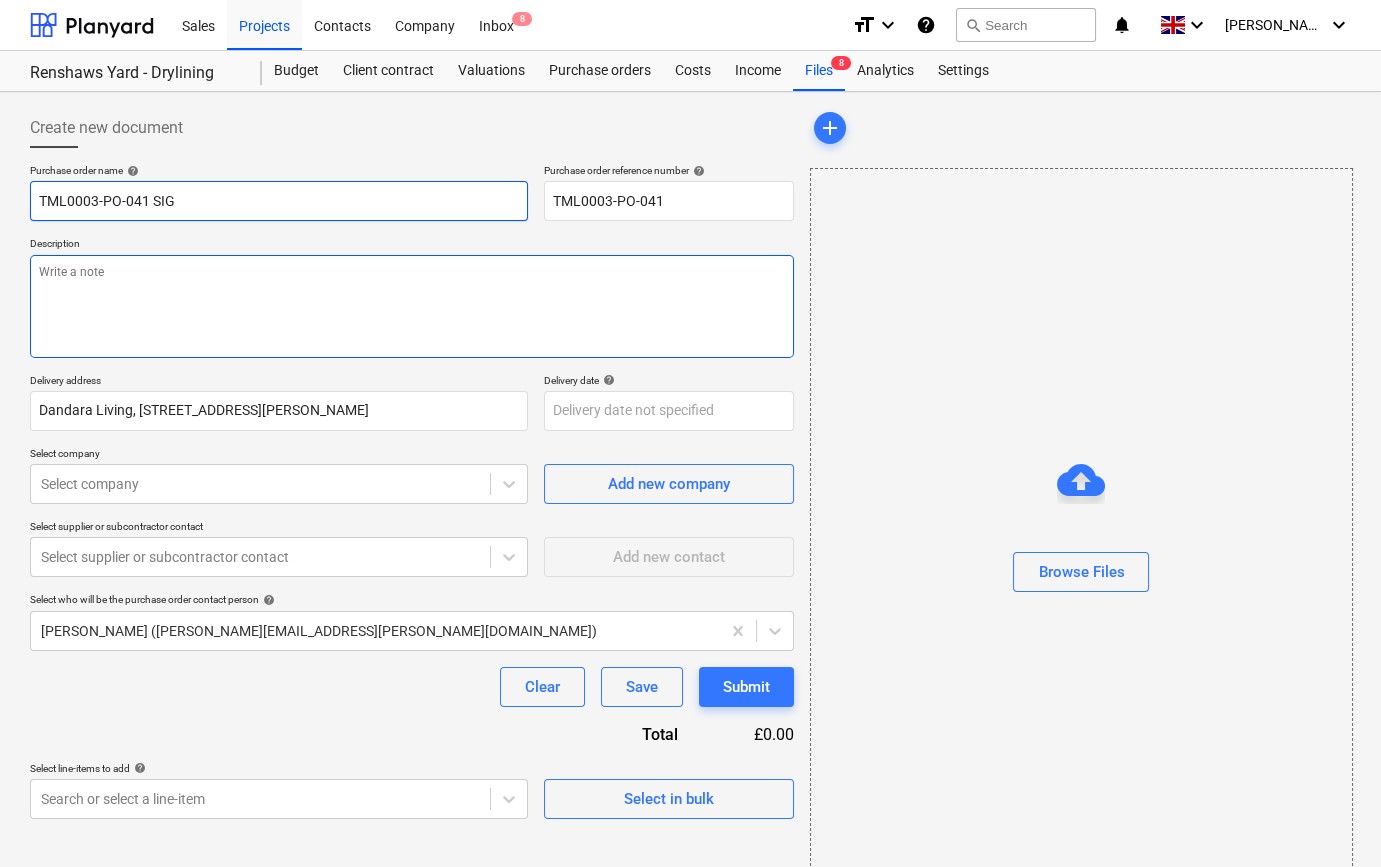 type on "TML0003-PO-041 SIG" 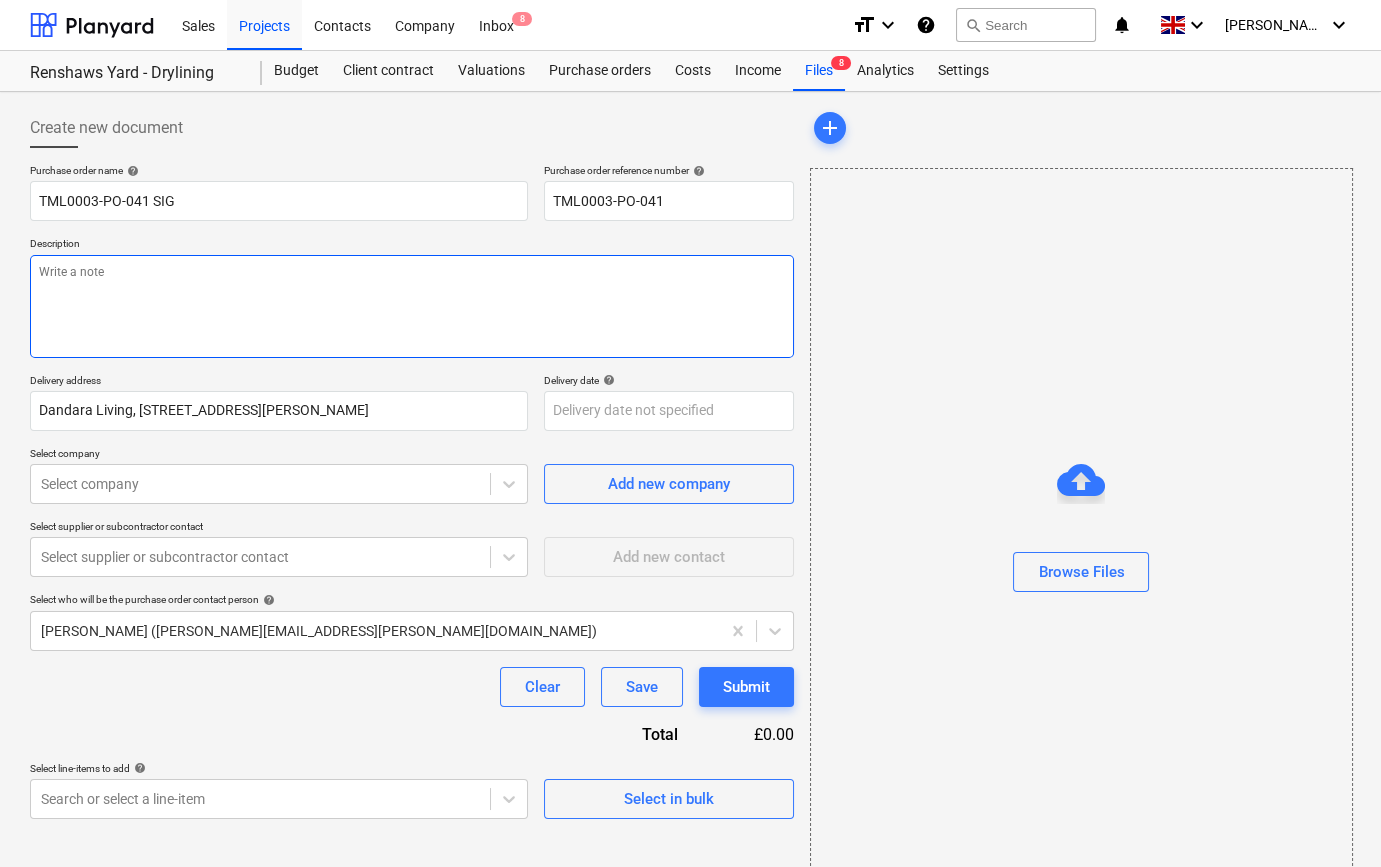 click at bounding box center (412, 306) 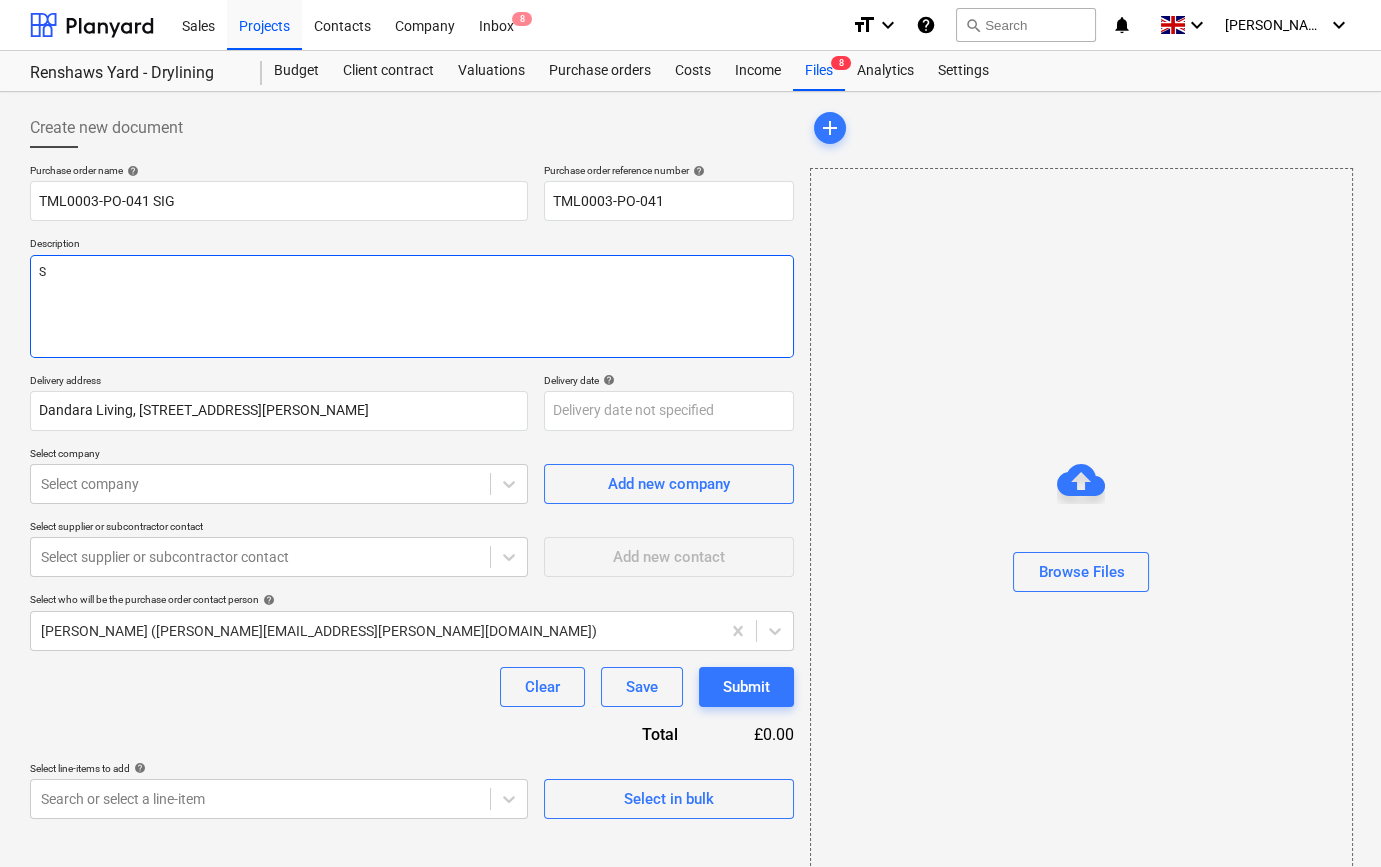 type on "x" 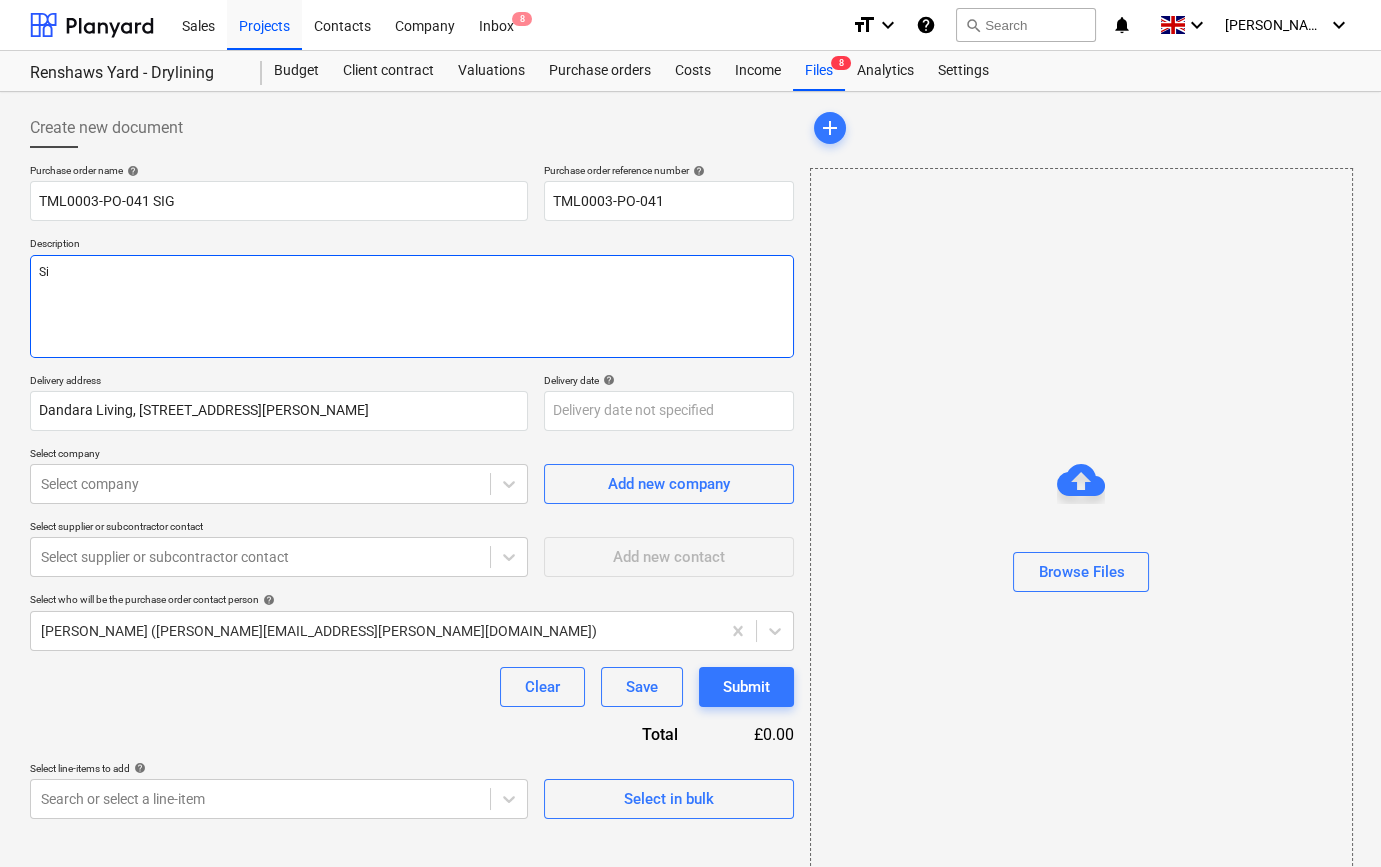 type on "x" 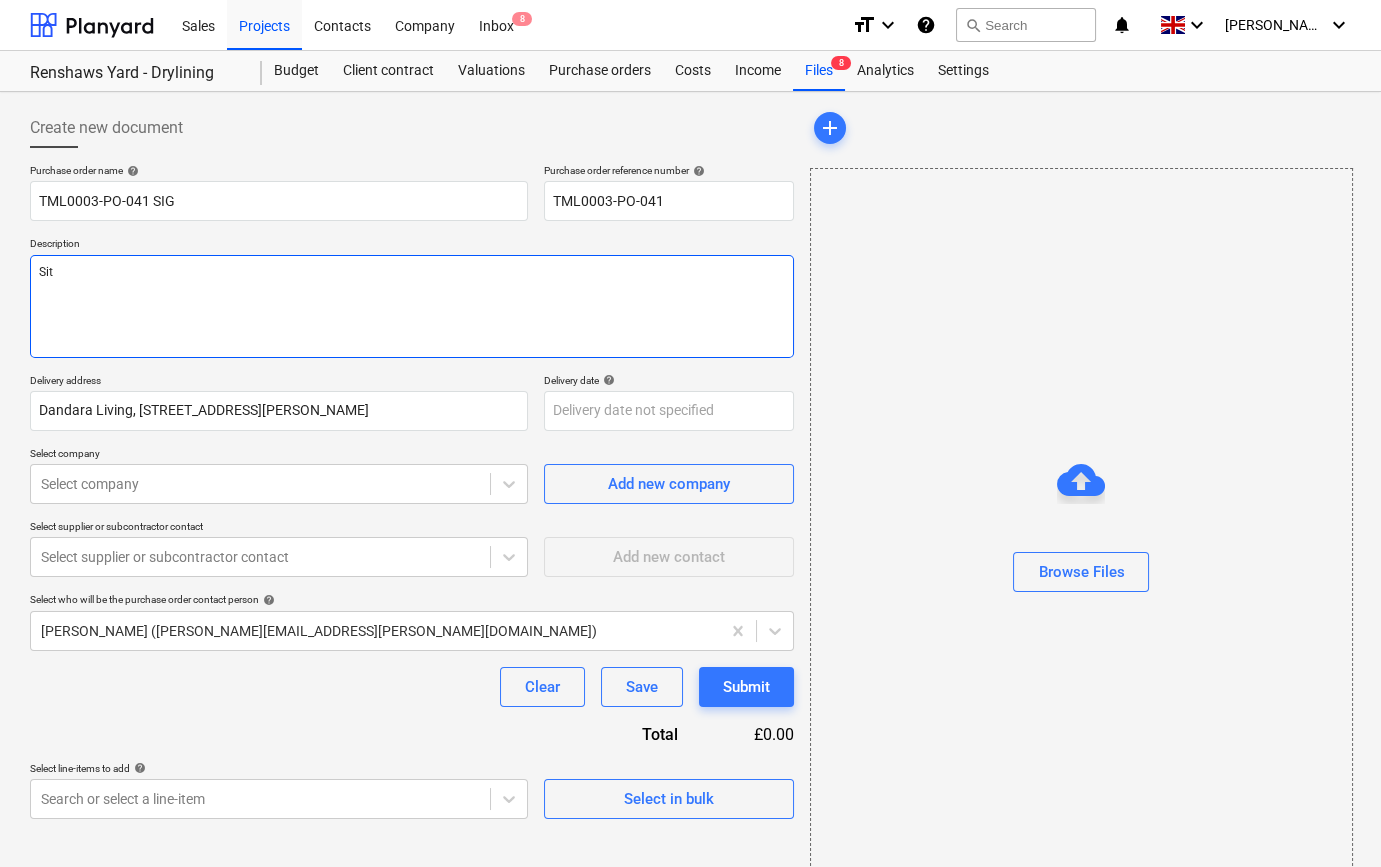 type on "x" 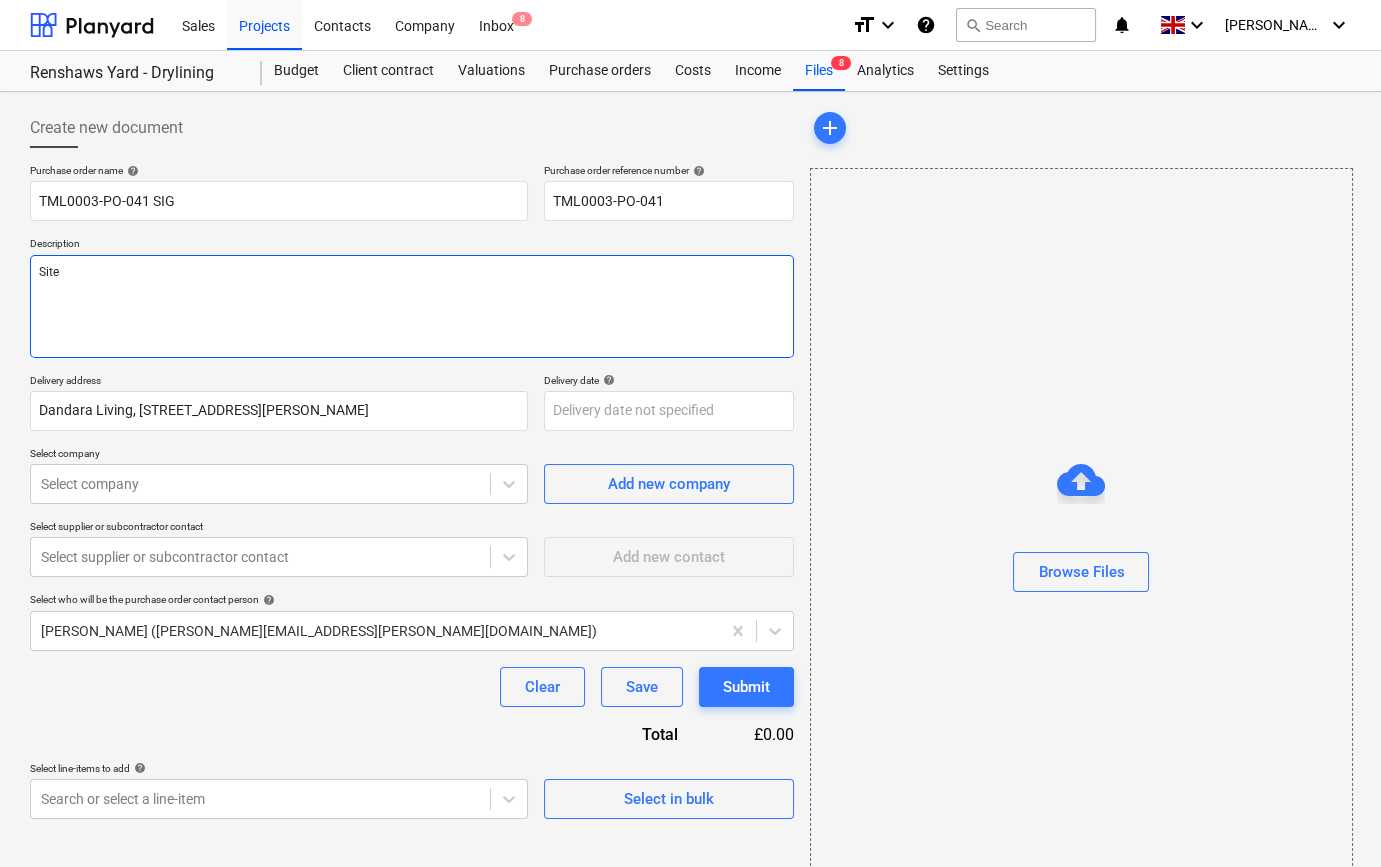 type on "x" 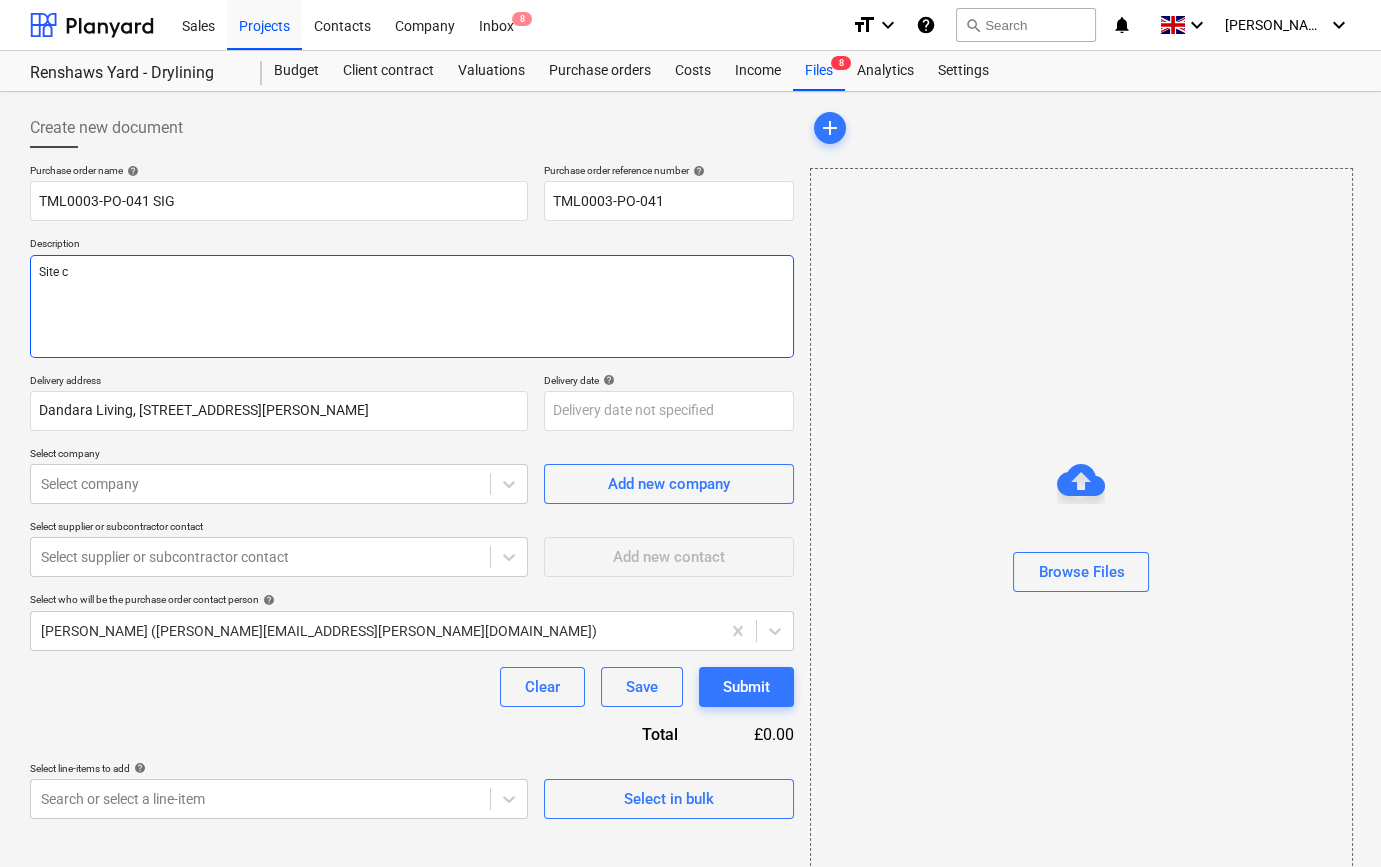 type on "x" 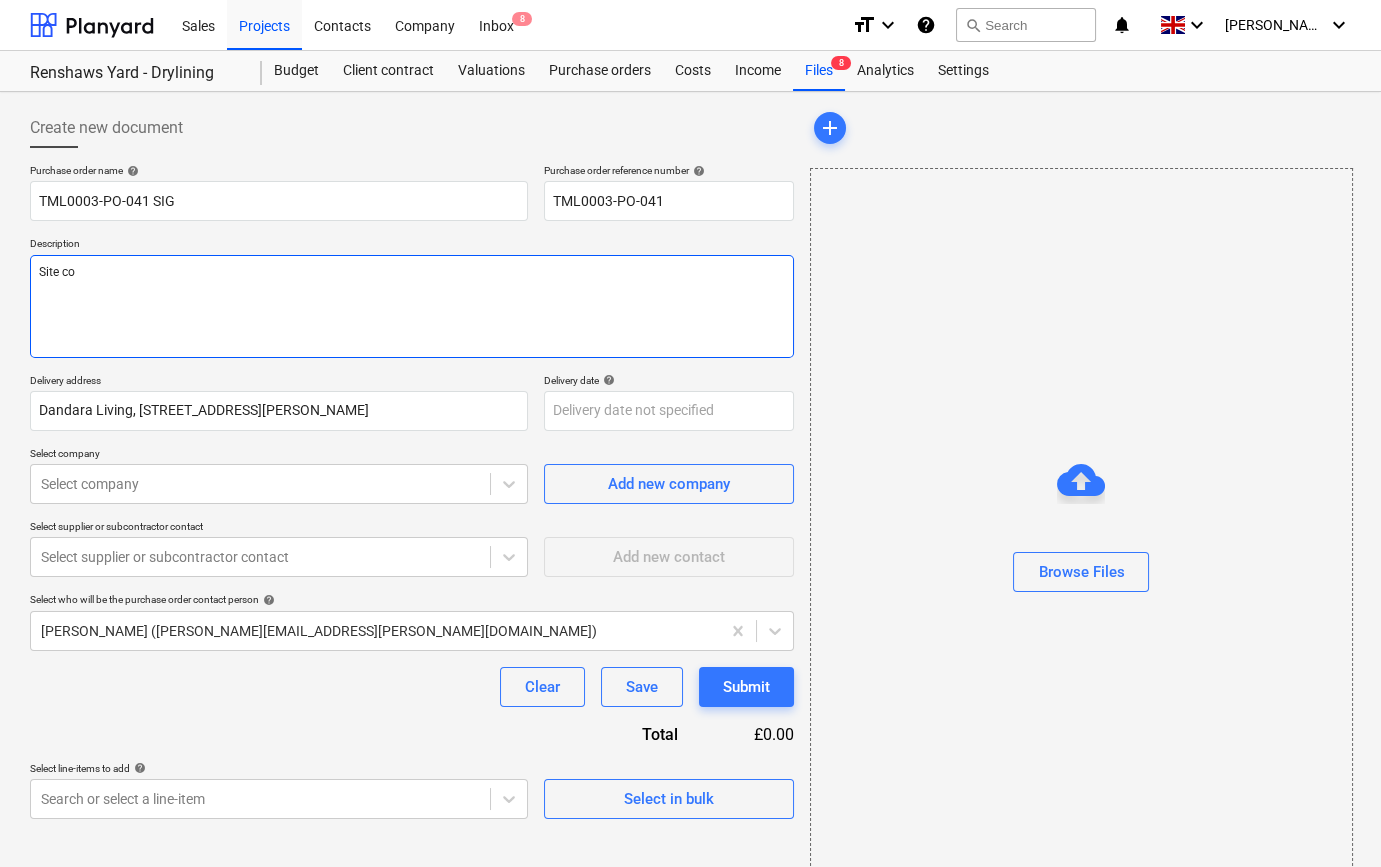 type on "x" 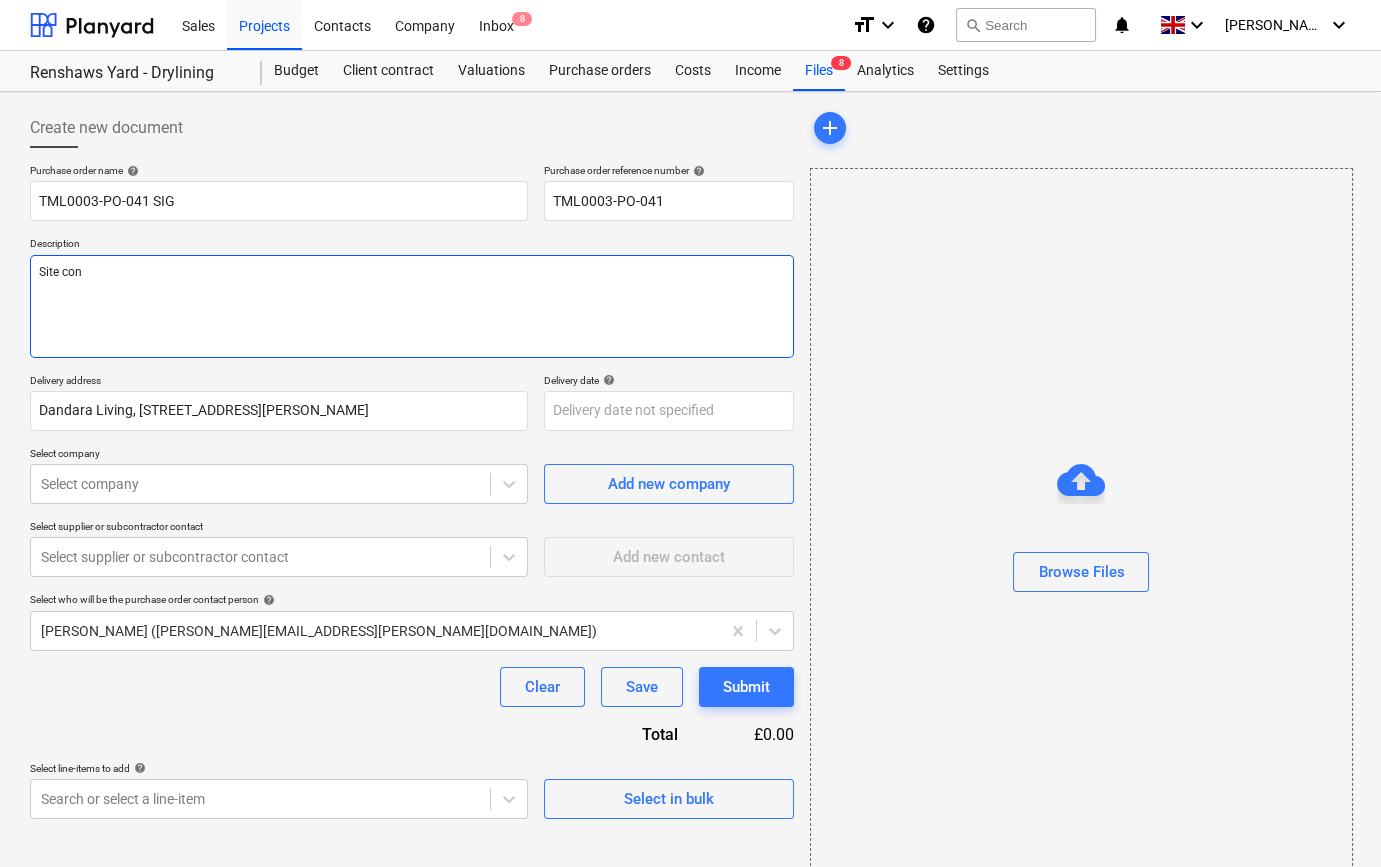 type on "x" 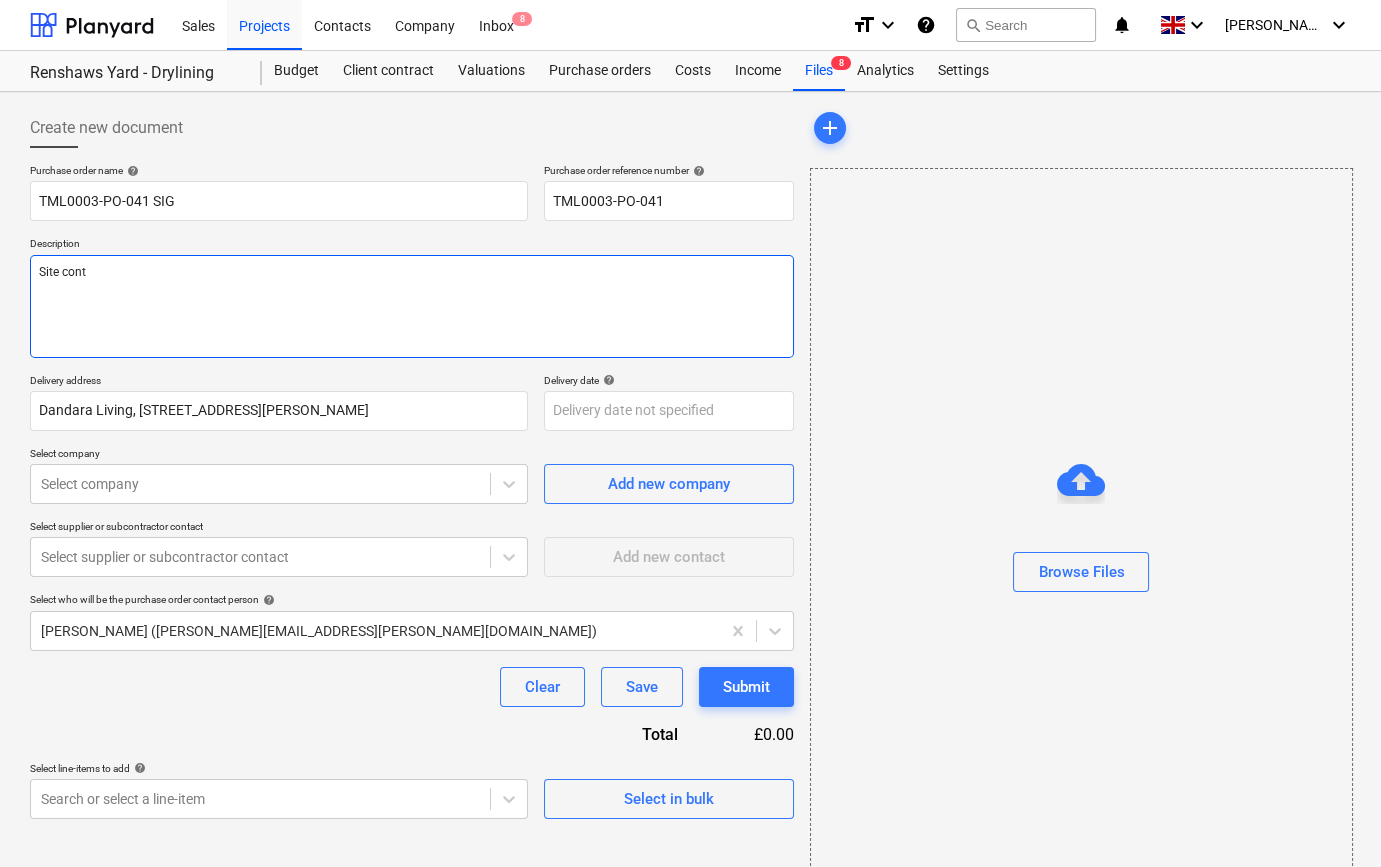 type on "x" 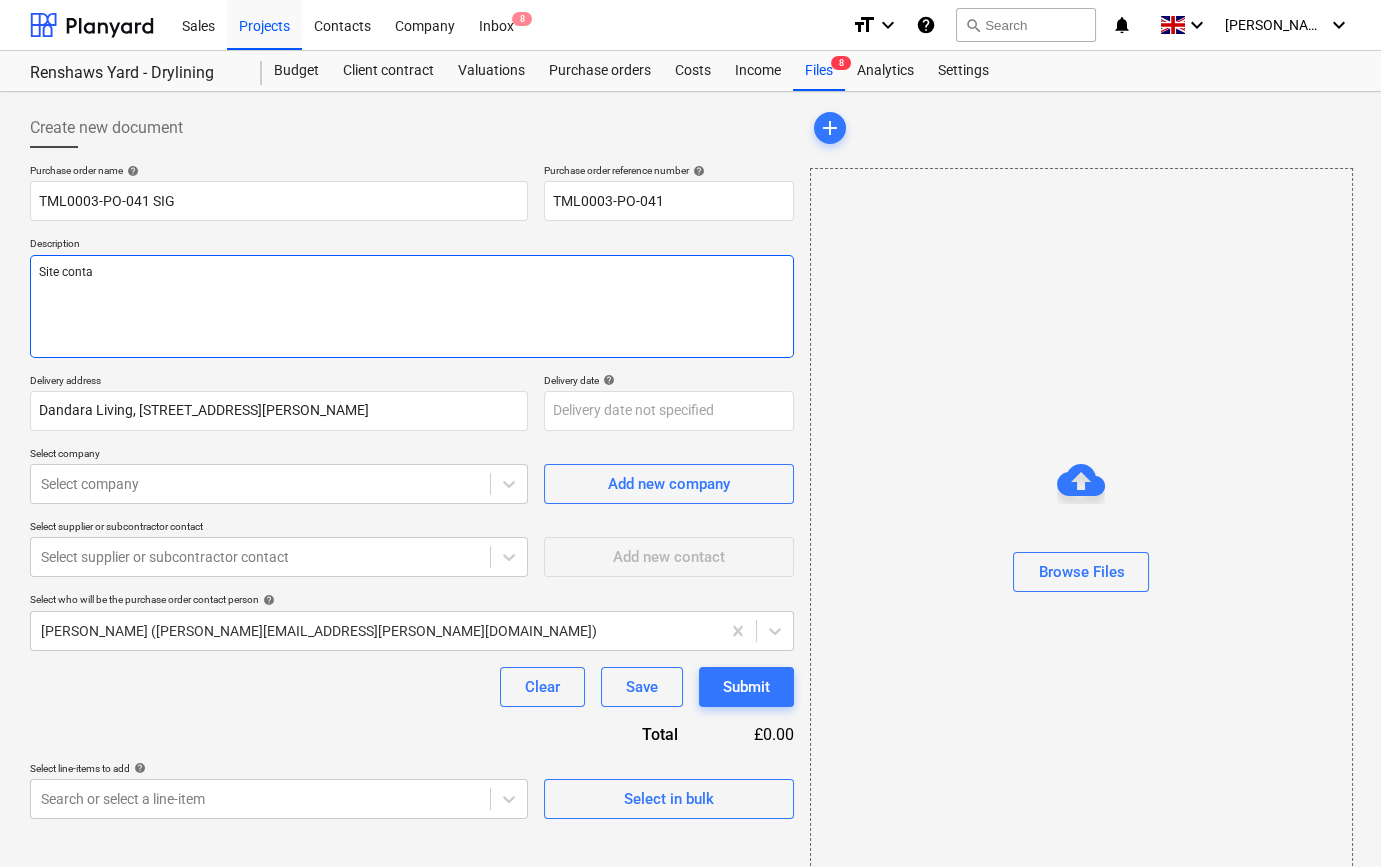 type on "x" 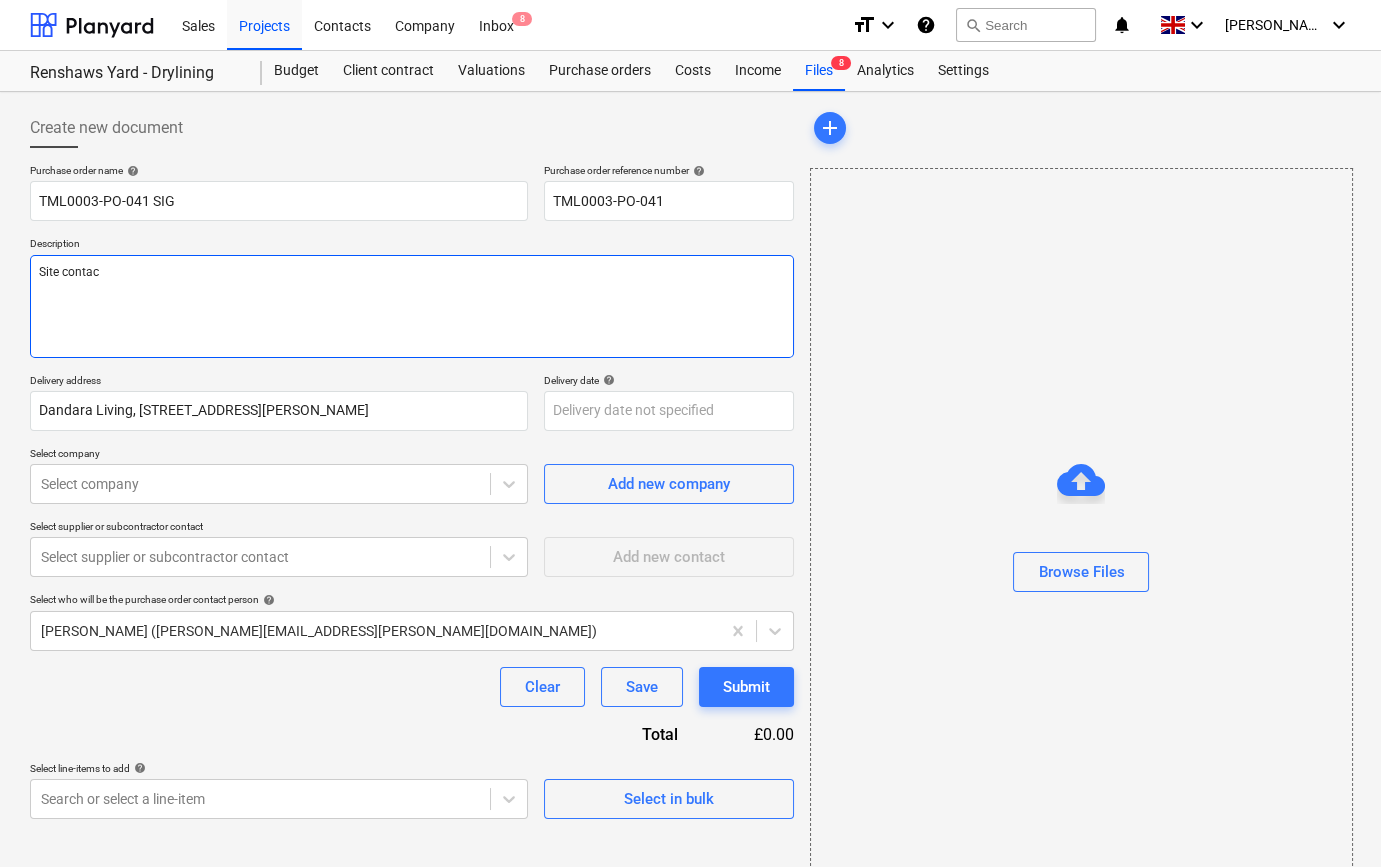 type on "x" 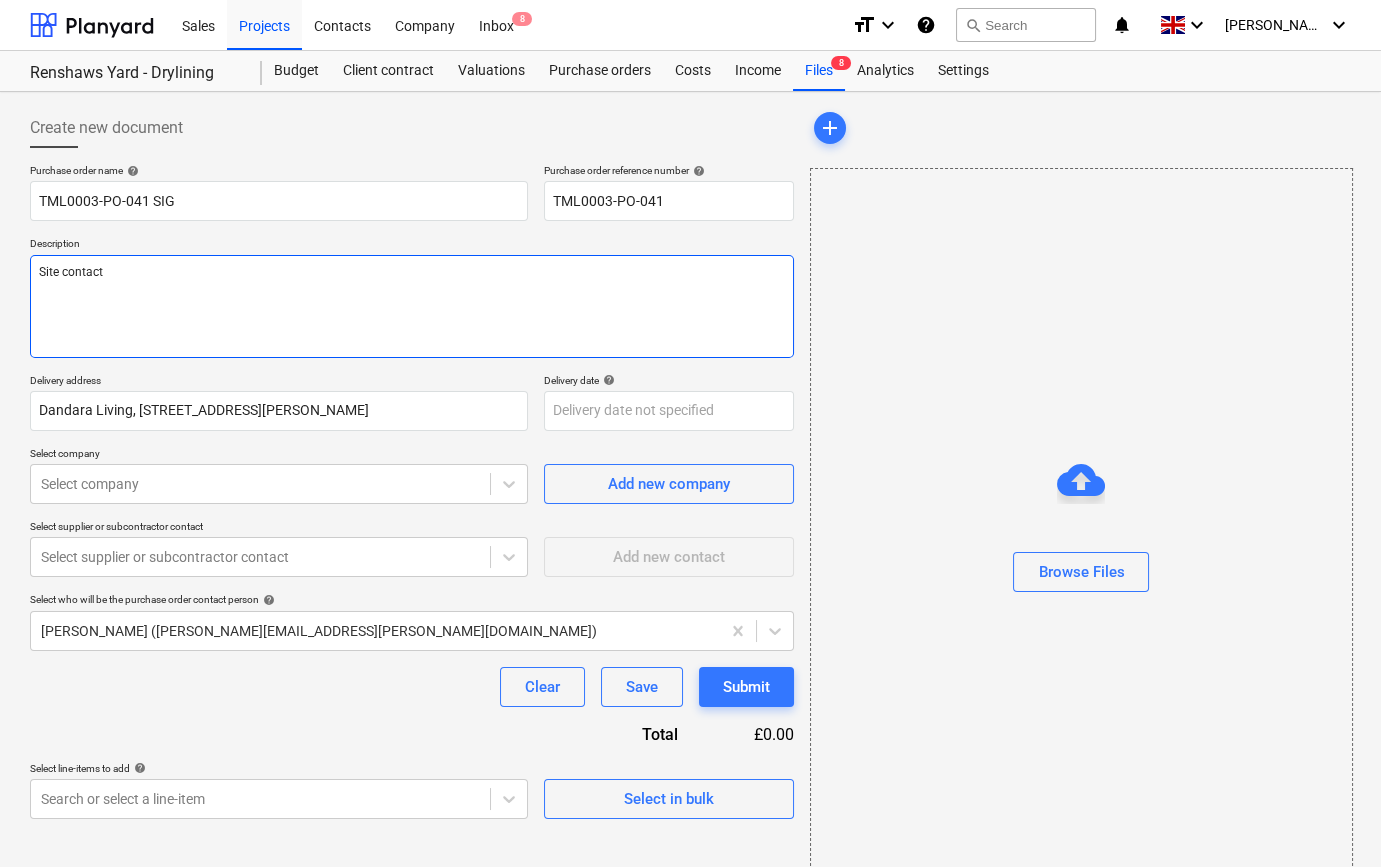 type on "x" 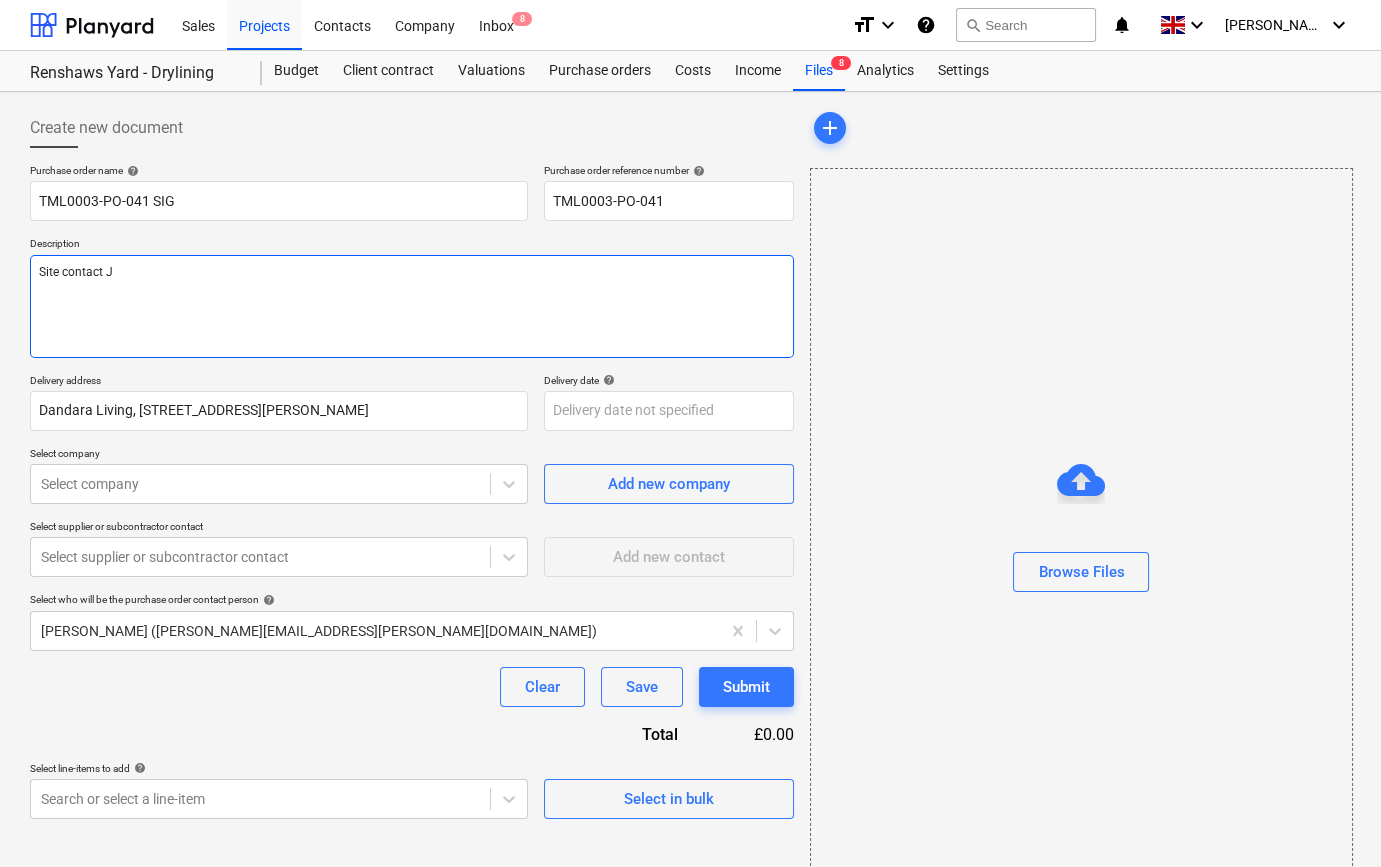 type on "x" 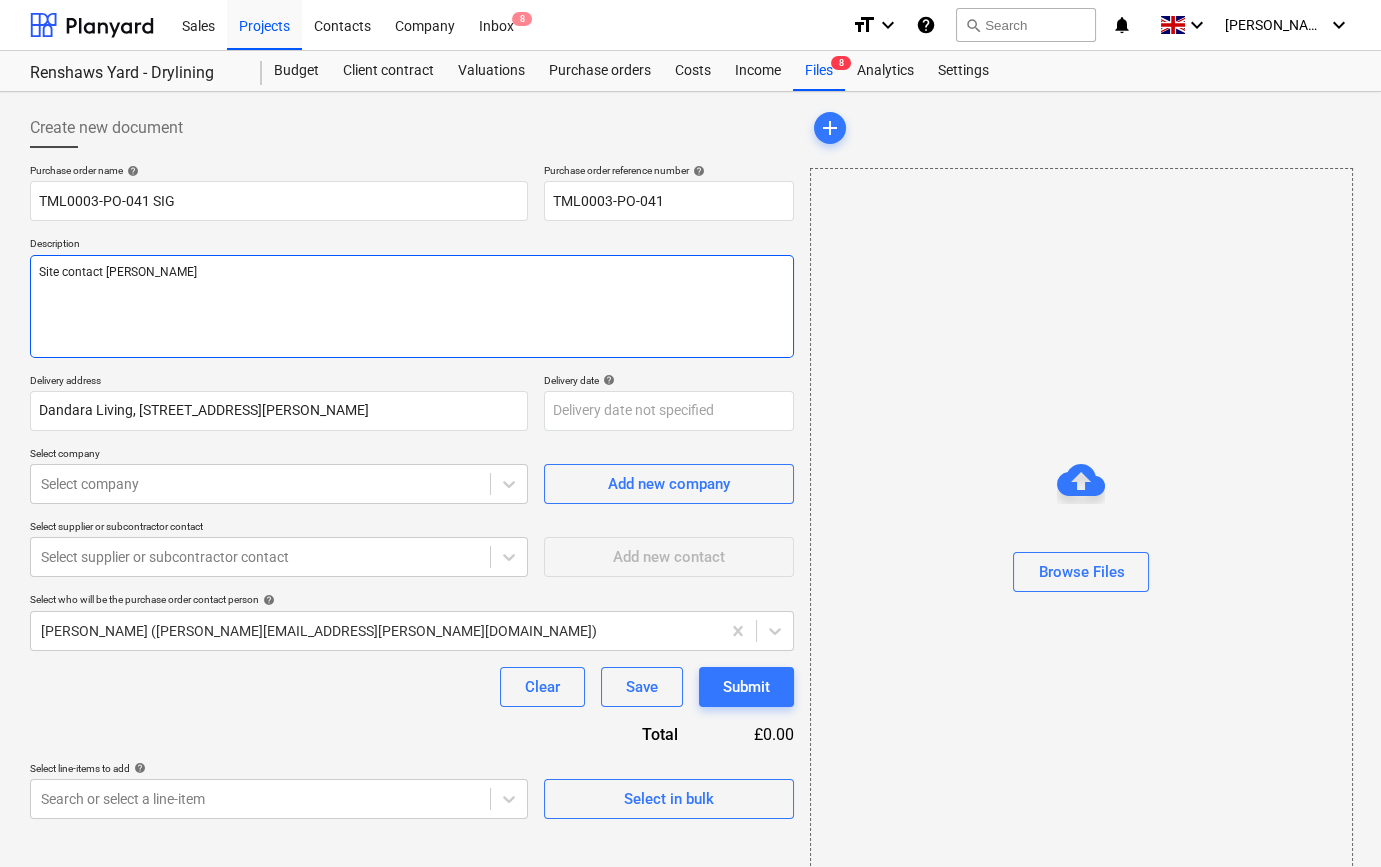 type on "x" 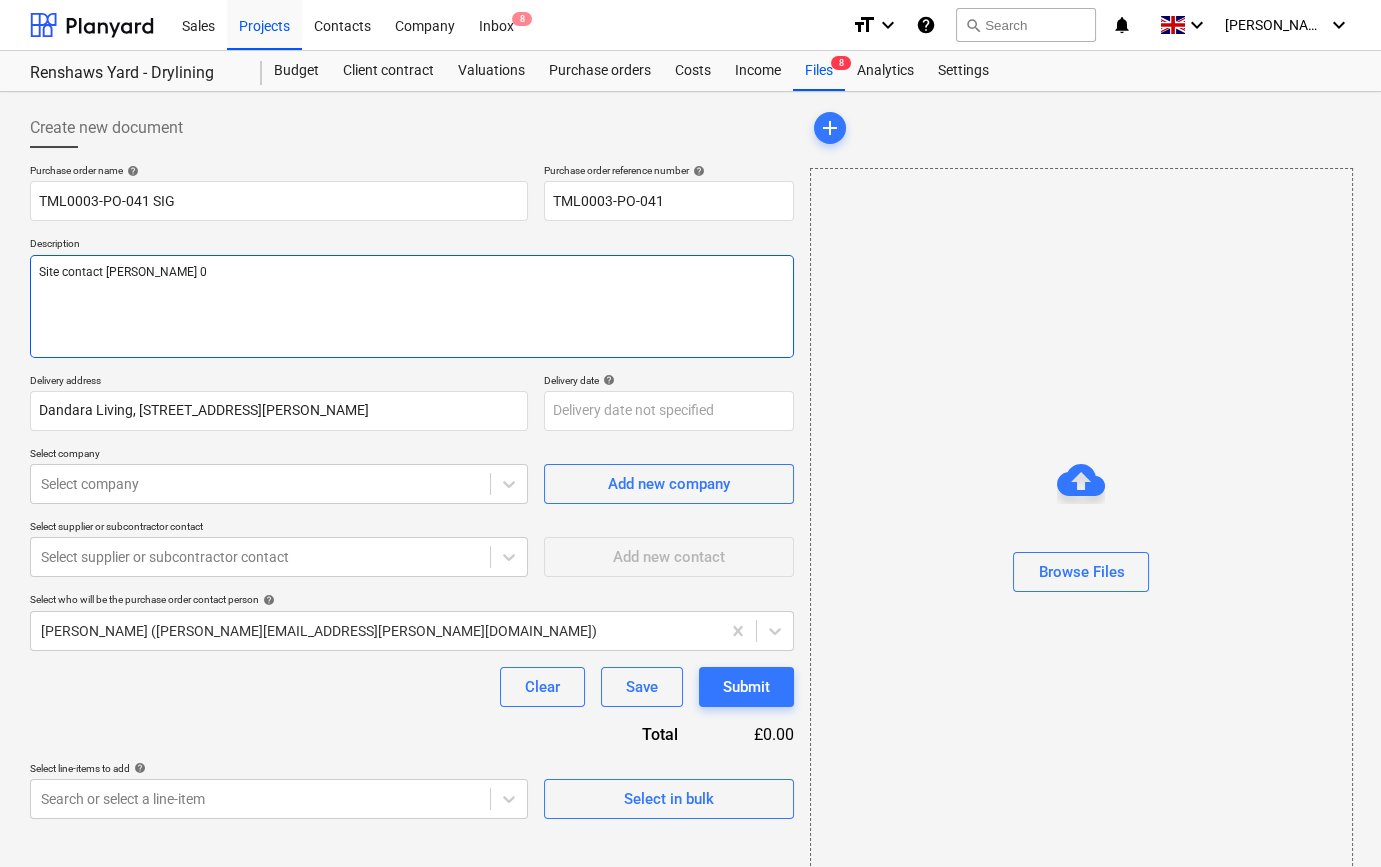 type on "x" 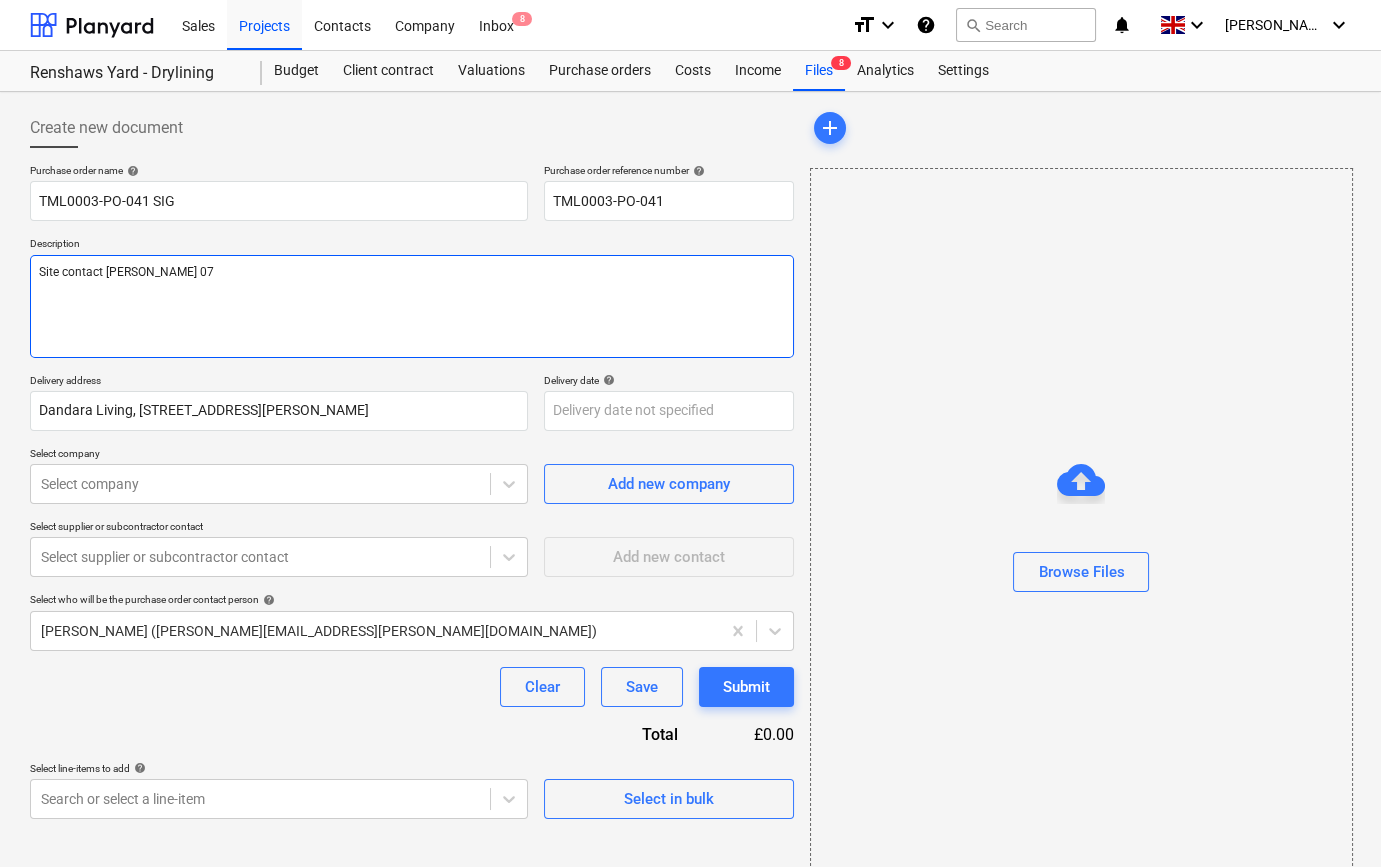 type on "x" 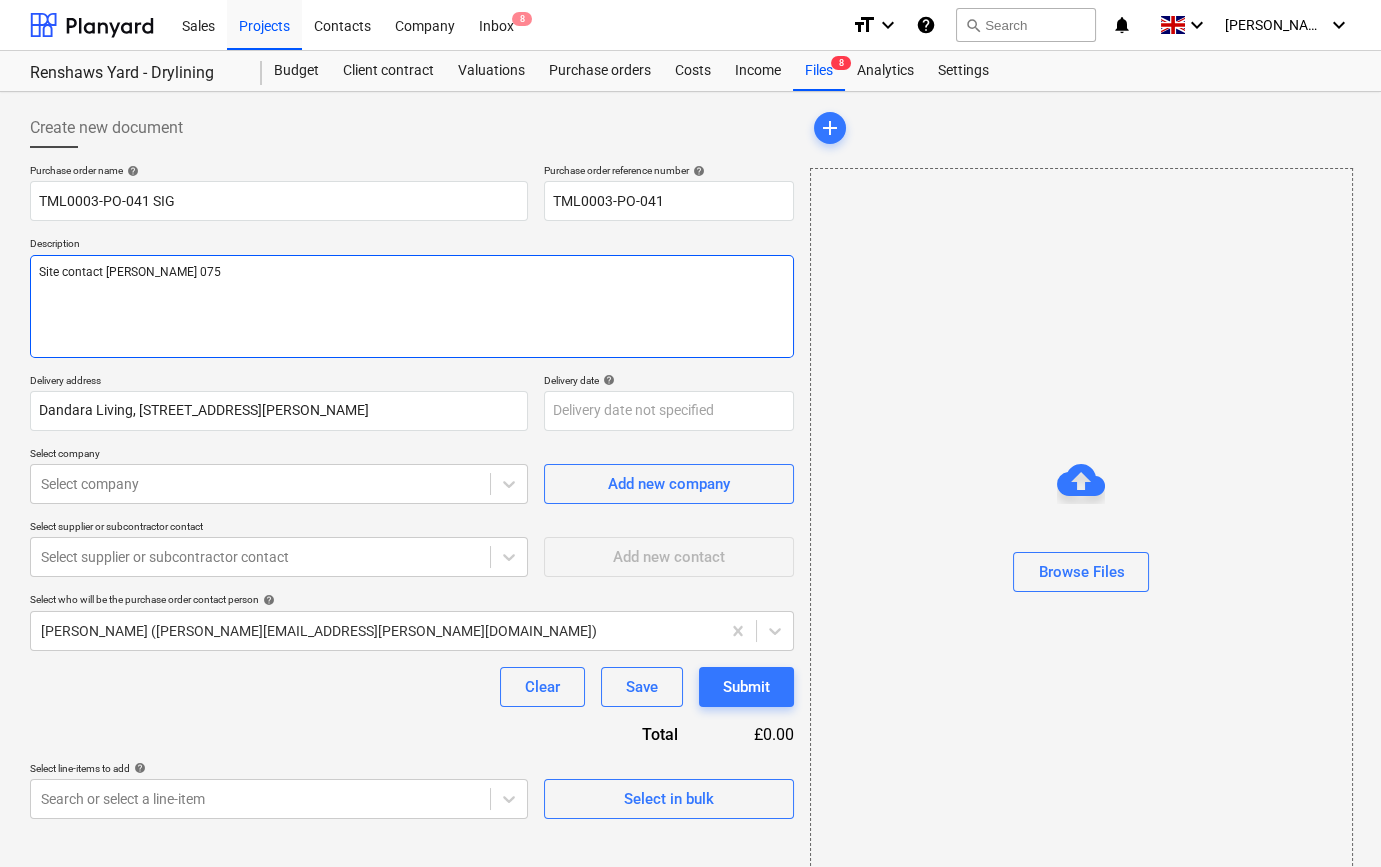 type on "x" 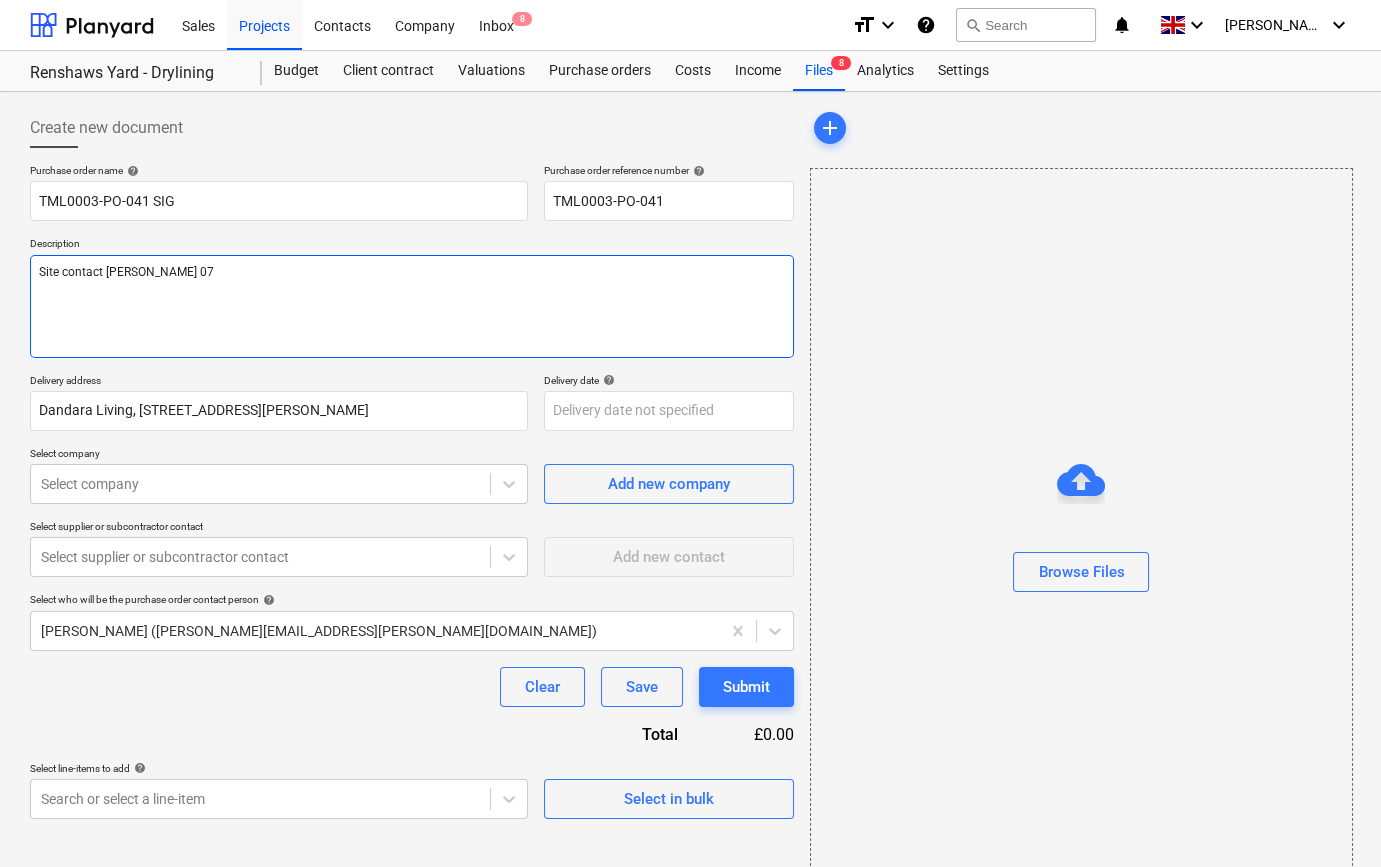 type on "x" 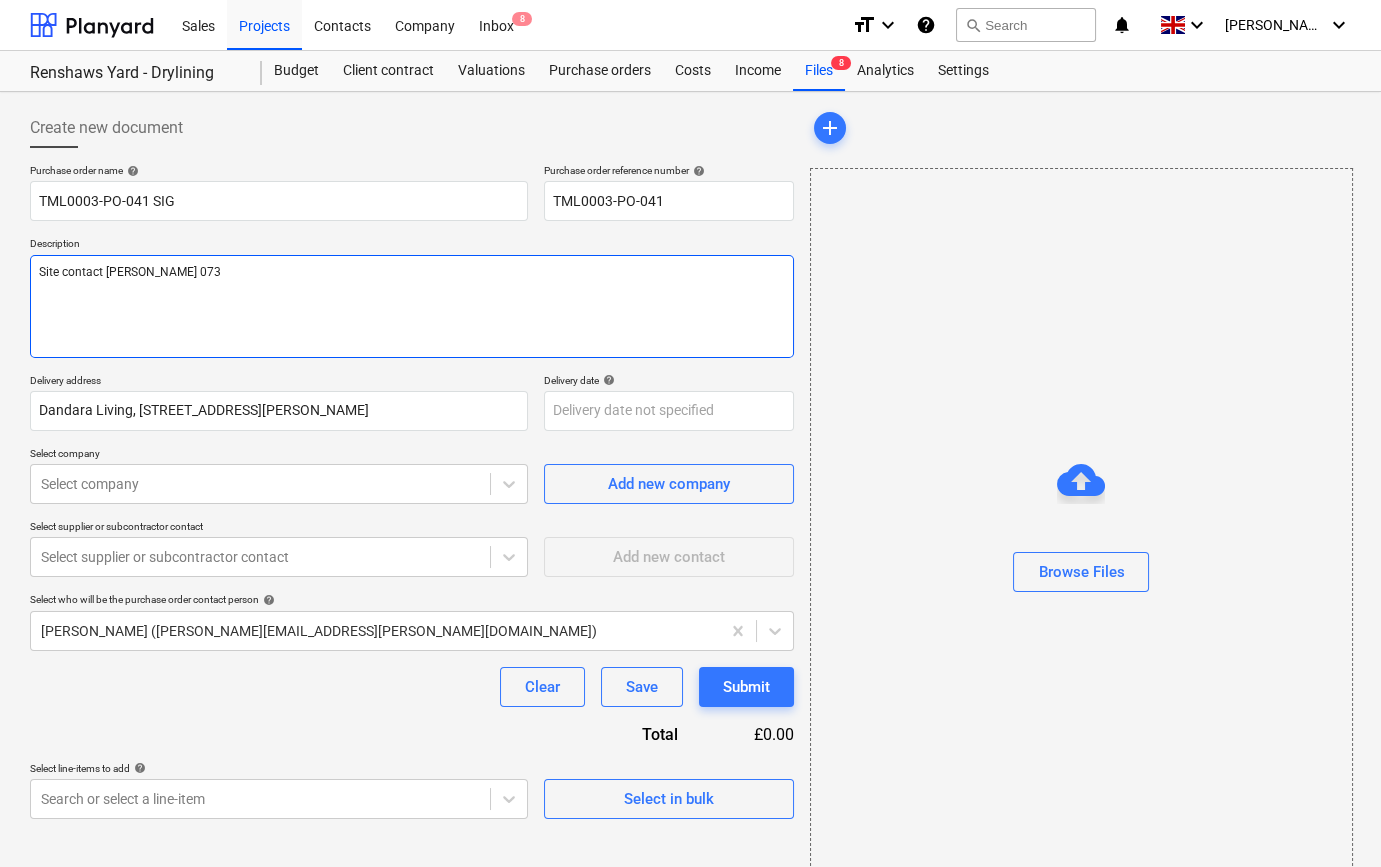 type on "x" 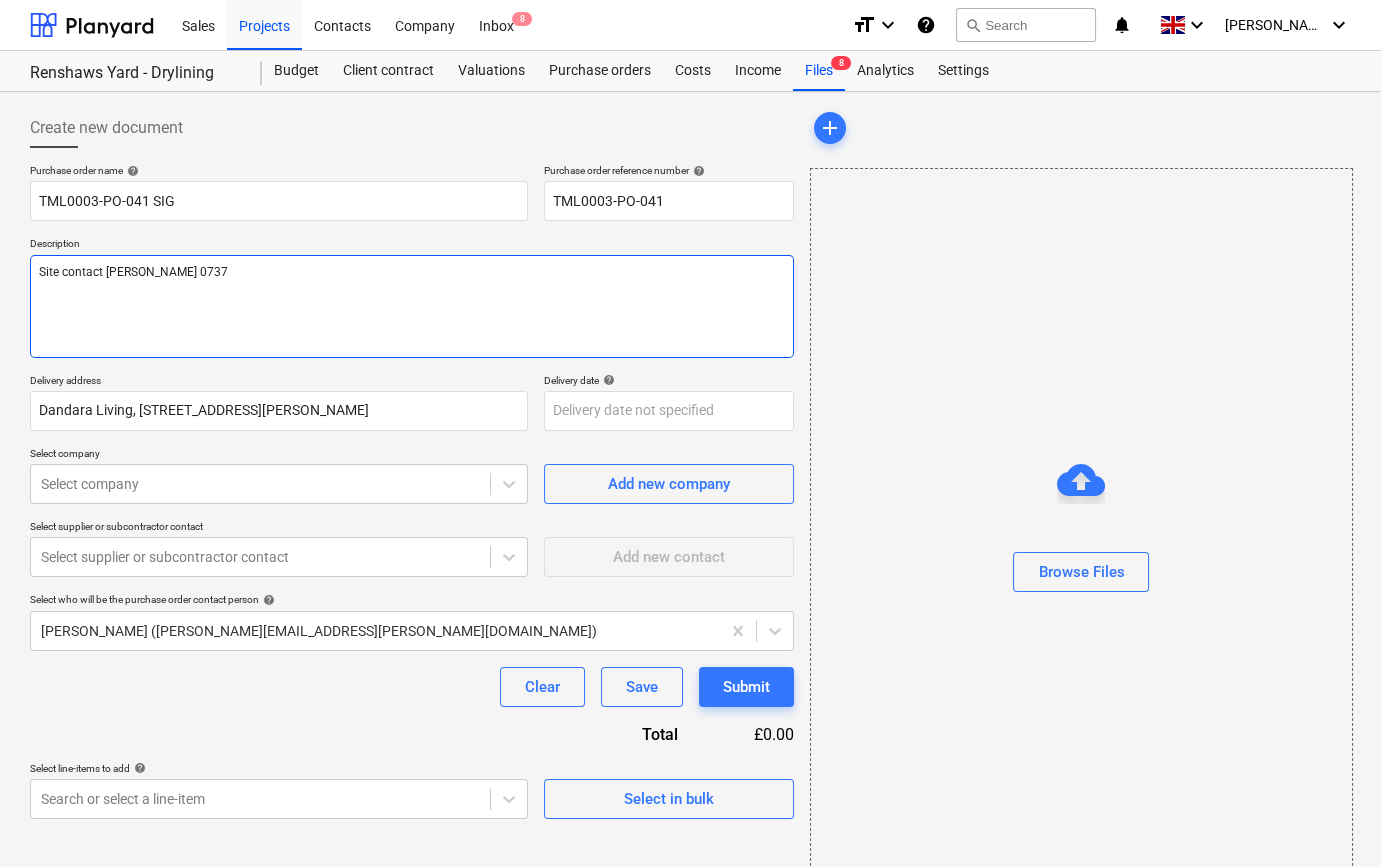 type on "x" 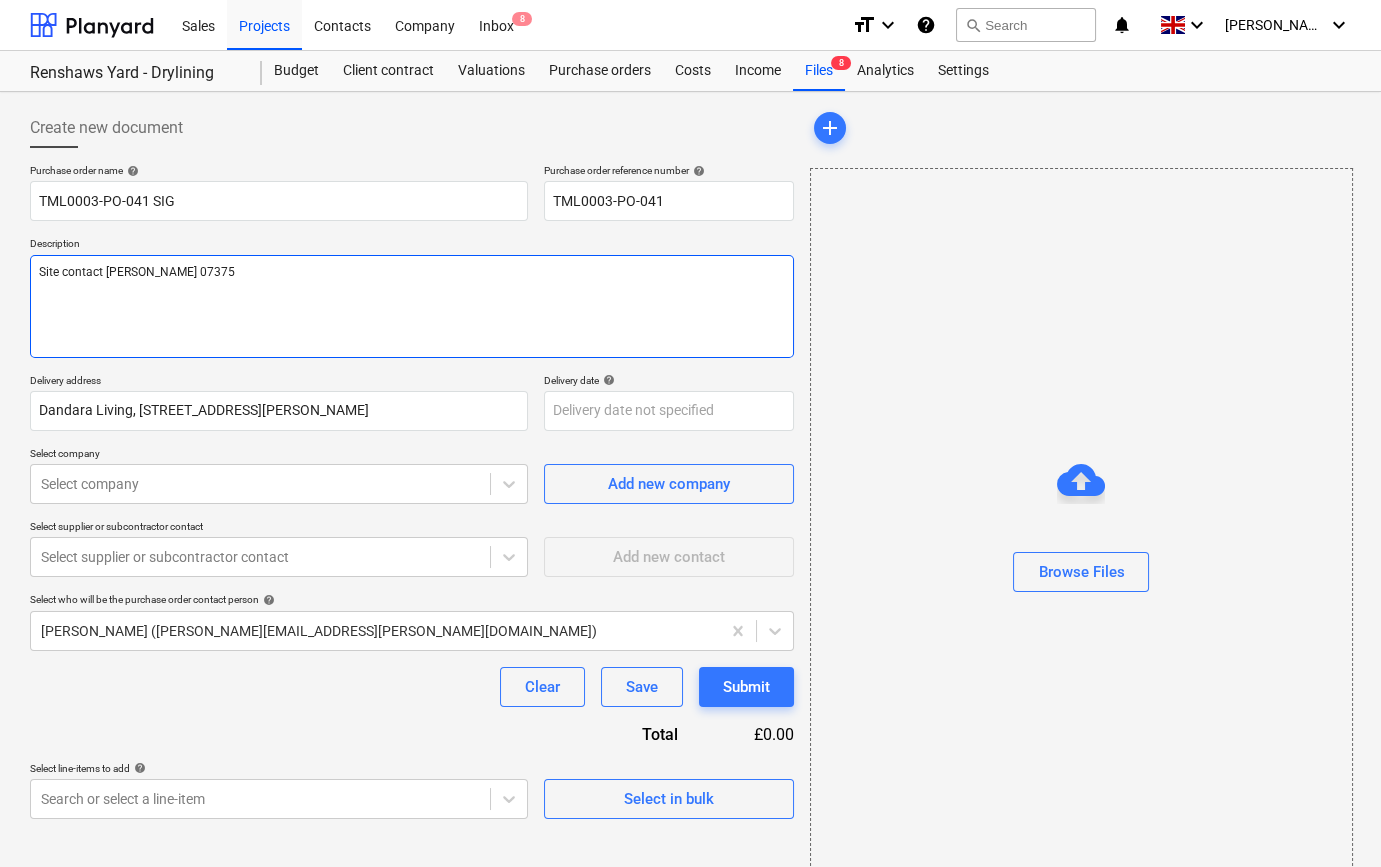 type on "x" 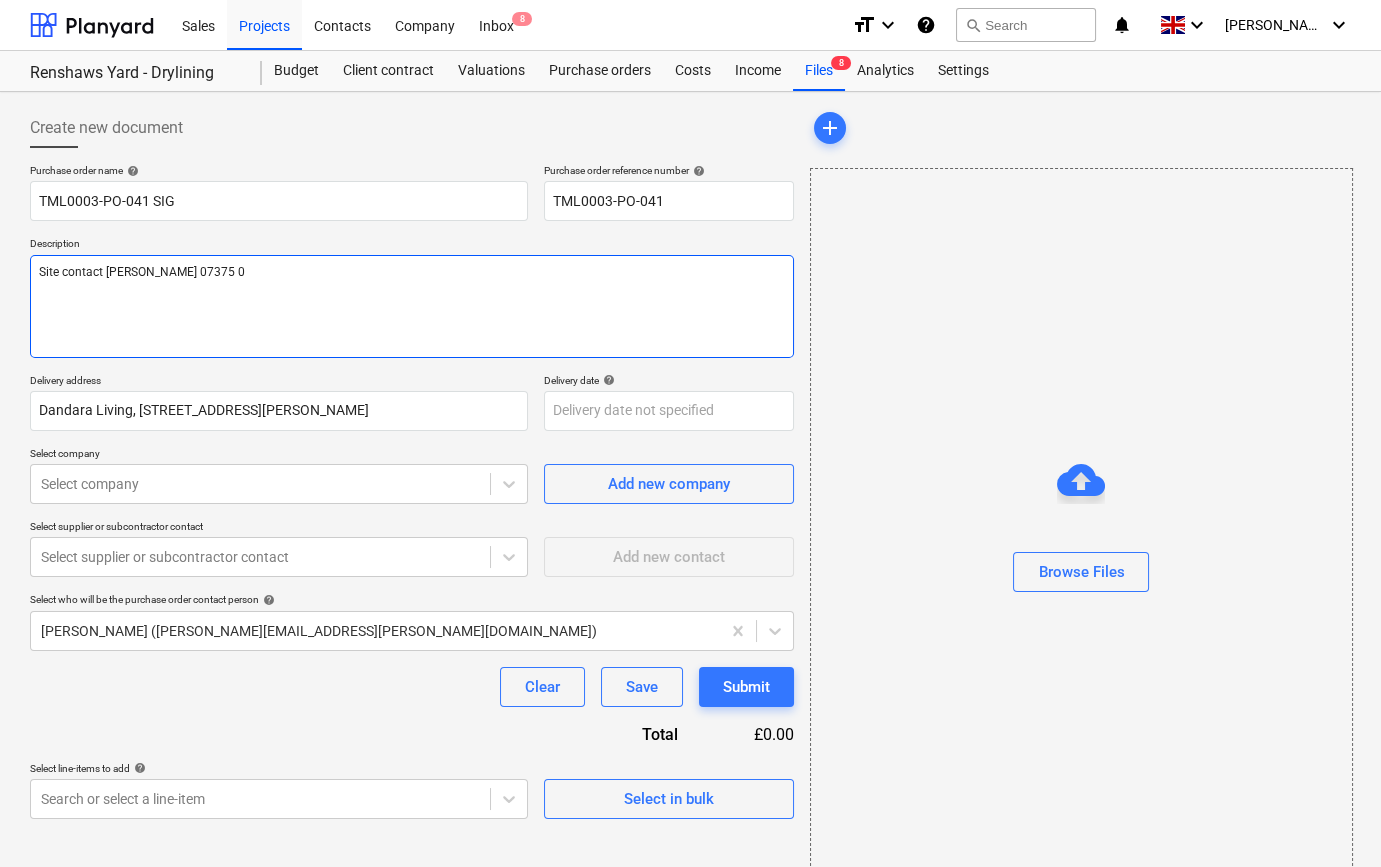 type on "x" 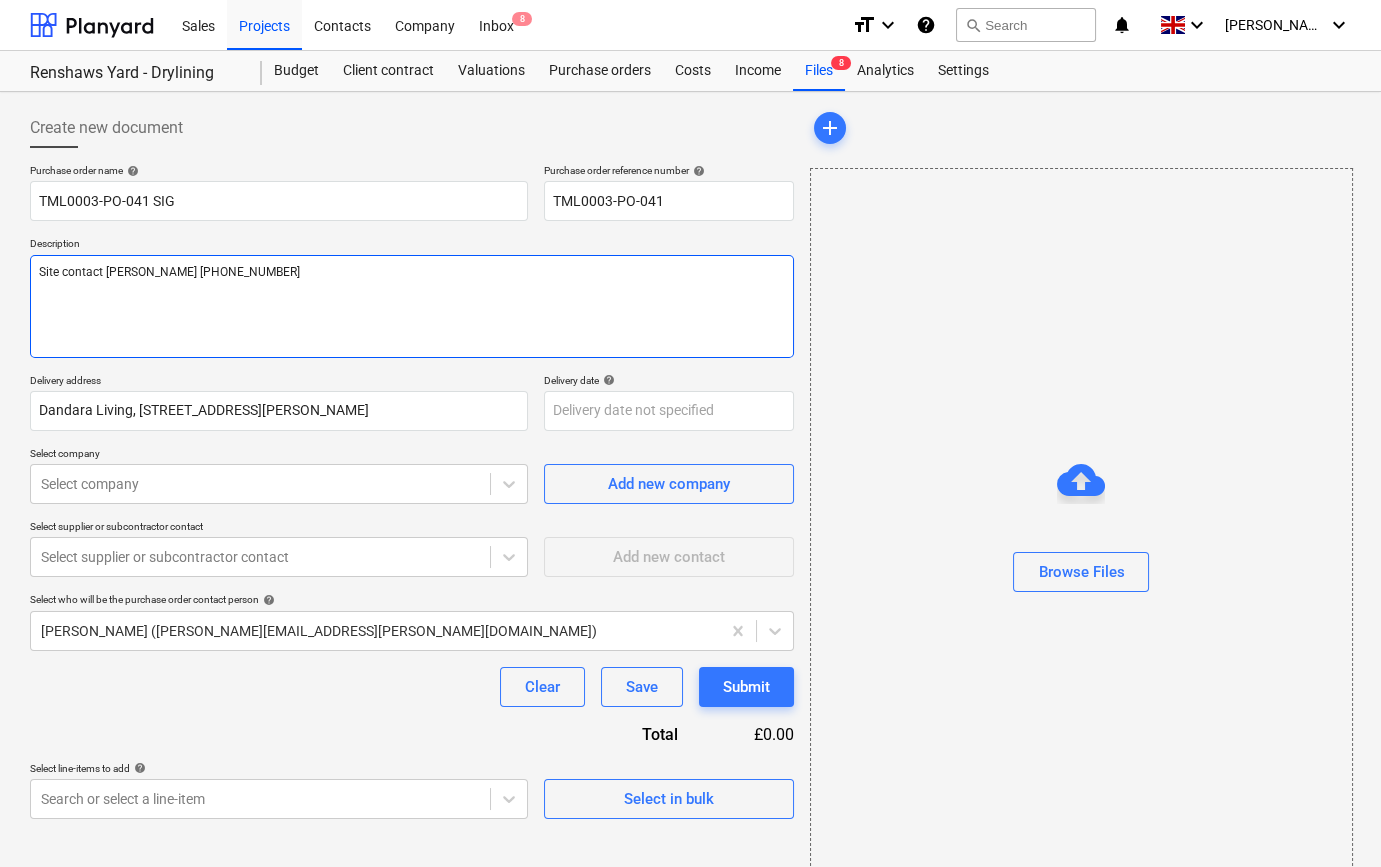 type on "x" 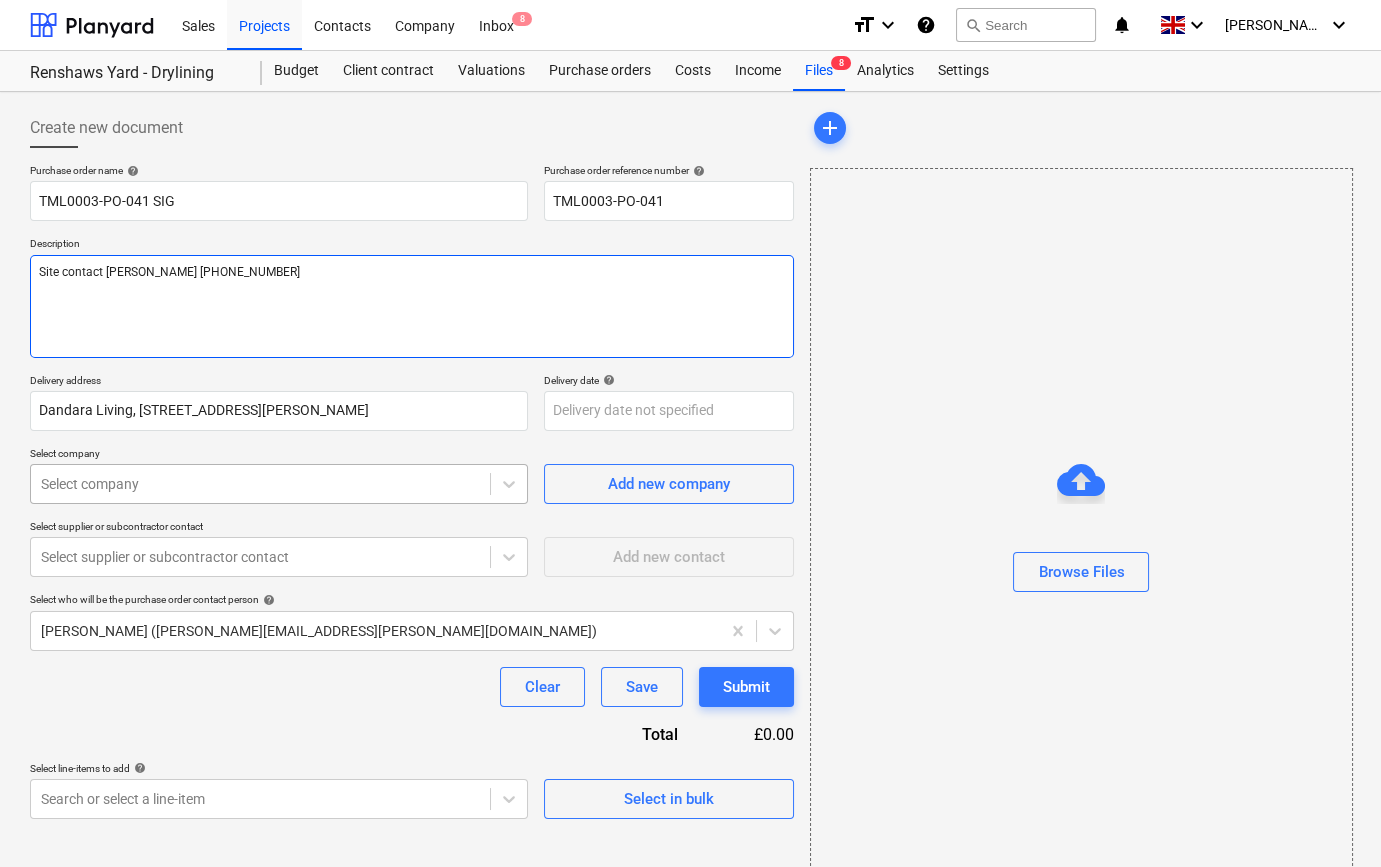 type on "Site contact [PERSON_NAME] [PHONE_NUMBER]" 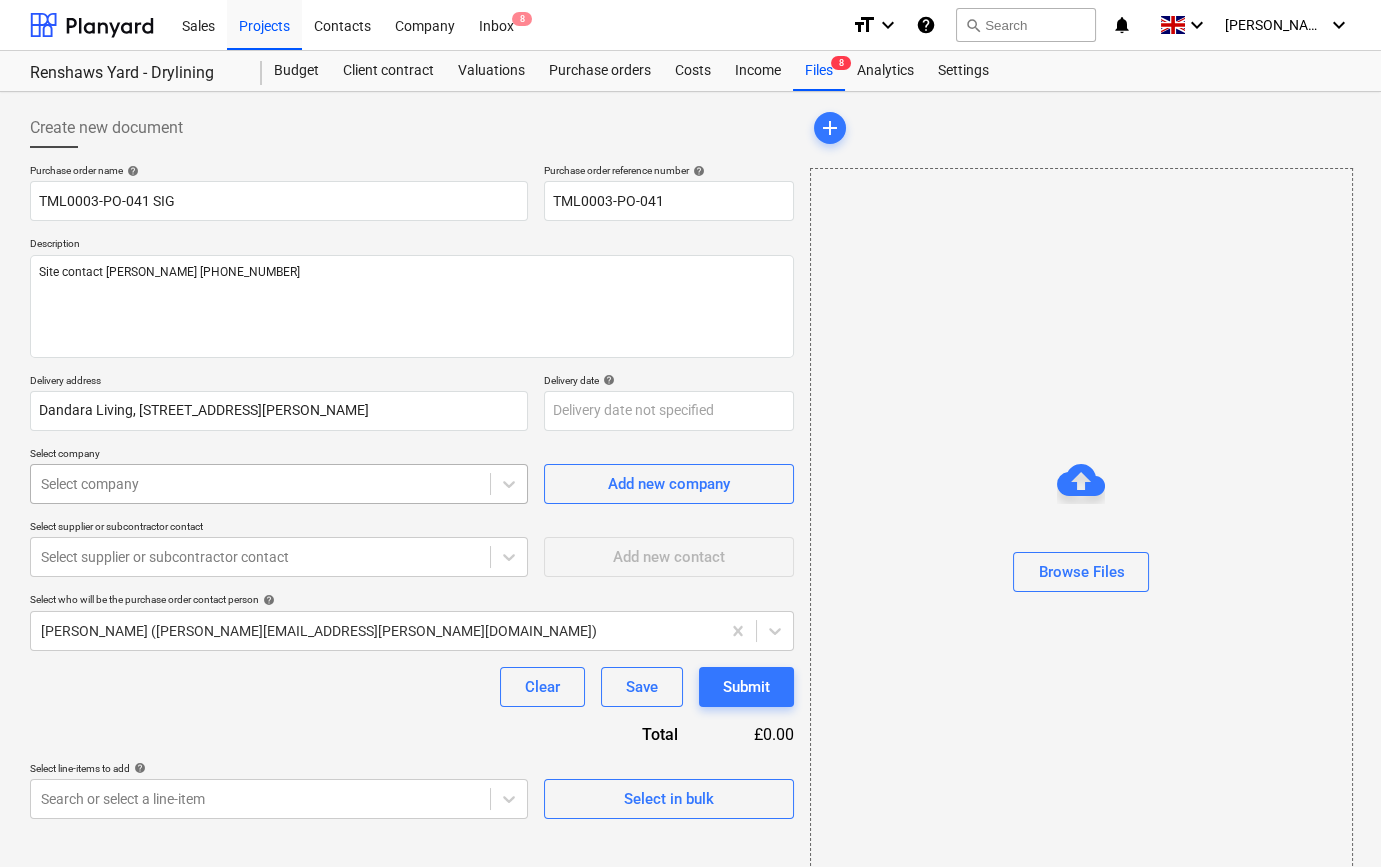 type on "x" 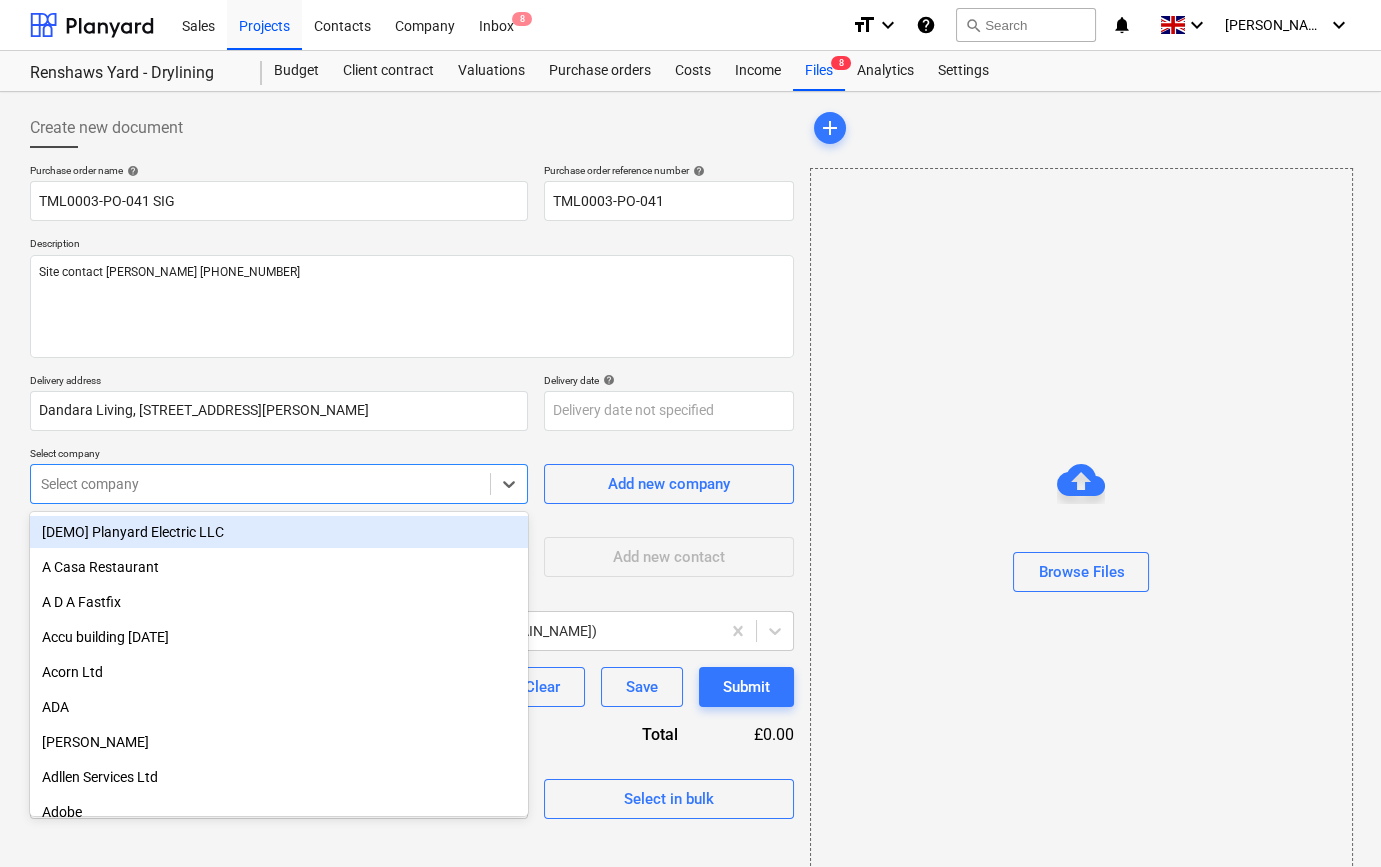 click at bounding box center [260, 484] 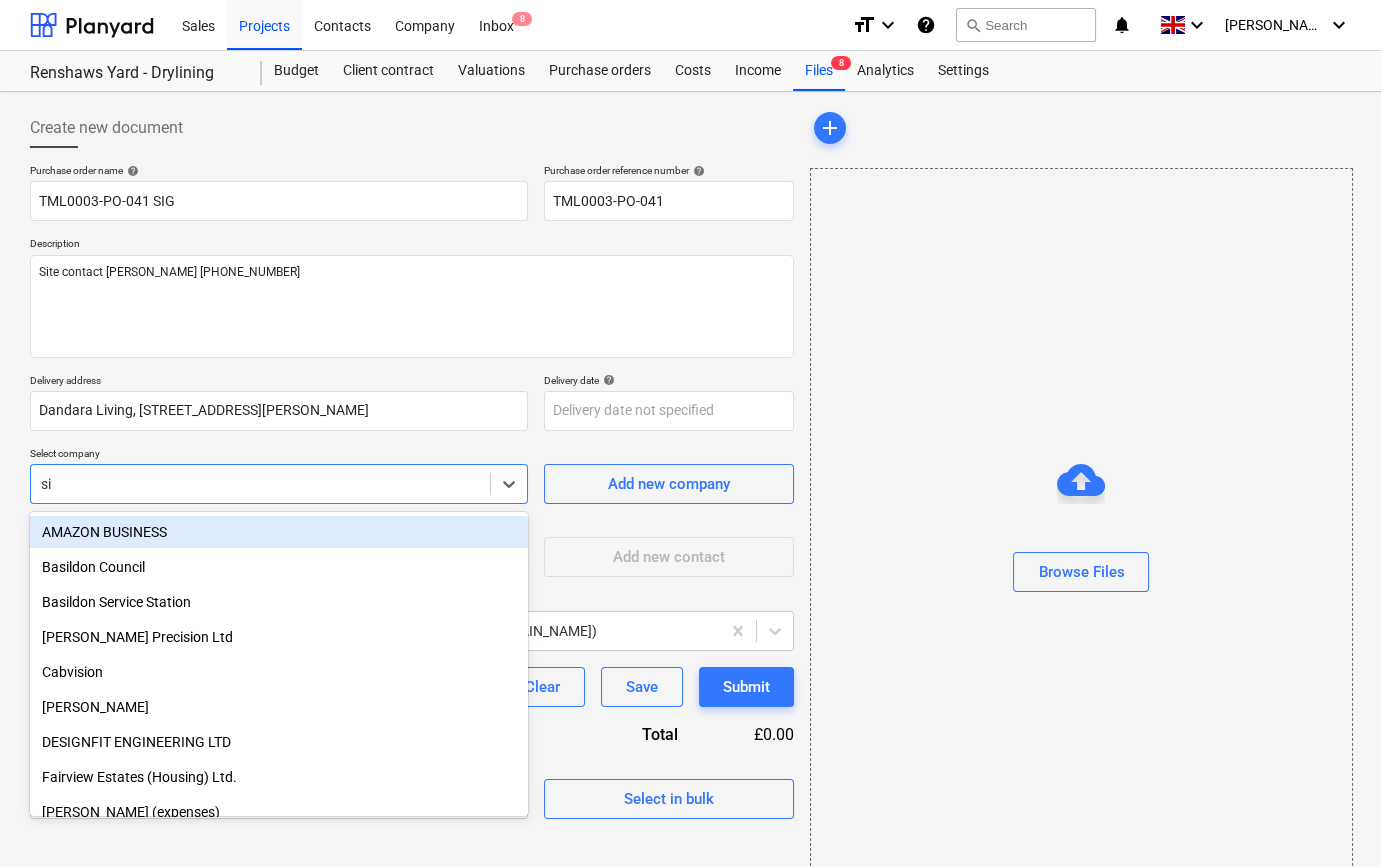 type on "sig" 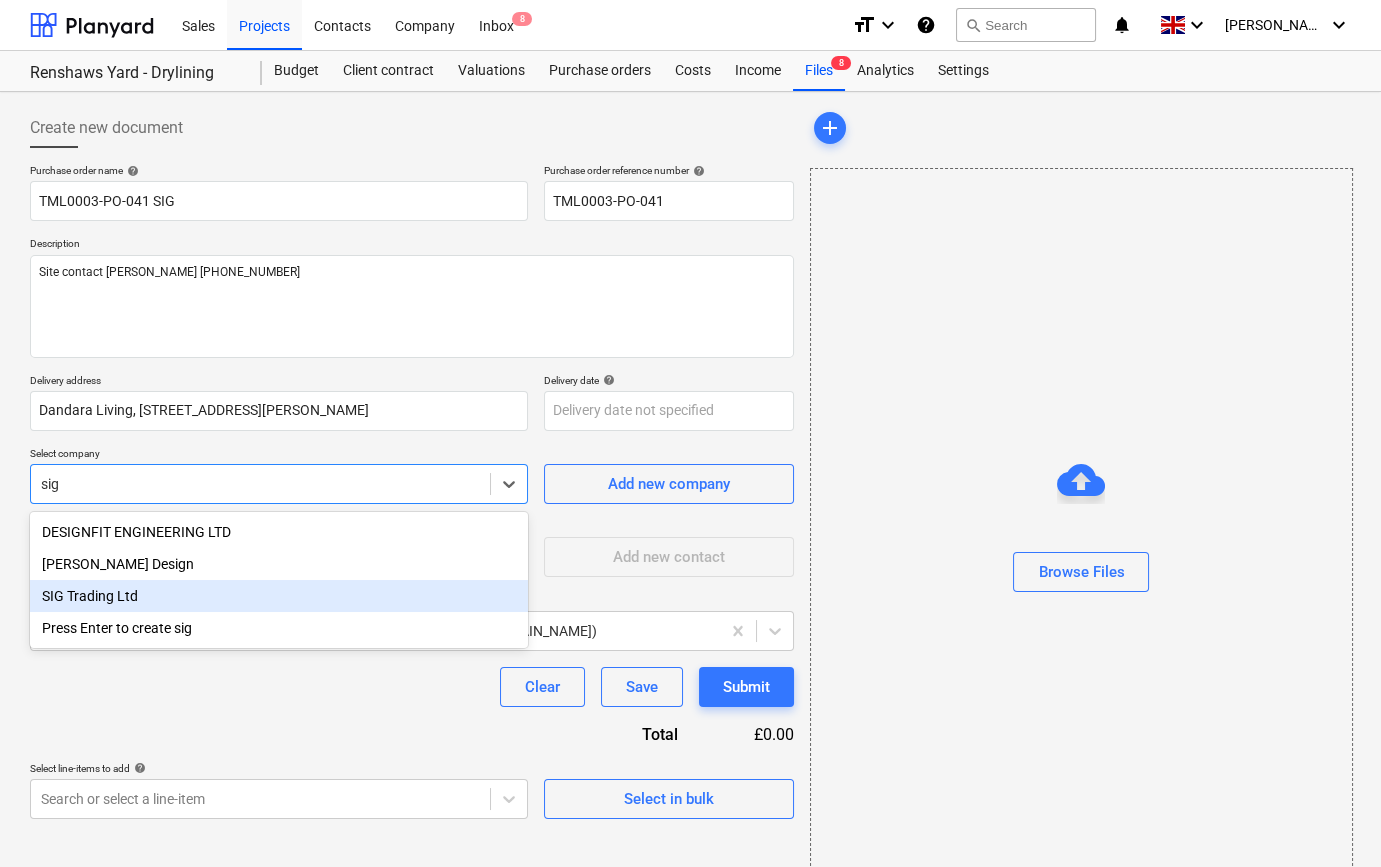click on "SIG Trading Ltd" at bounding box center (279, 596) 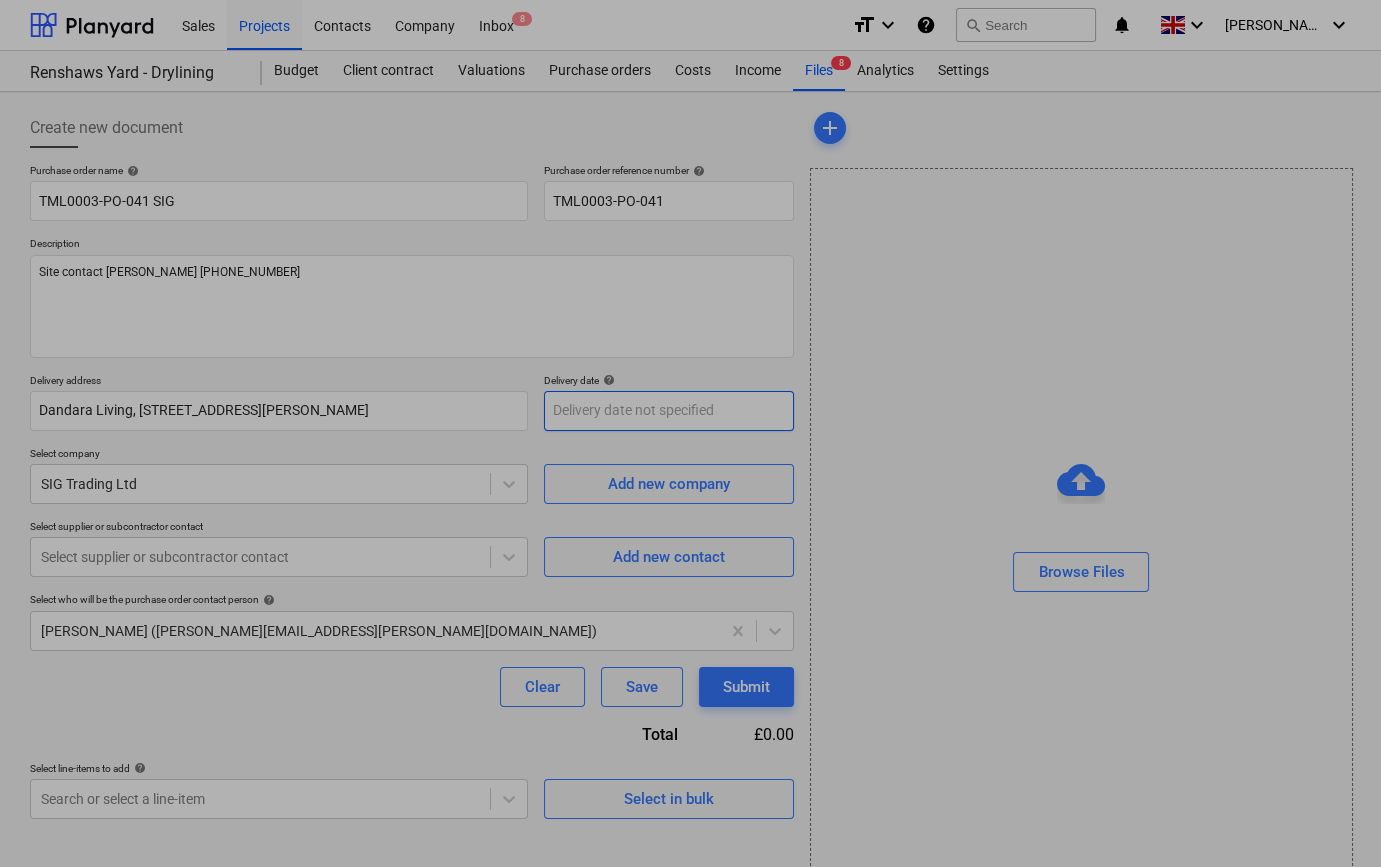 click on "Sales Projects Contacts Company Inbox 8 format_size keyboard_arrow_down help search Search notifications 0 keyboard_arrow_down [PERSON_NAME] keyboard_arrow_down Renshaws Yard -  Drylining Budget Client contract Valuations Purchase orders Costs Income Files 8 Analytics Settings Create new document Purchase order name help TML0003-PO-041 SIG Purchase order reference number help TML0003-PO-041 Description Site contact [PERSON_NAME] [PHONE_NUMBER] Delivery address [GEOGRAPHIC_DATA][STREET_ADDRESS][PERSON_NAME] Delivery date help Press the down arrow key to interact with the calendar and
select a date. Press the question mark key to get the keyboard shortcuts for changing dates. Select company SIG Trading Ltd   Add new company Select supplier or subcontractor contact Select supplier or subcontractor contact Add new contact Select who will be the purchase order contact person help [PERSON_NAME] ([PERSON_NAME][EMAIL_ADDRESS][PERSON_NAME][DOMAIN_NAME]) Clear Save Submit Total £0.00 Select line-items to add help Select in bulk add x" at bounding box center (690, 433) 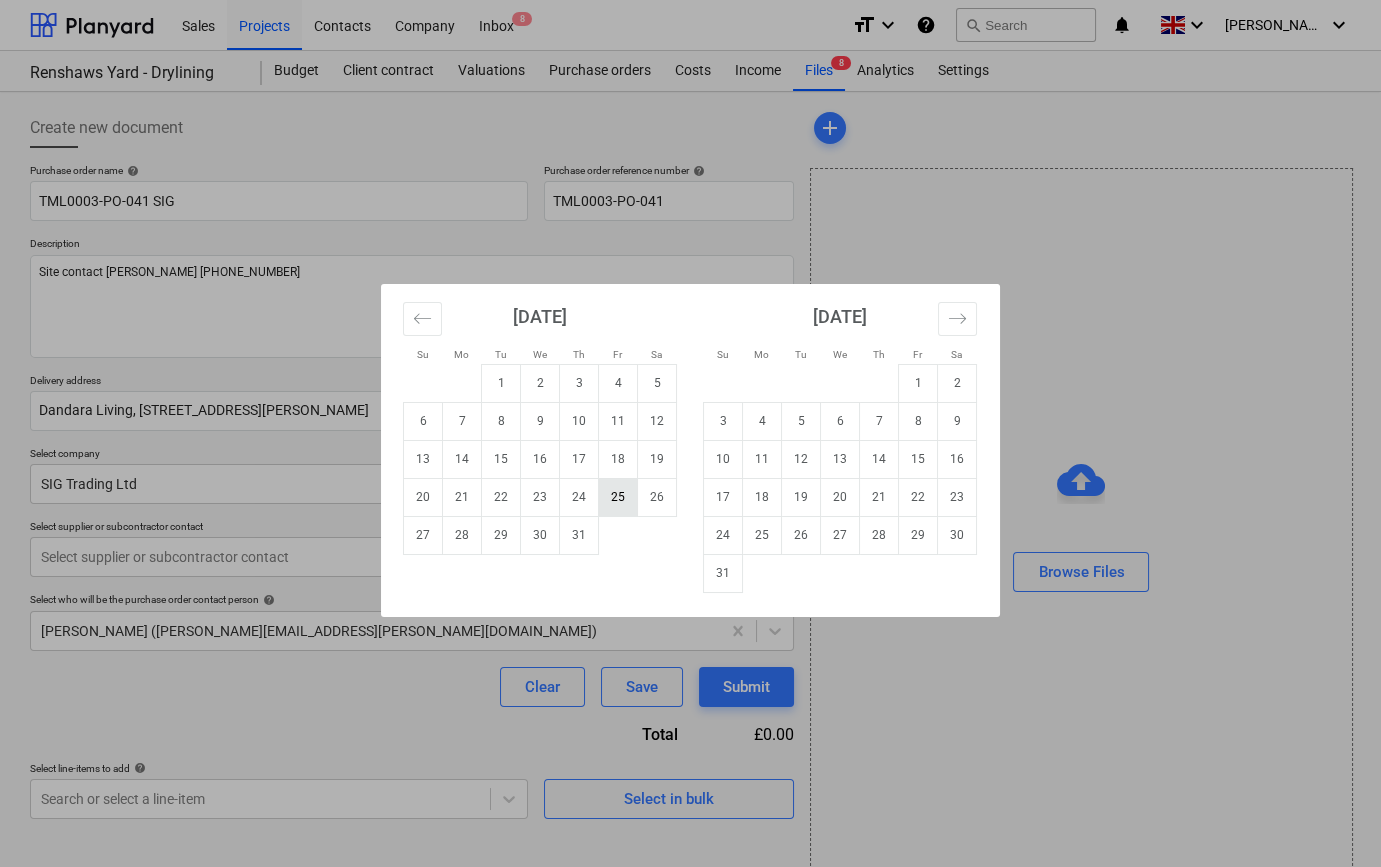 click on "25" at bounding box center (618, 497) 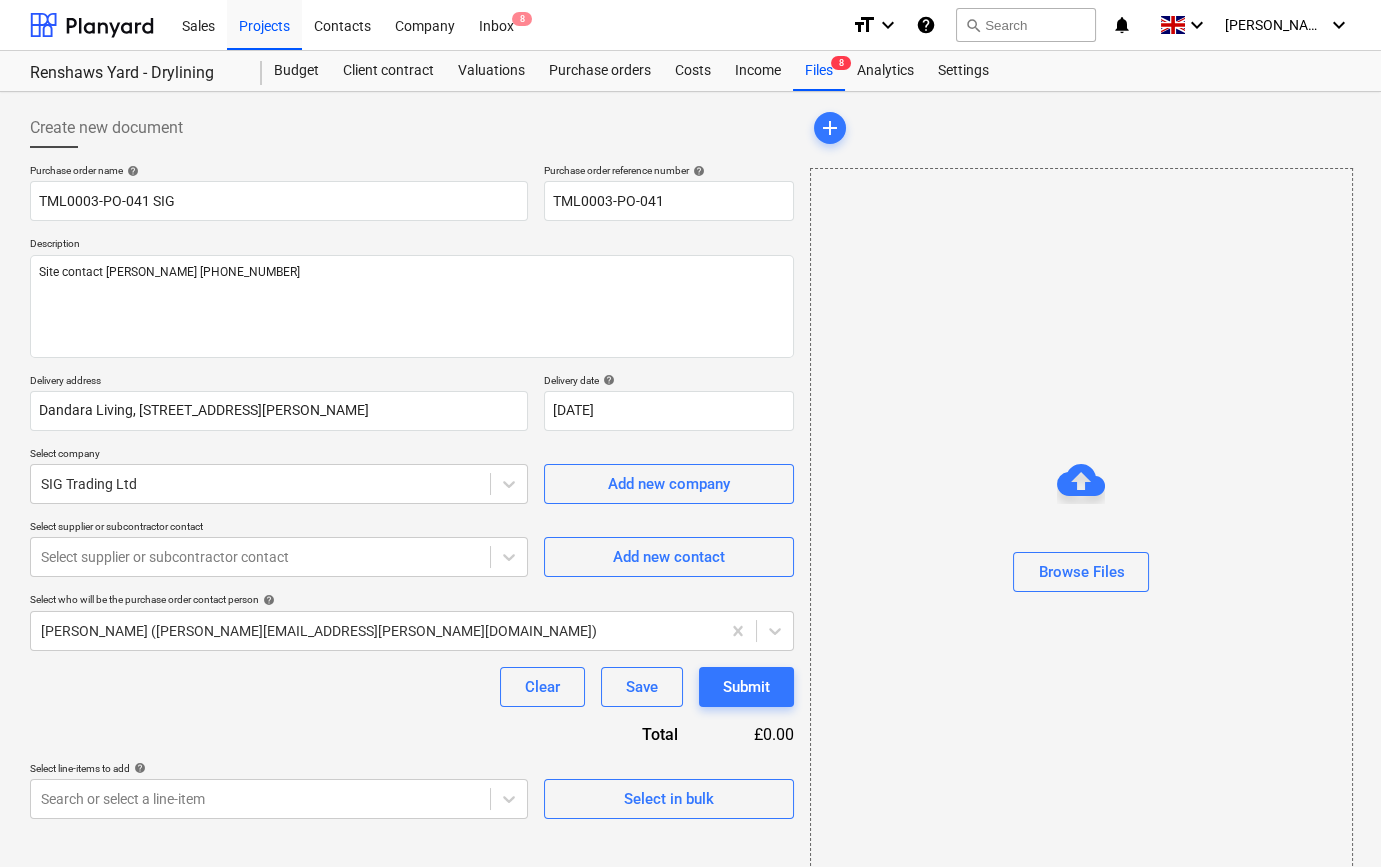 scroll, scrollTop: 43, scrollLeft: 0, axis: vertical 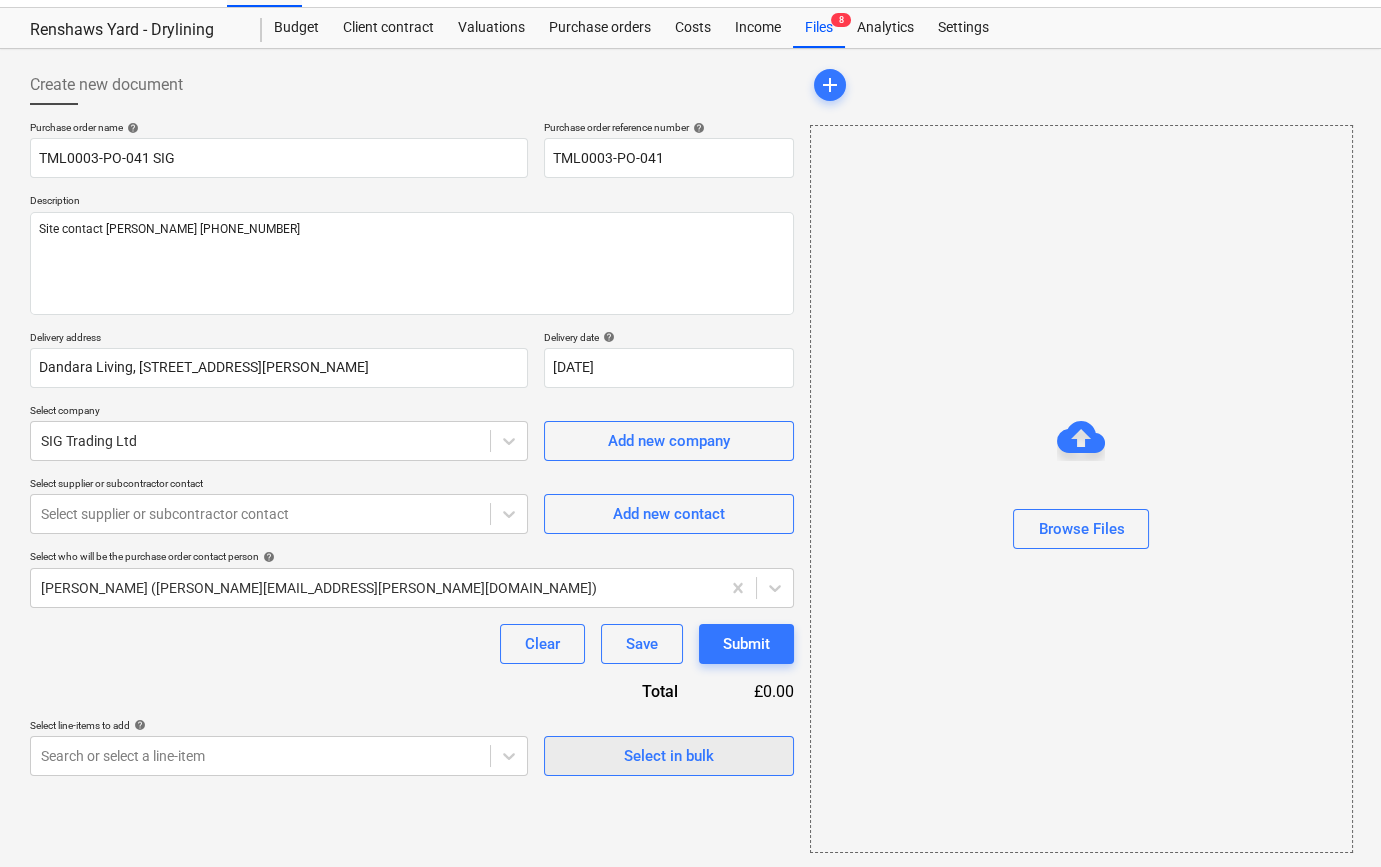 click on "Select in bulk" at bounding box center (669, 756) 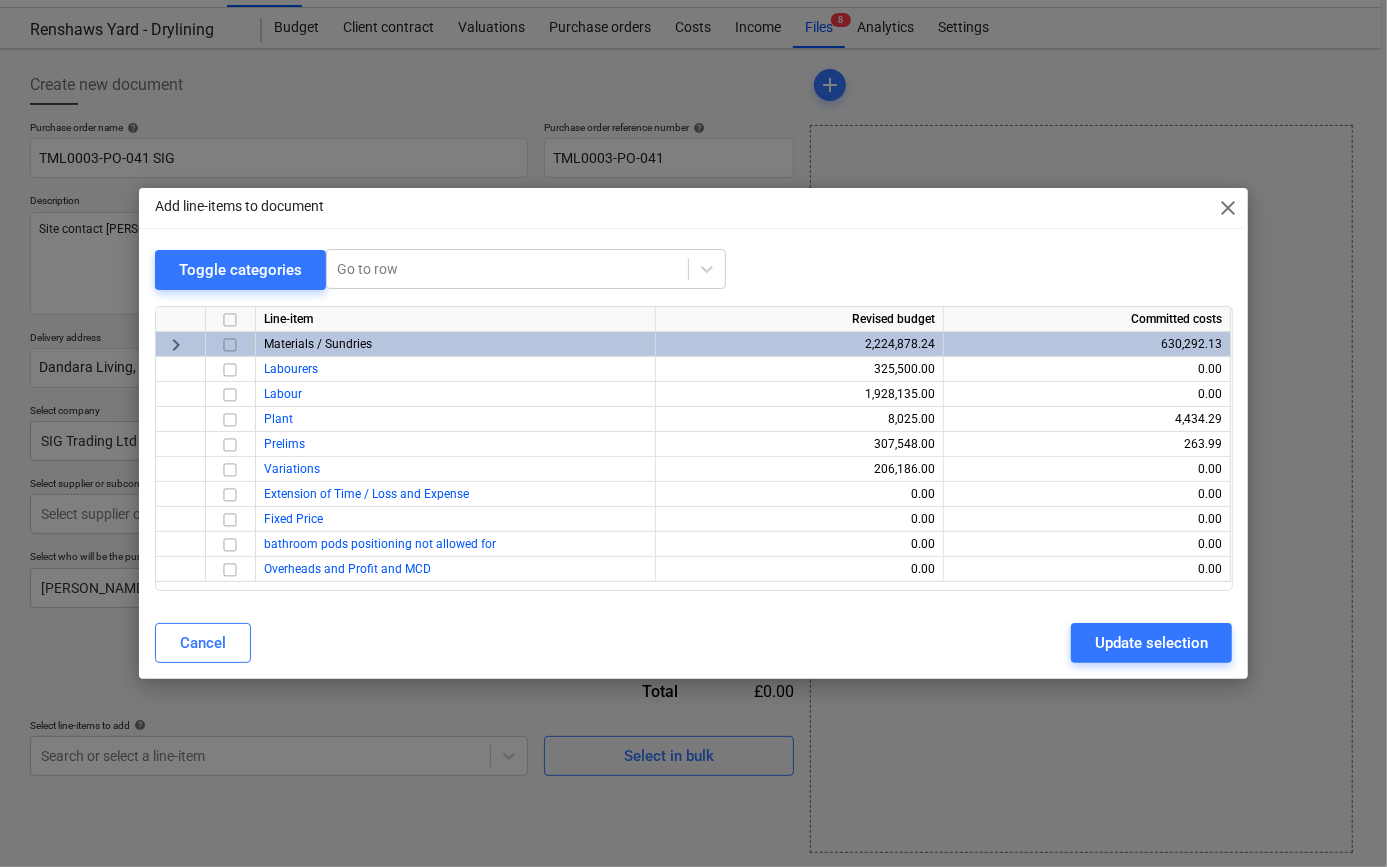 click at bounding box center (230, 345) 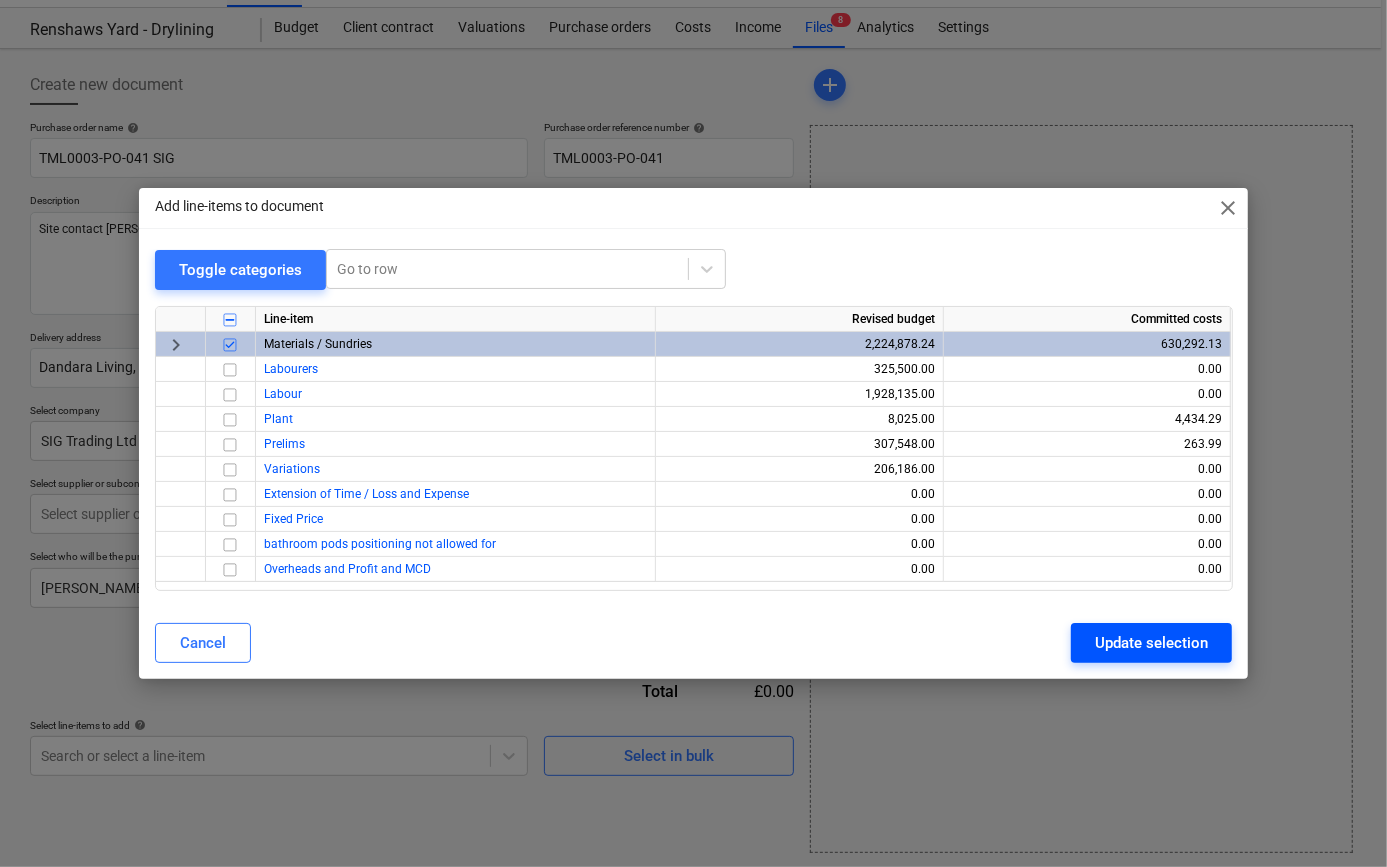 click on "Update selection" at bounding box center [1151, 643] 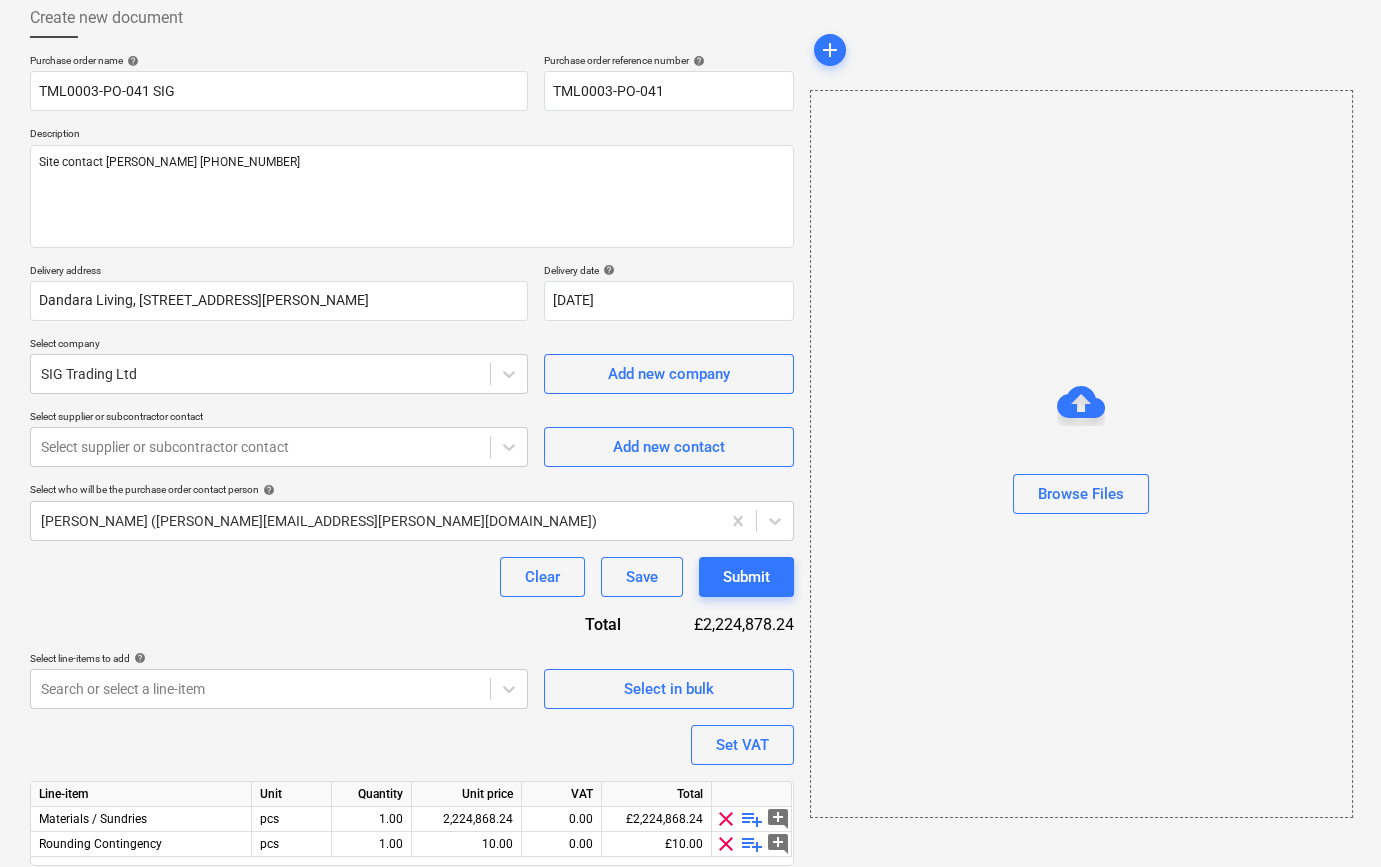 scroll, scrollTop: 180, scrollLeft: 0, axis: vertical 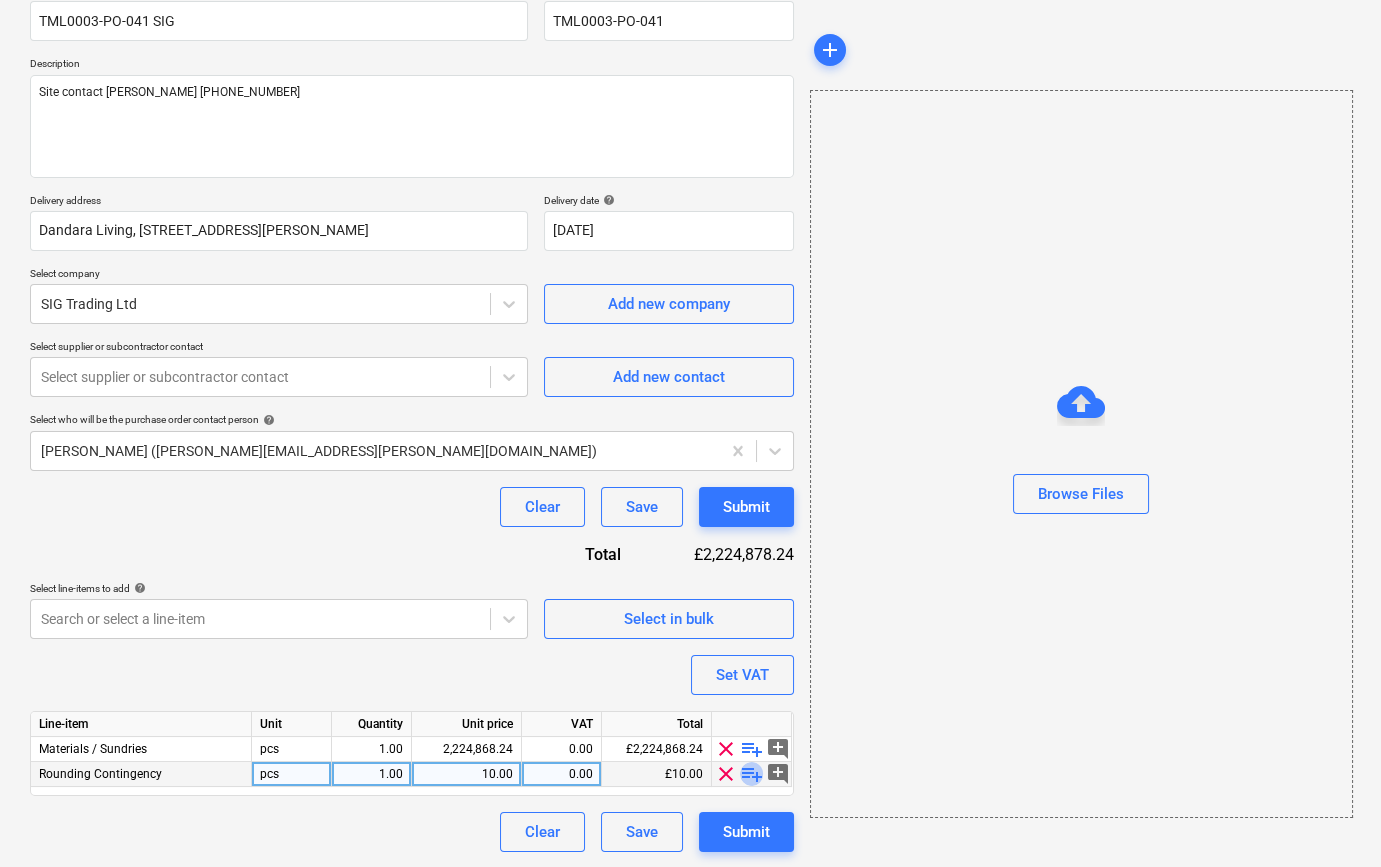 click on "playlist_add" at bounding box center (752, 774) 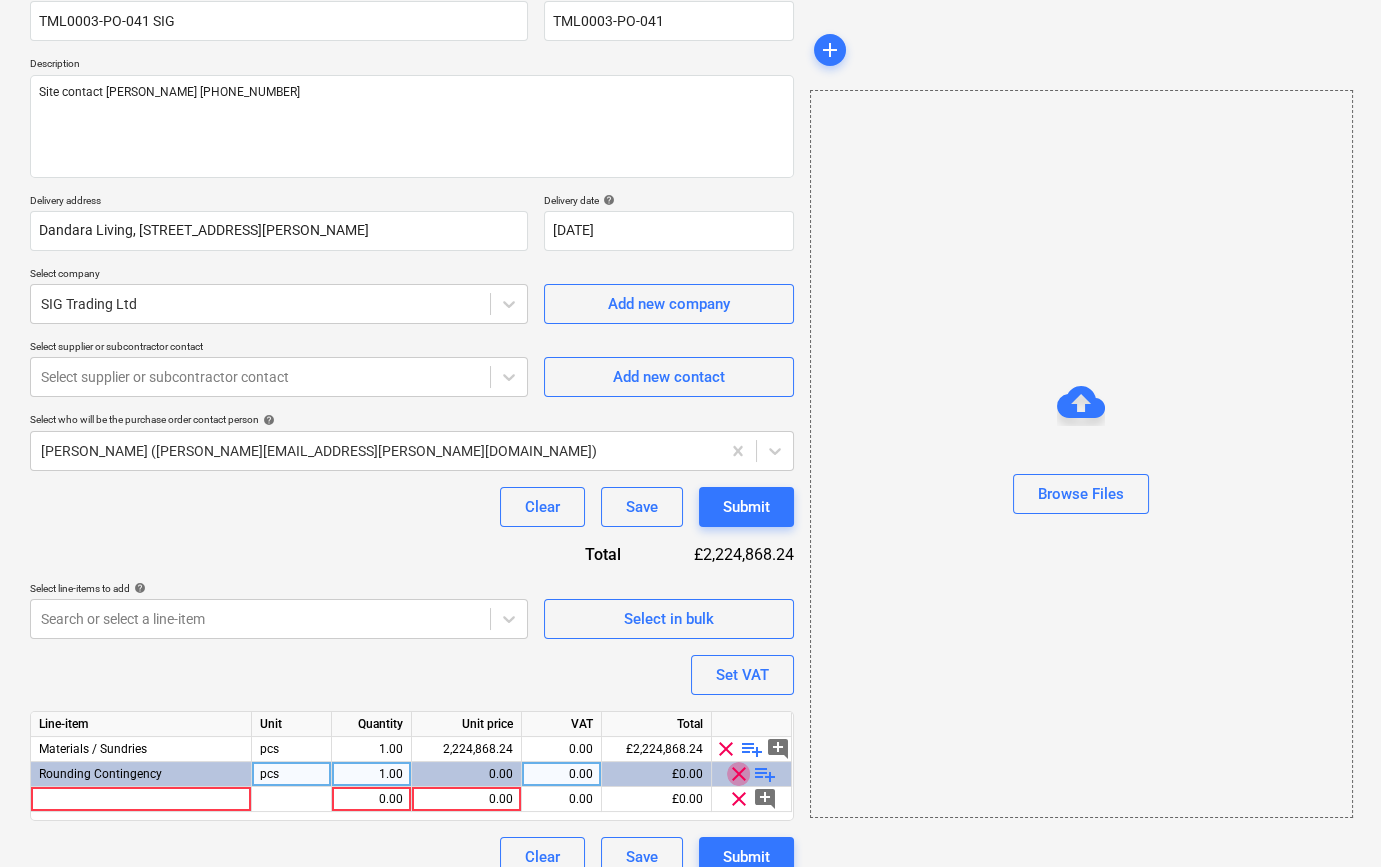 click on "clear" at bounding box center (739, 774) 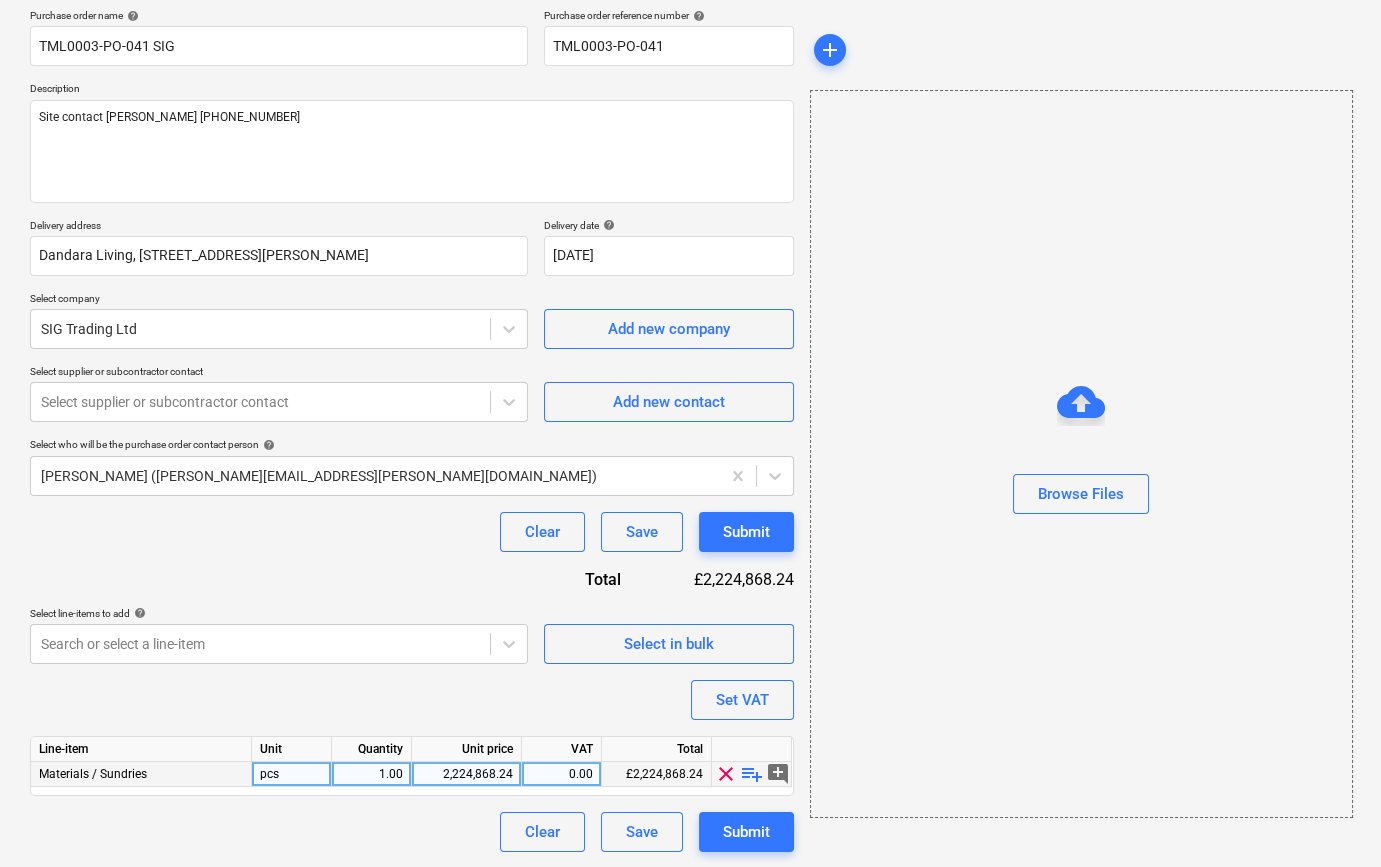 click on "playlist_add" at bounding box center (752, 774) 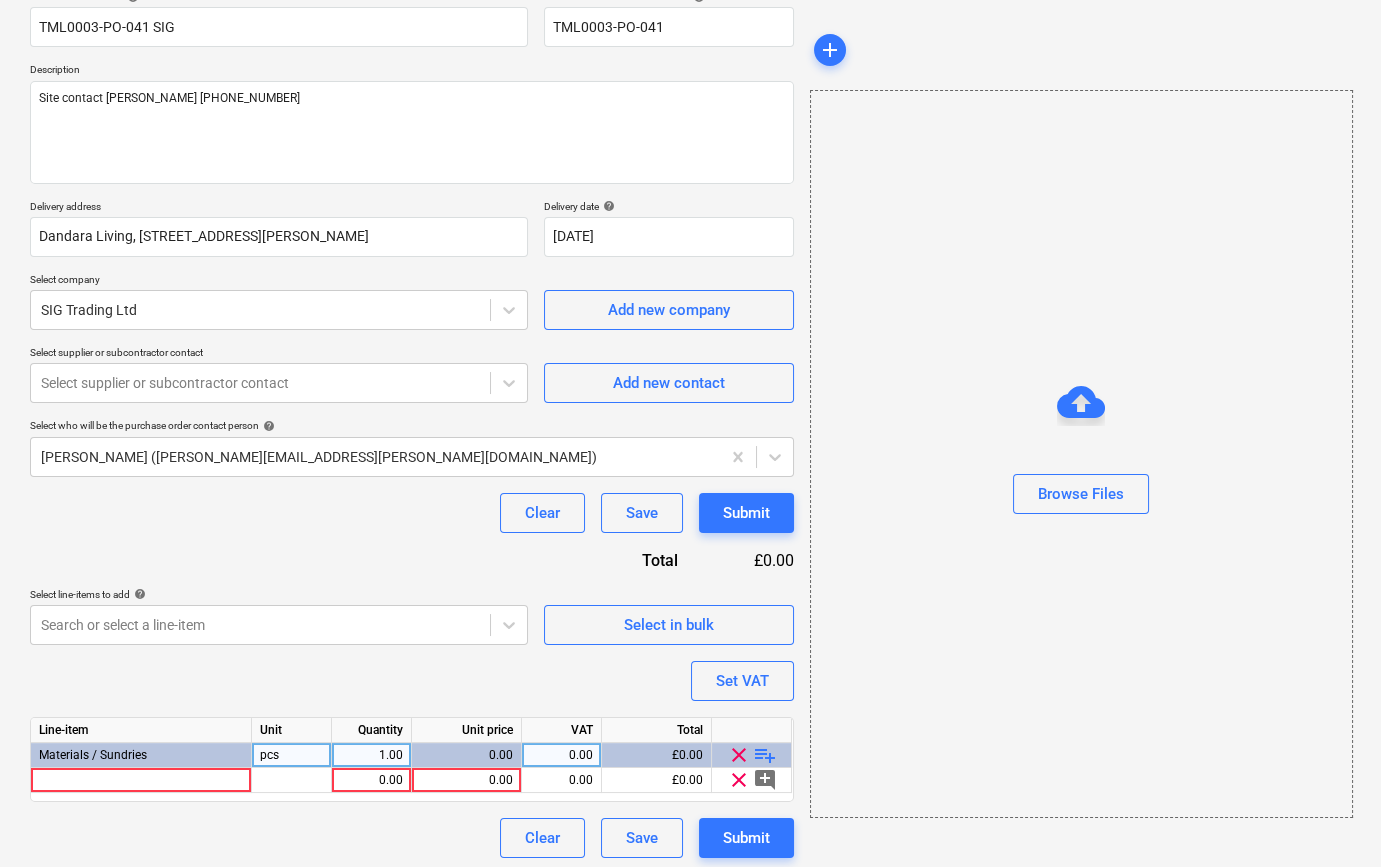 scroll, scrollTop: 180, scrollLeft: 0, axis: vertical 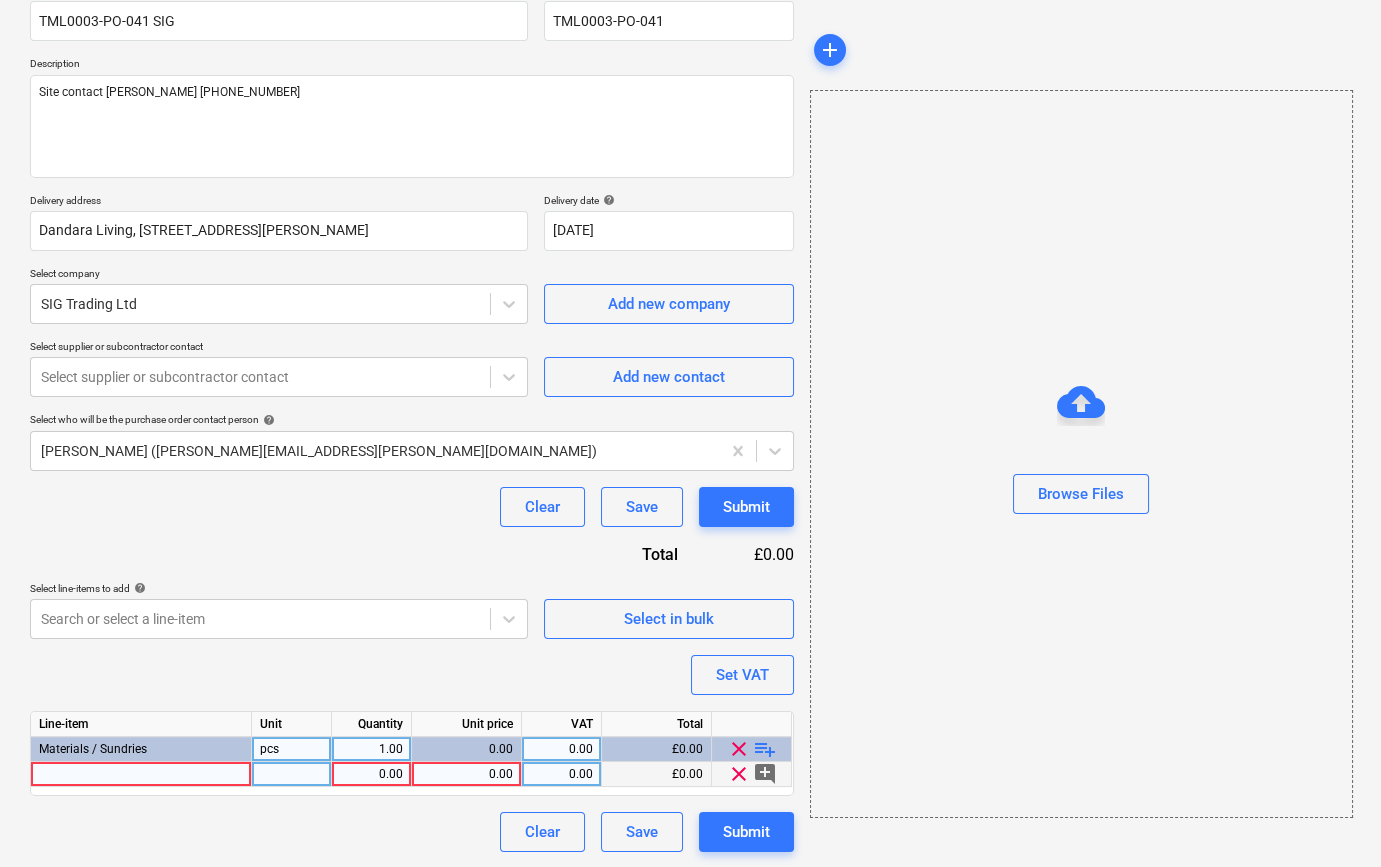 click at bounding box center [141, 774] 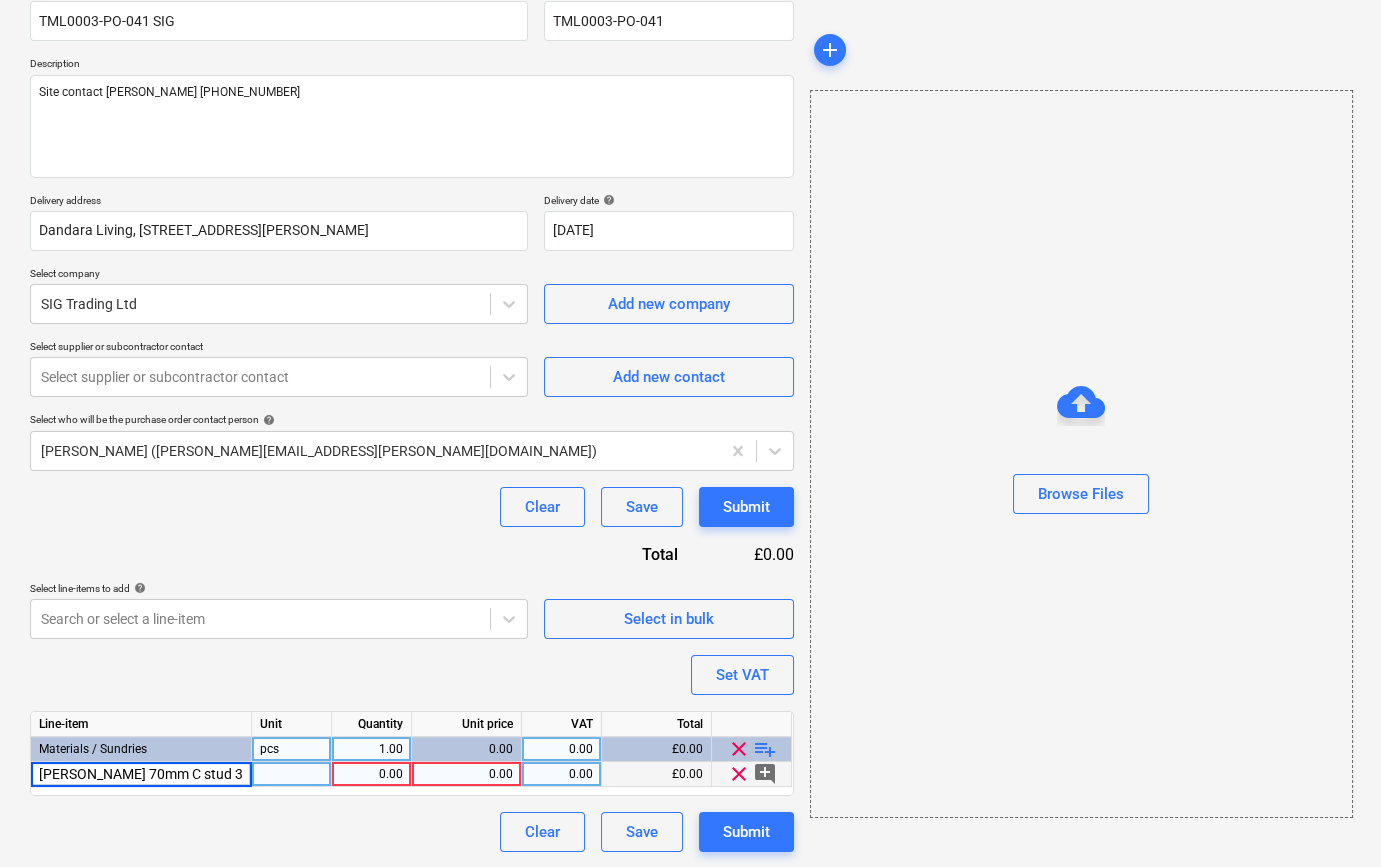 type on "[PERSON_NAME] 70mm C stud 3m" 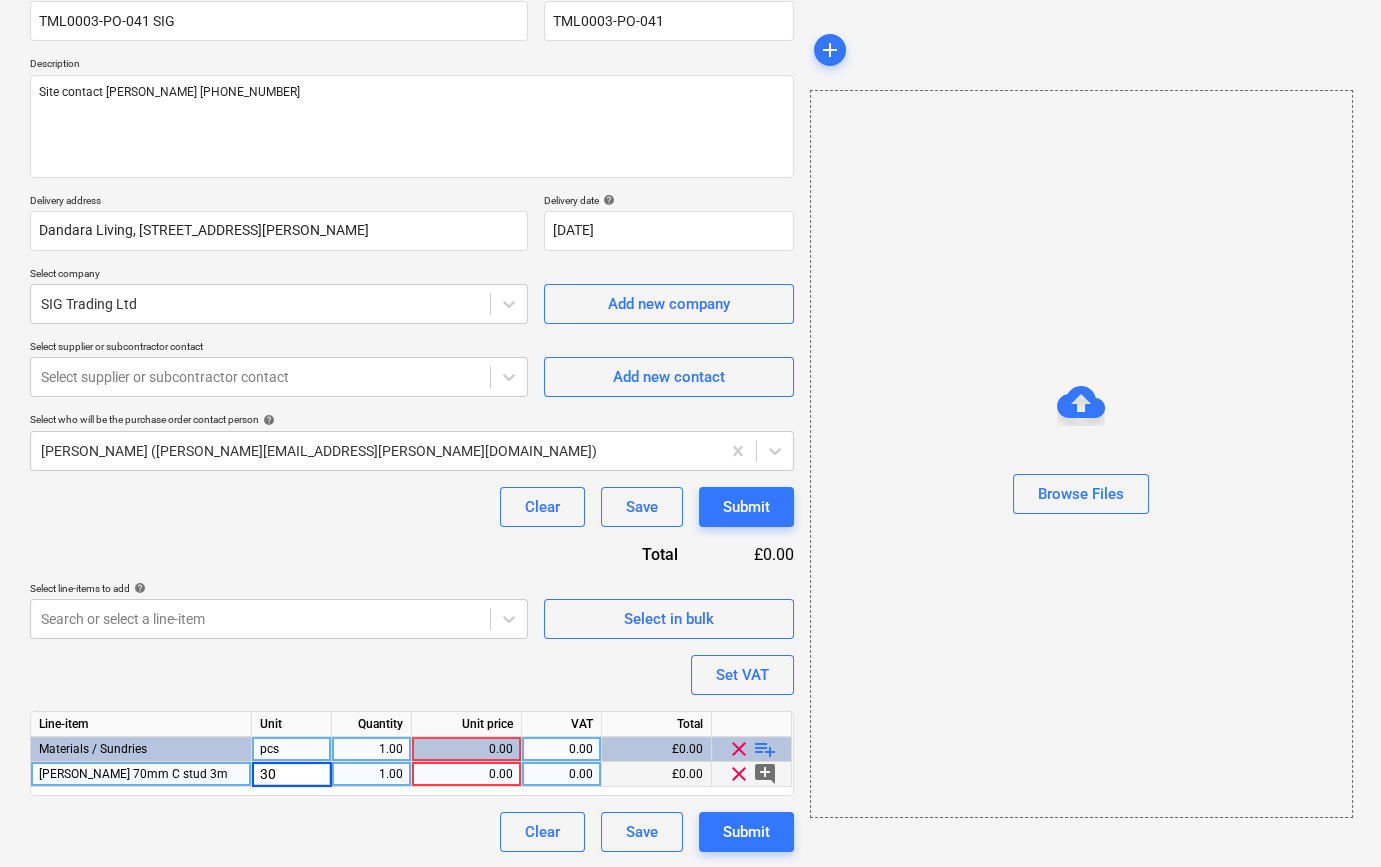 type on "300" 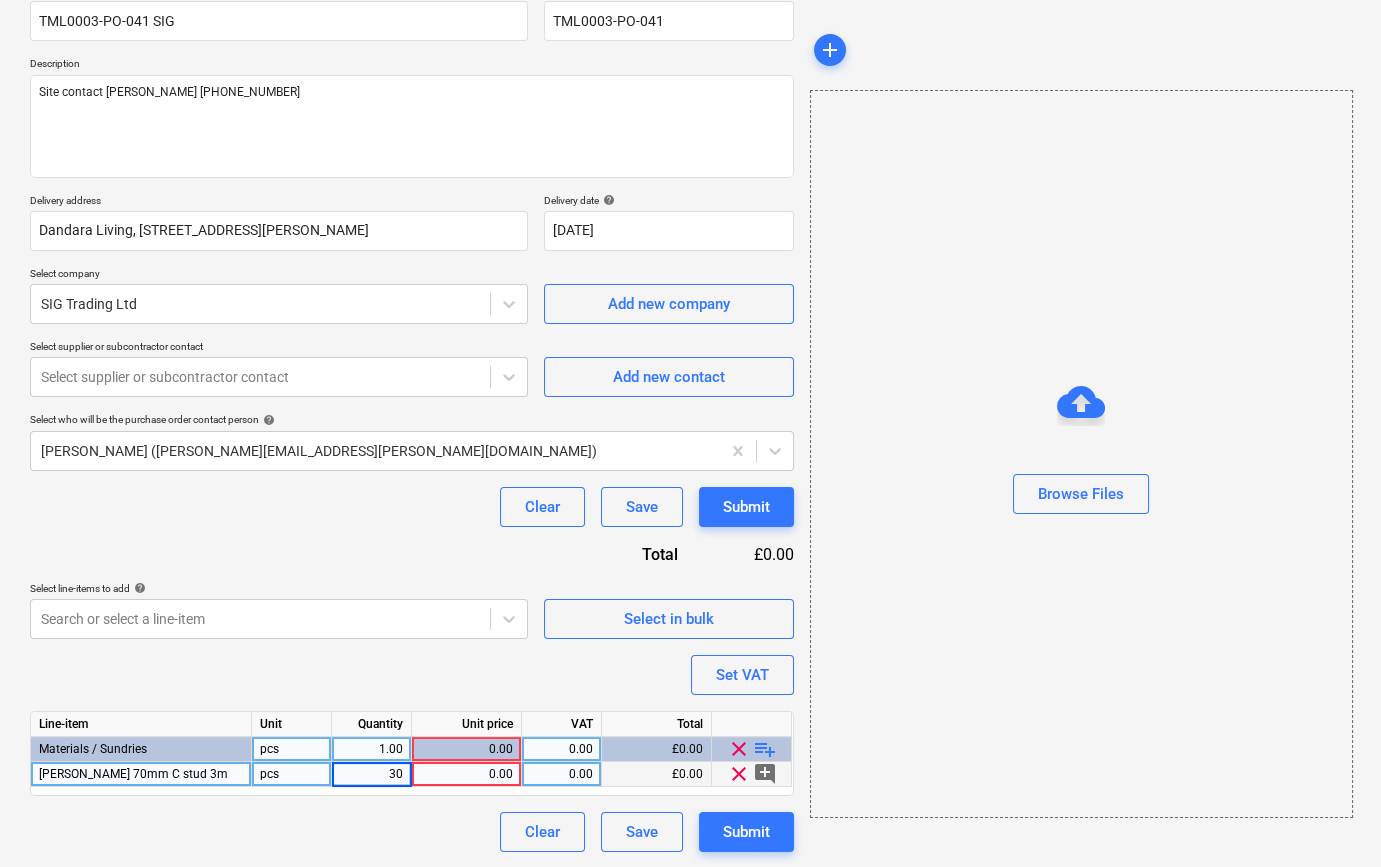 type on "300" 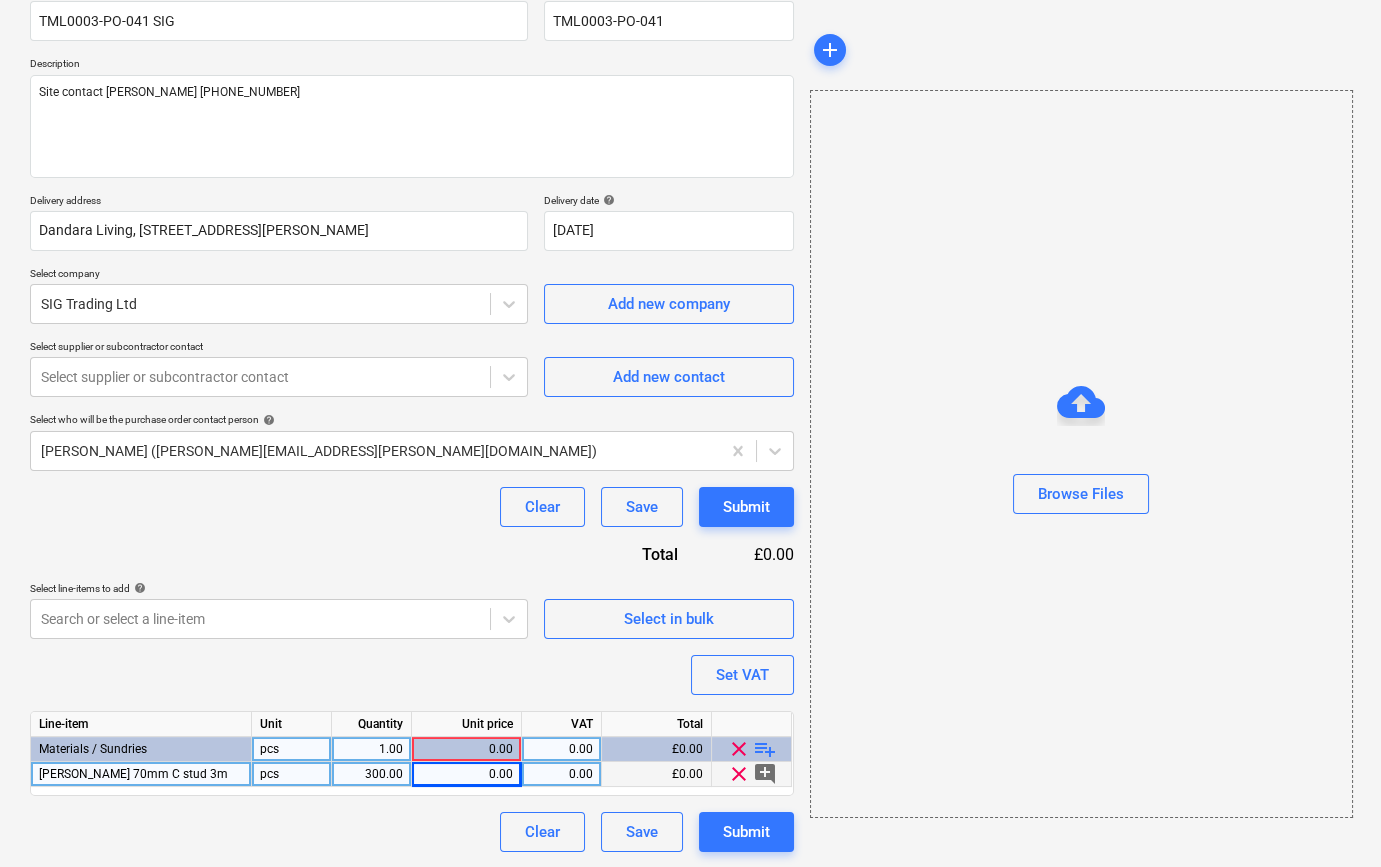 click on "0.00" at bounding box center [466, 774] 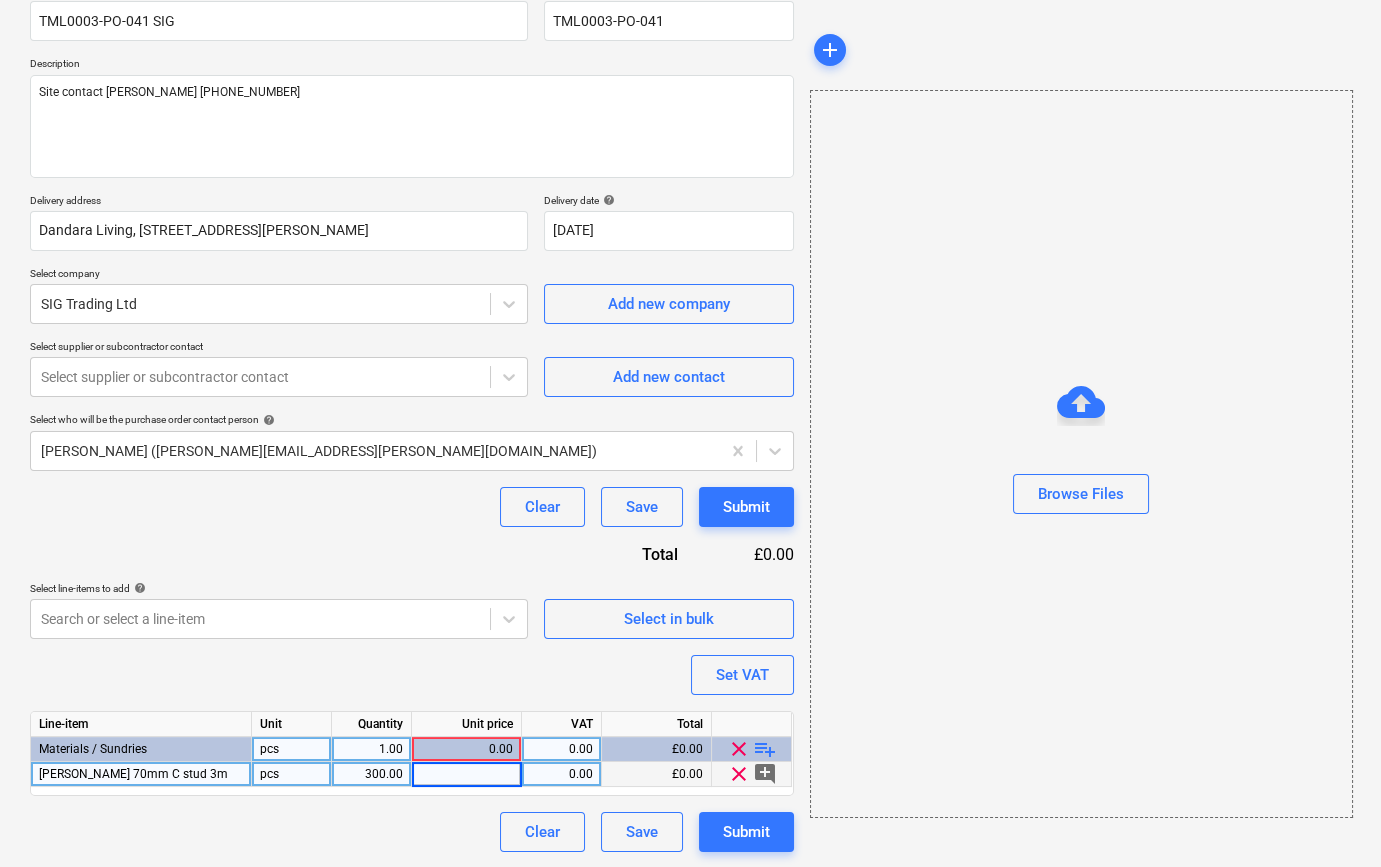 type on "x" 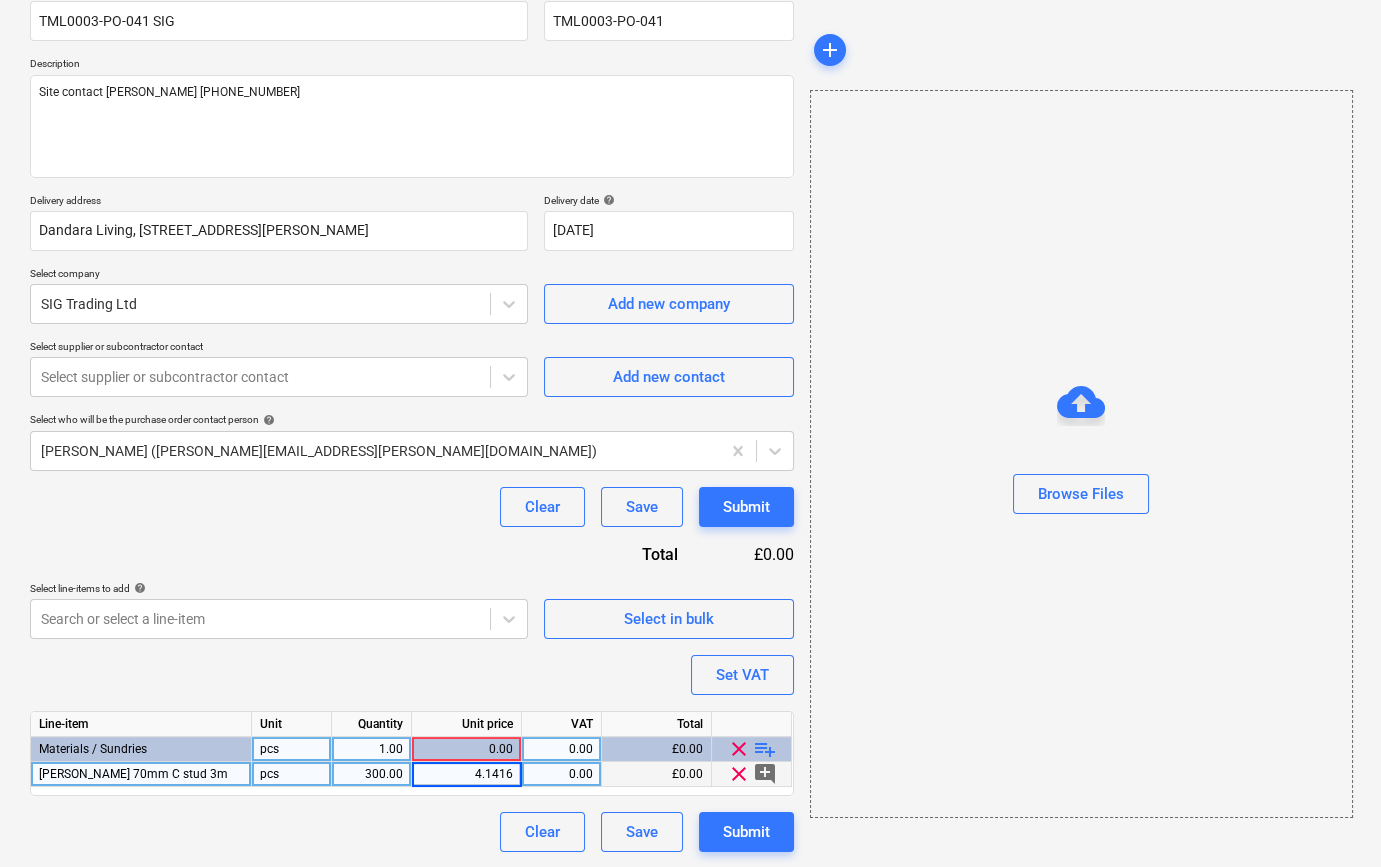 type on "4.14167" 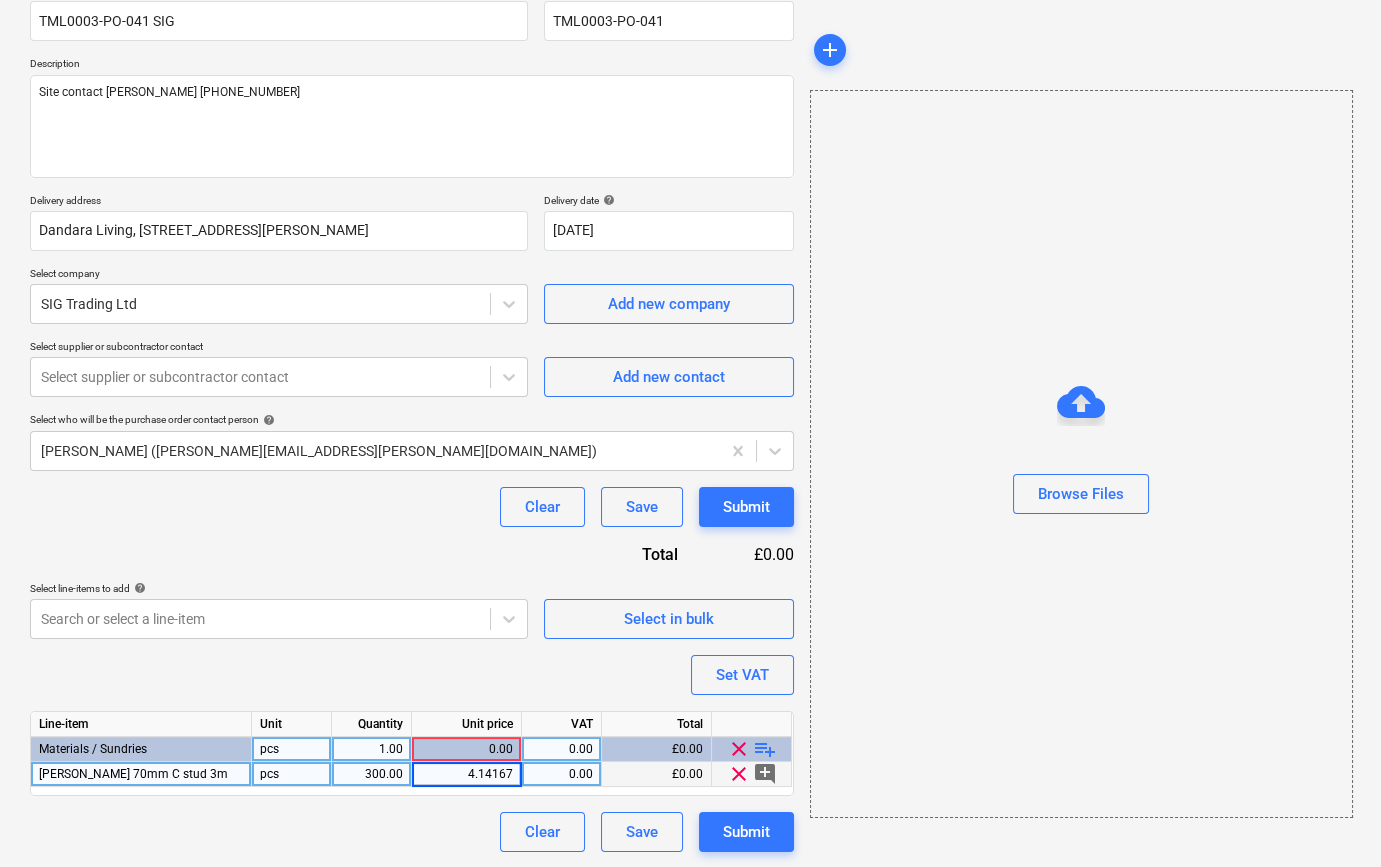 type on "x" 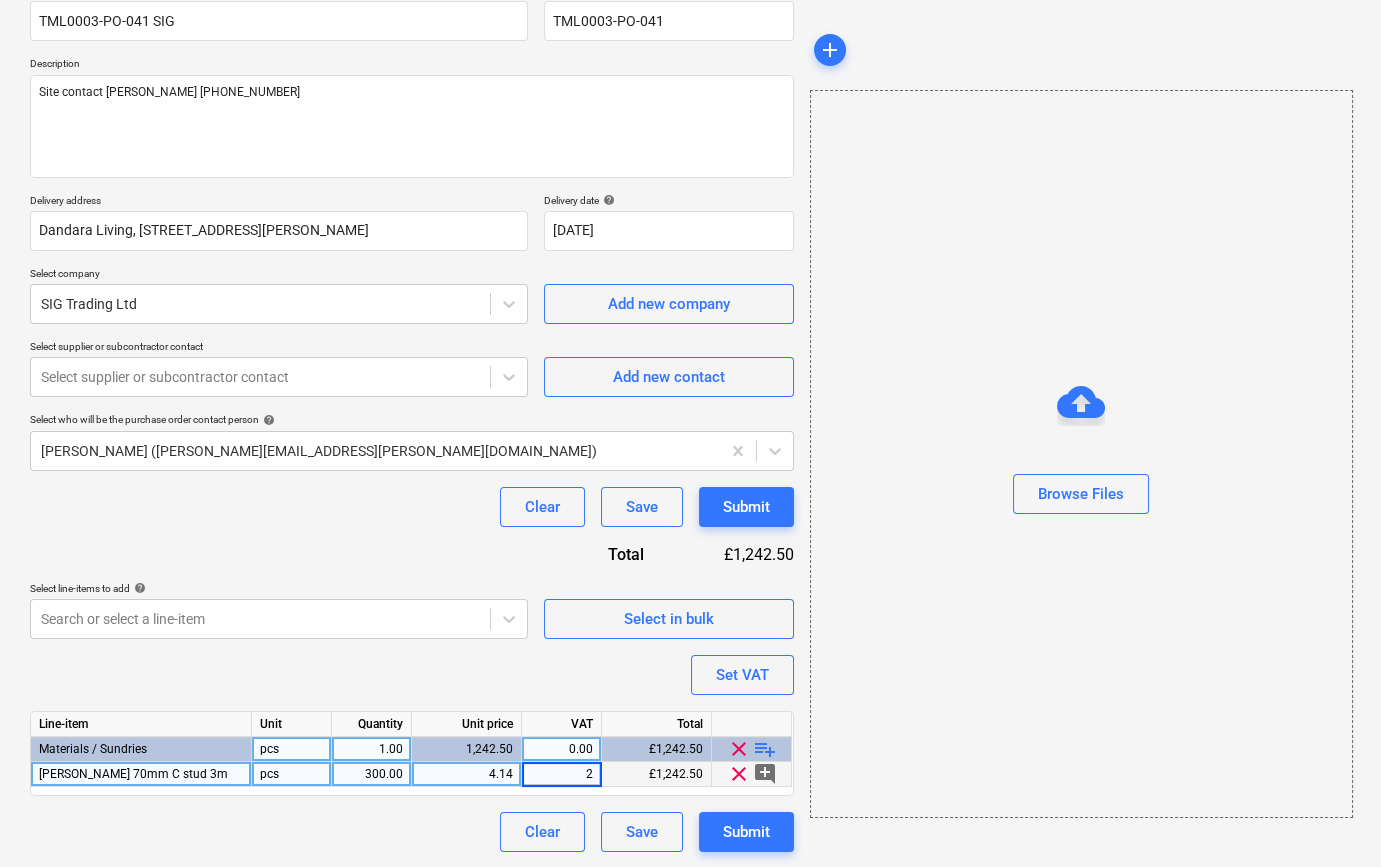 type on "20" 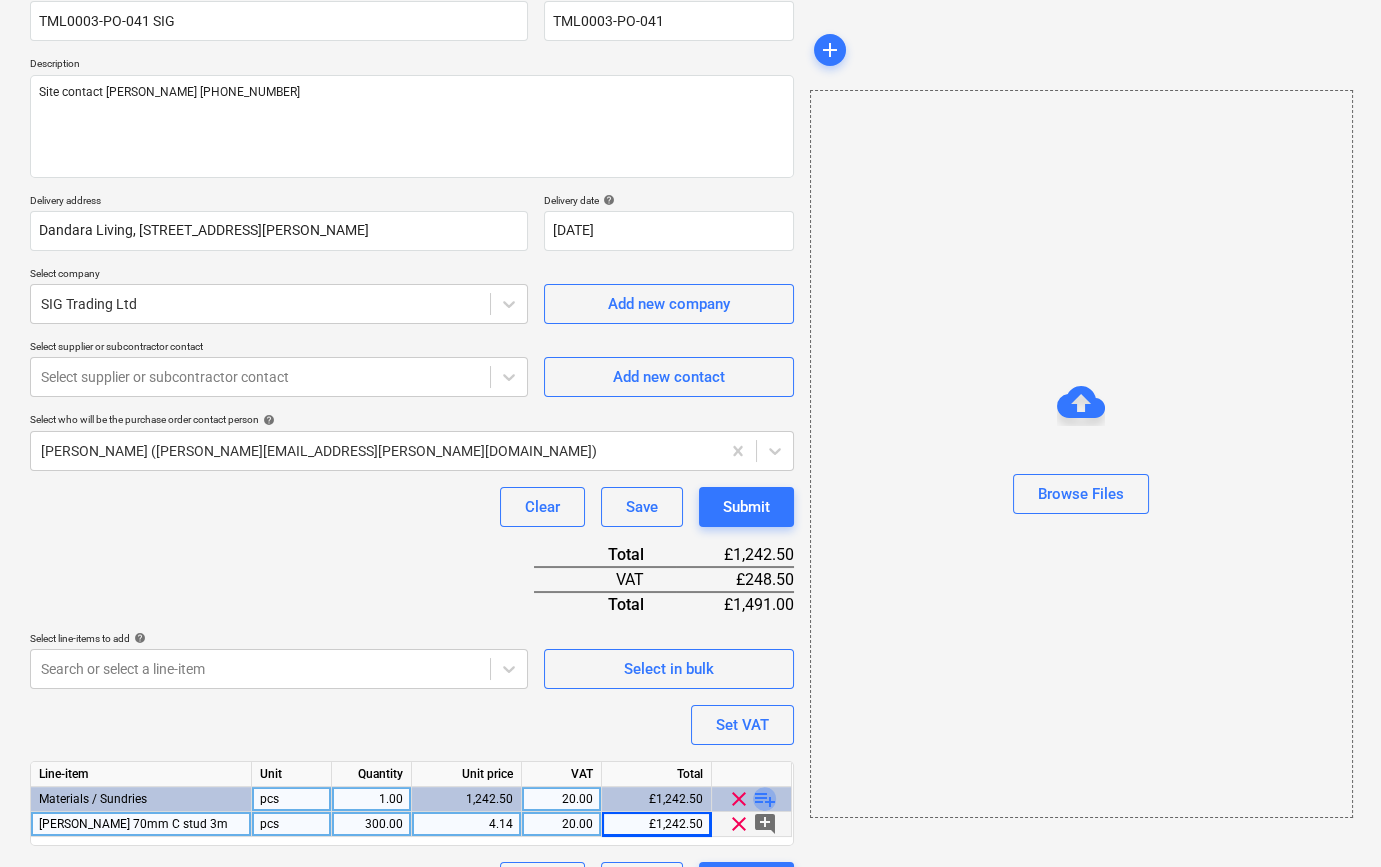 click on "playlist_add" at bounding box center (765, 799) 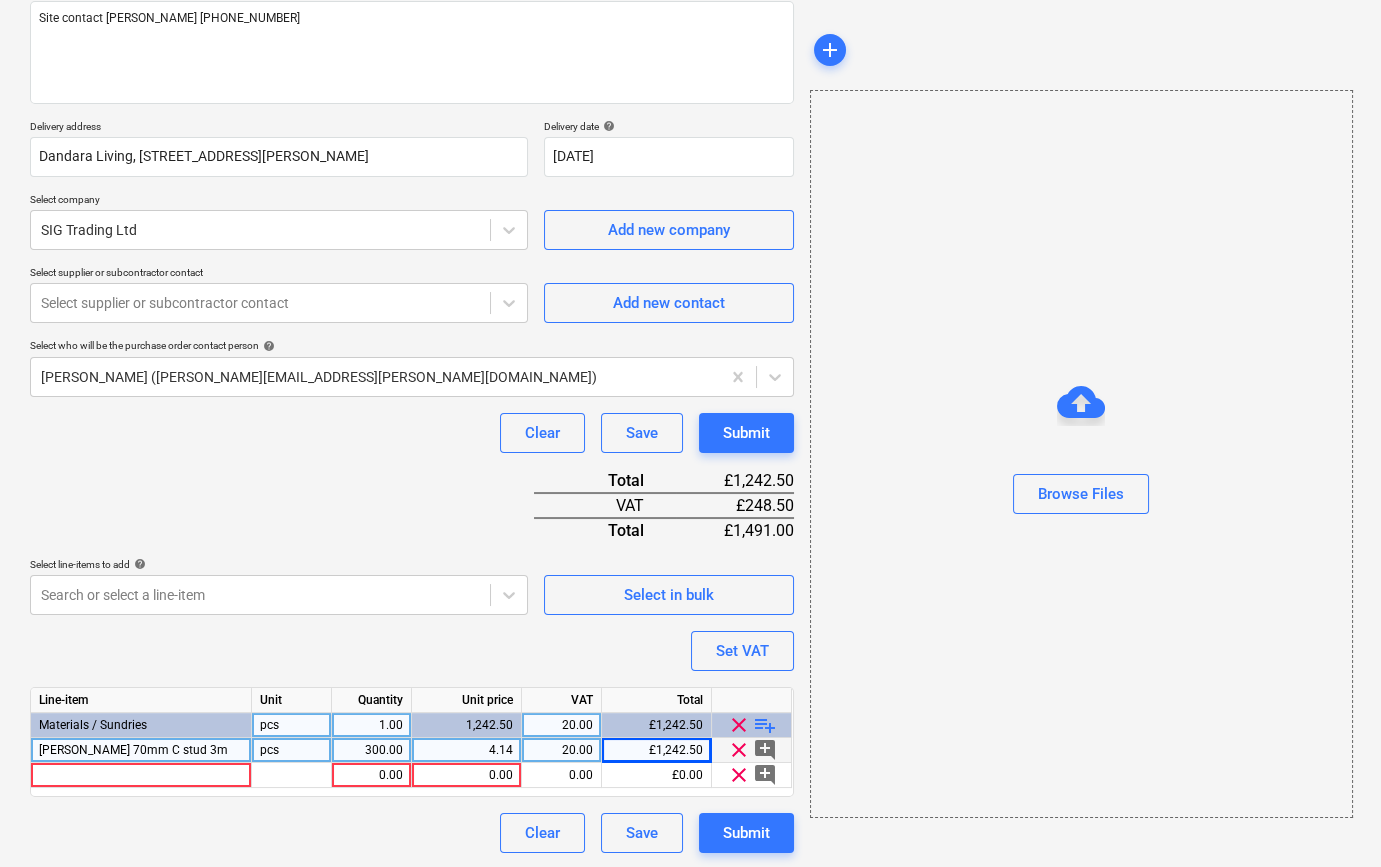 scroll, scrollTop: 255, scrollLeft: 0, axis: vertical 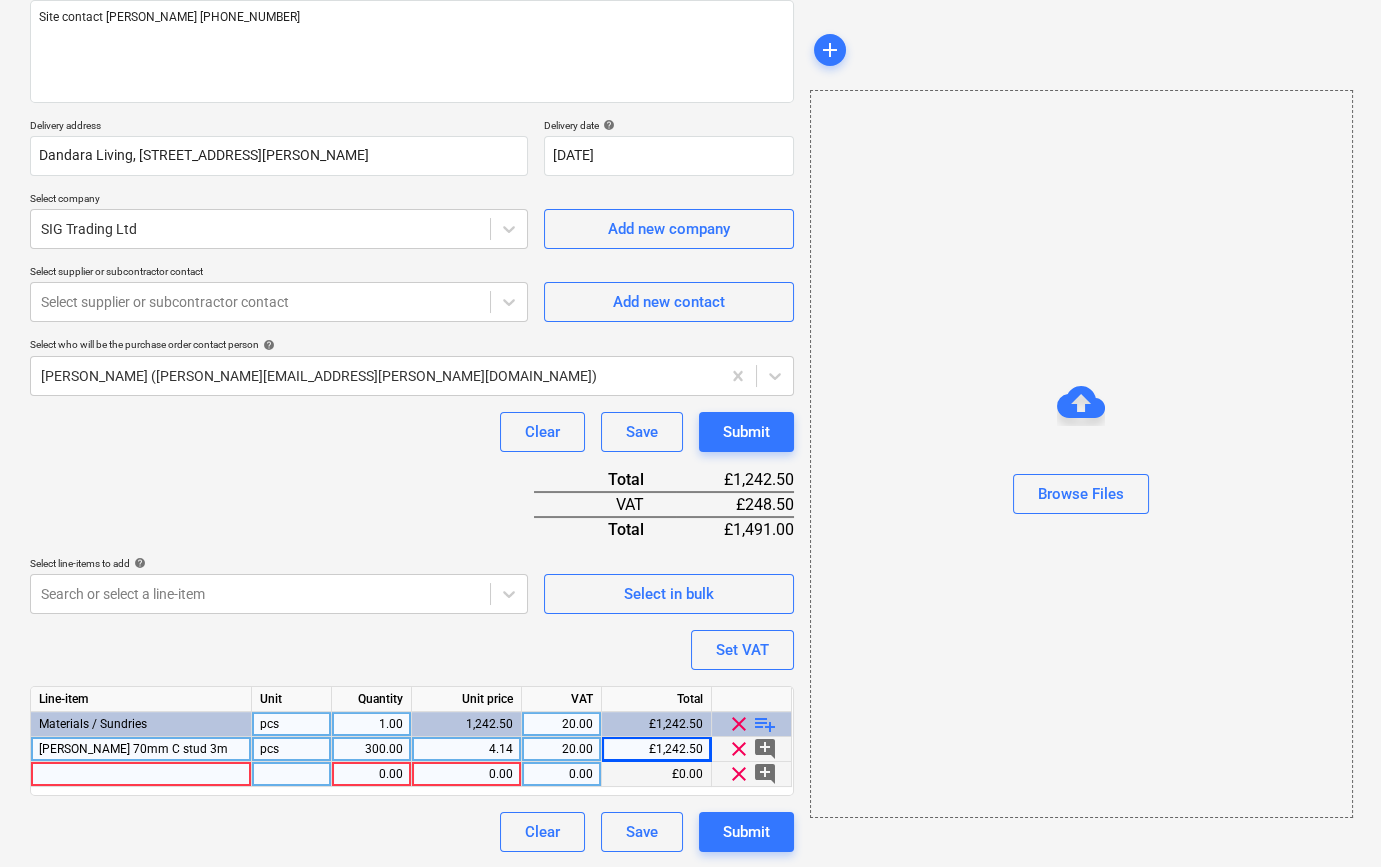 click at bounding box center (141, 774) 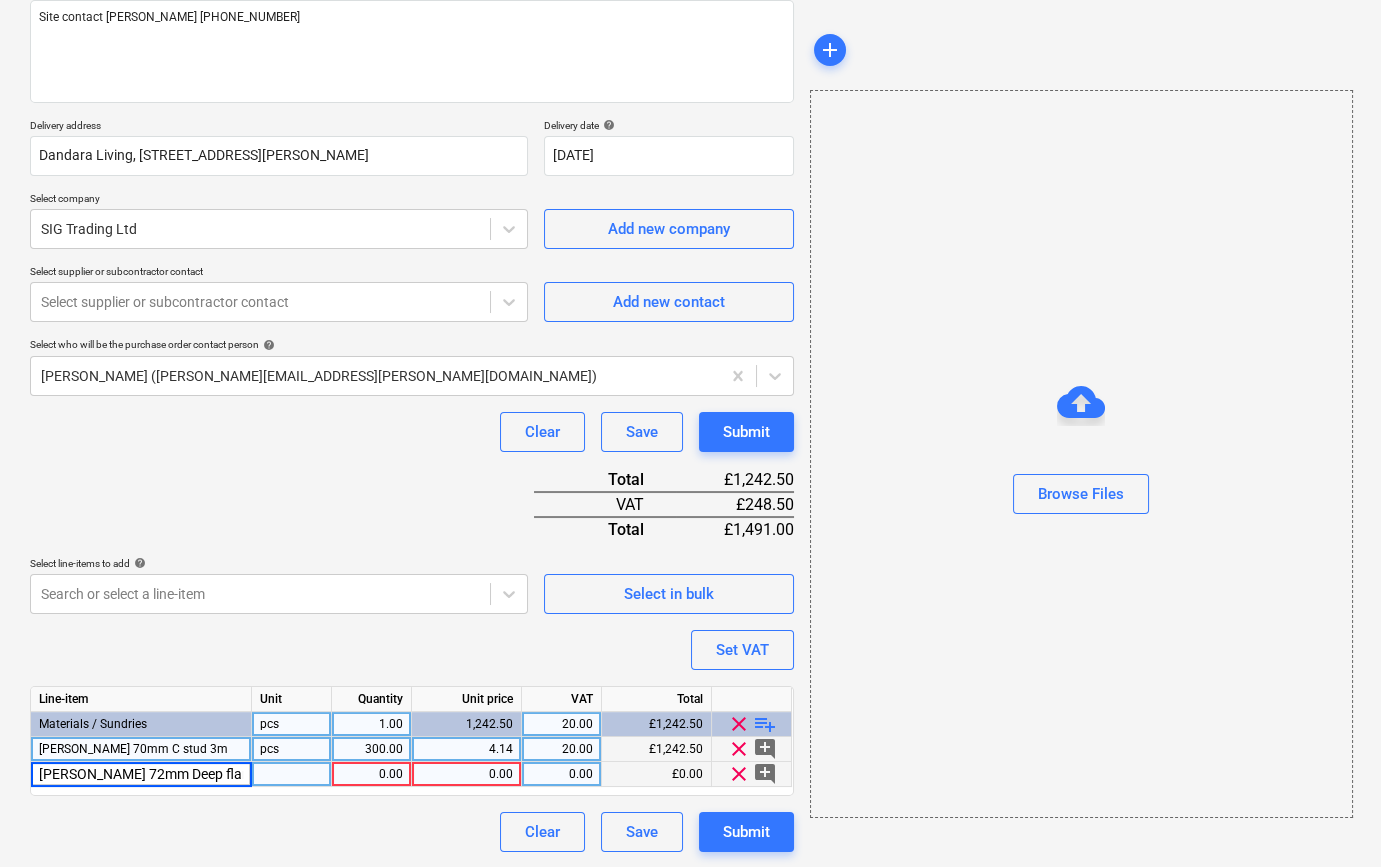 scroll, scrollTop: 0, scrollLeft: 7, axis: horizontal 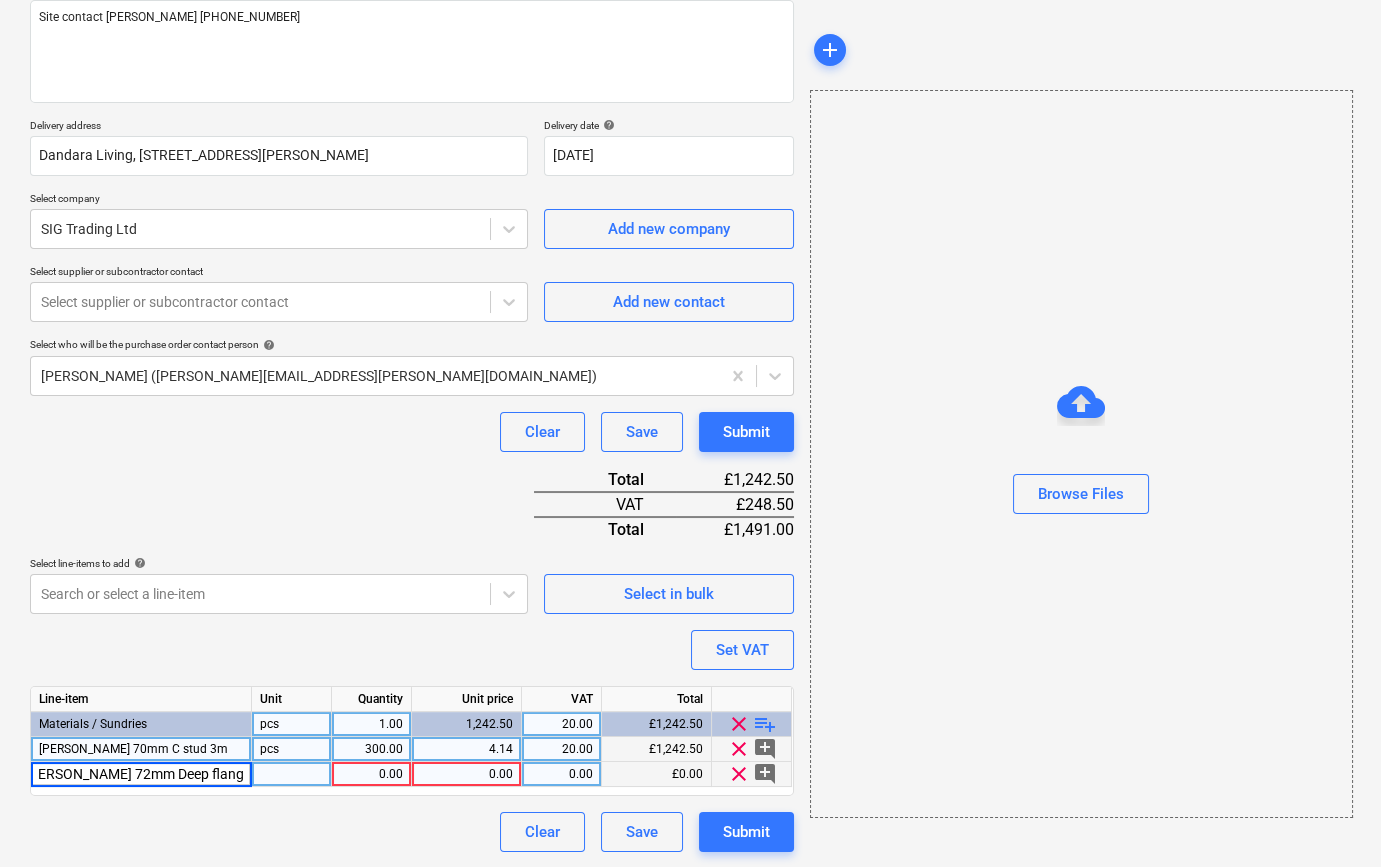 type on "[PERSON_NAME] 72mm Deep flange U channel" 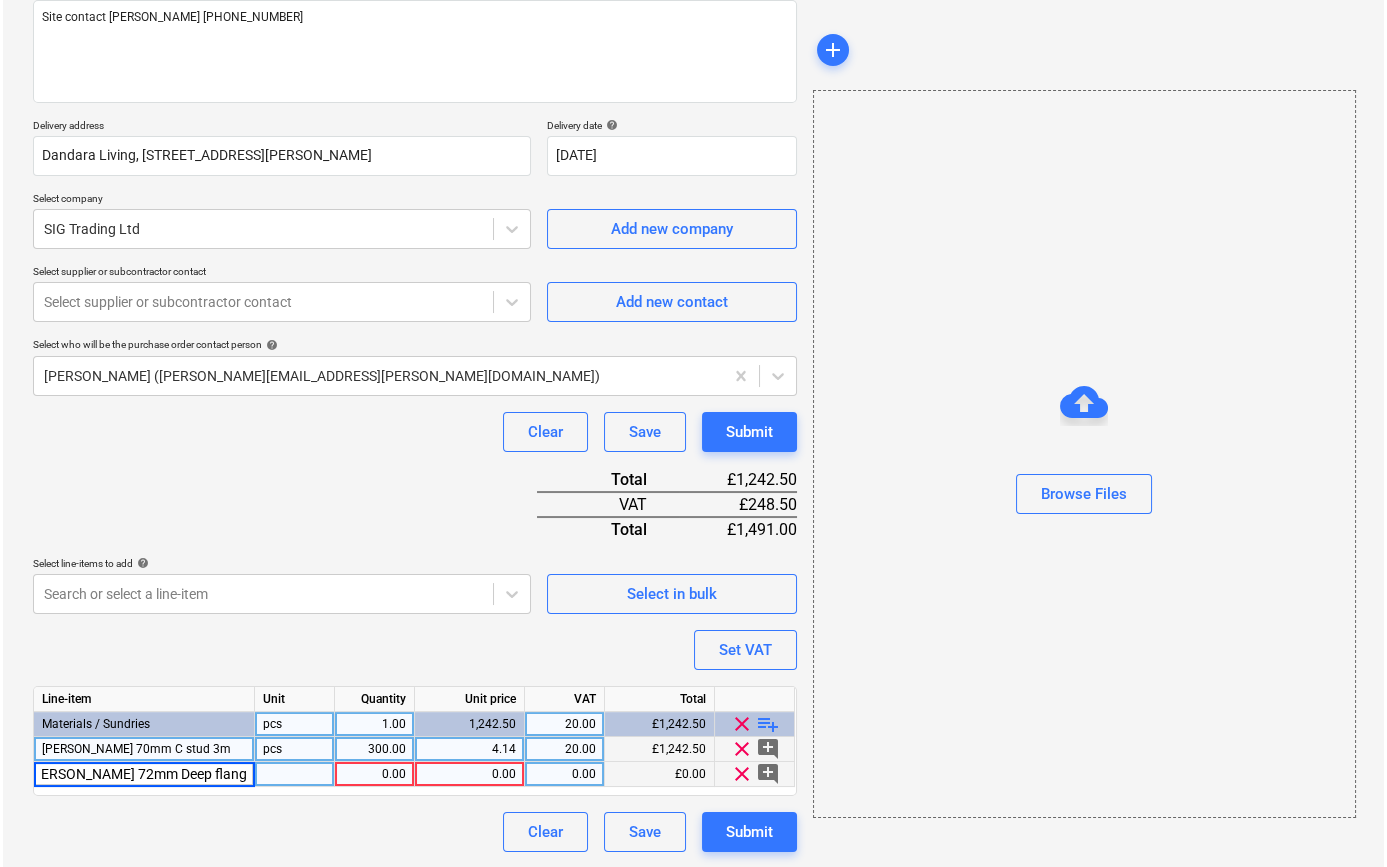 scroll, scrollTop: 0, scrollLeft: 18, axis: horizontal 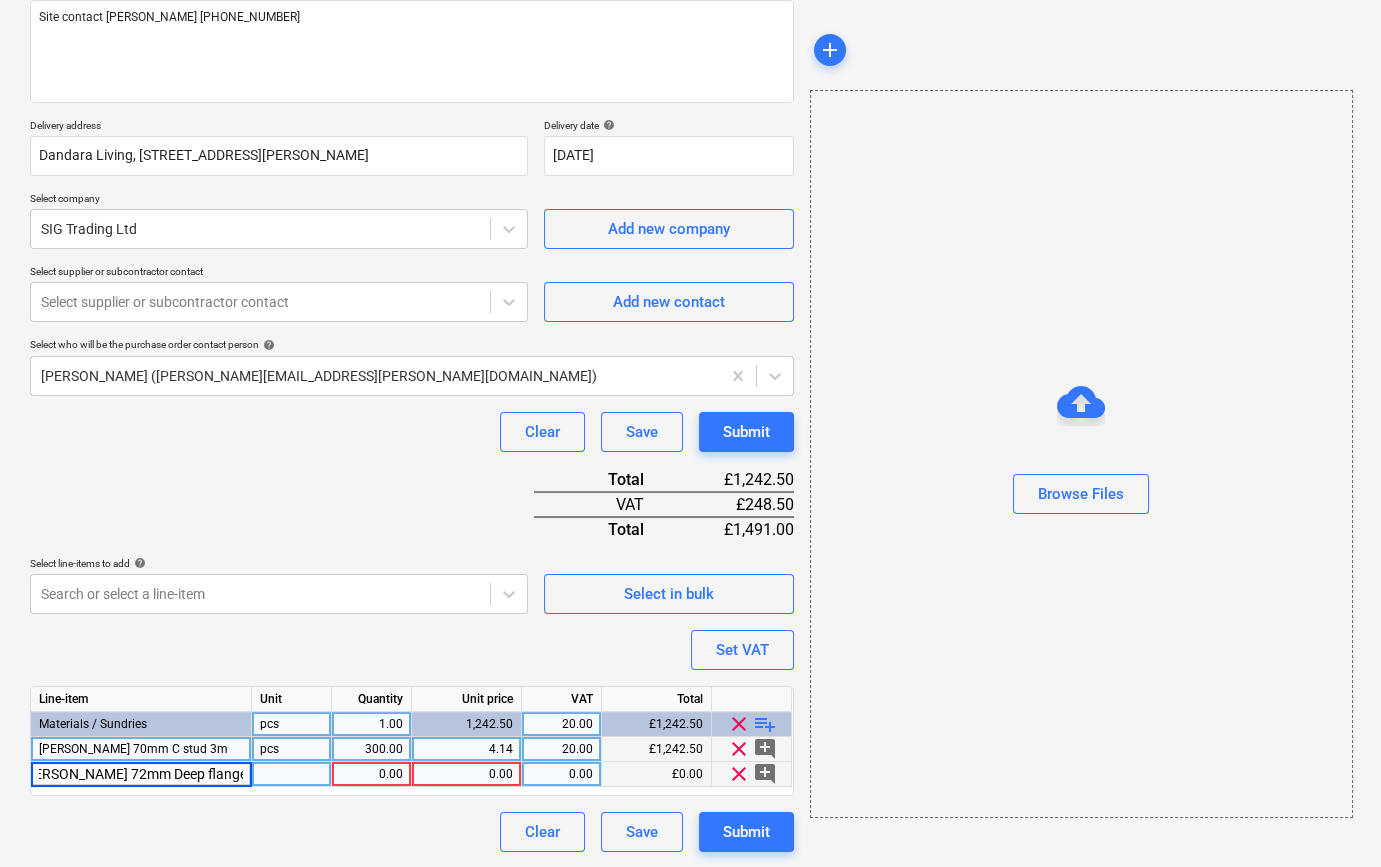 type on "x" 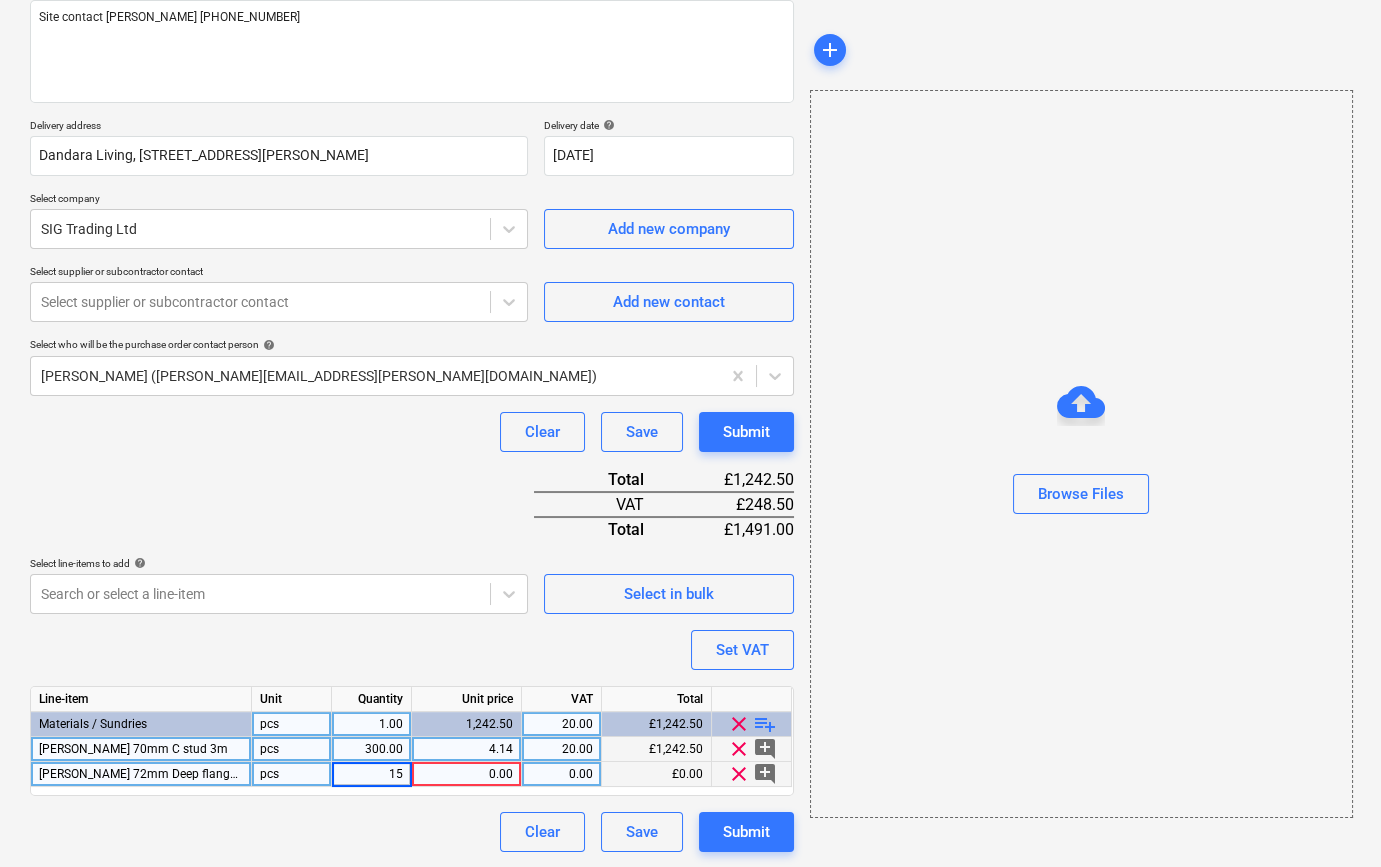 type on "150" 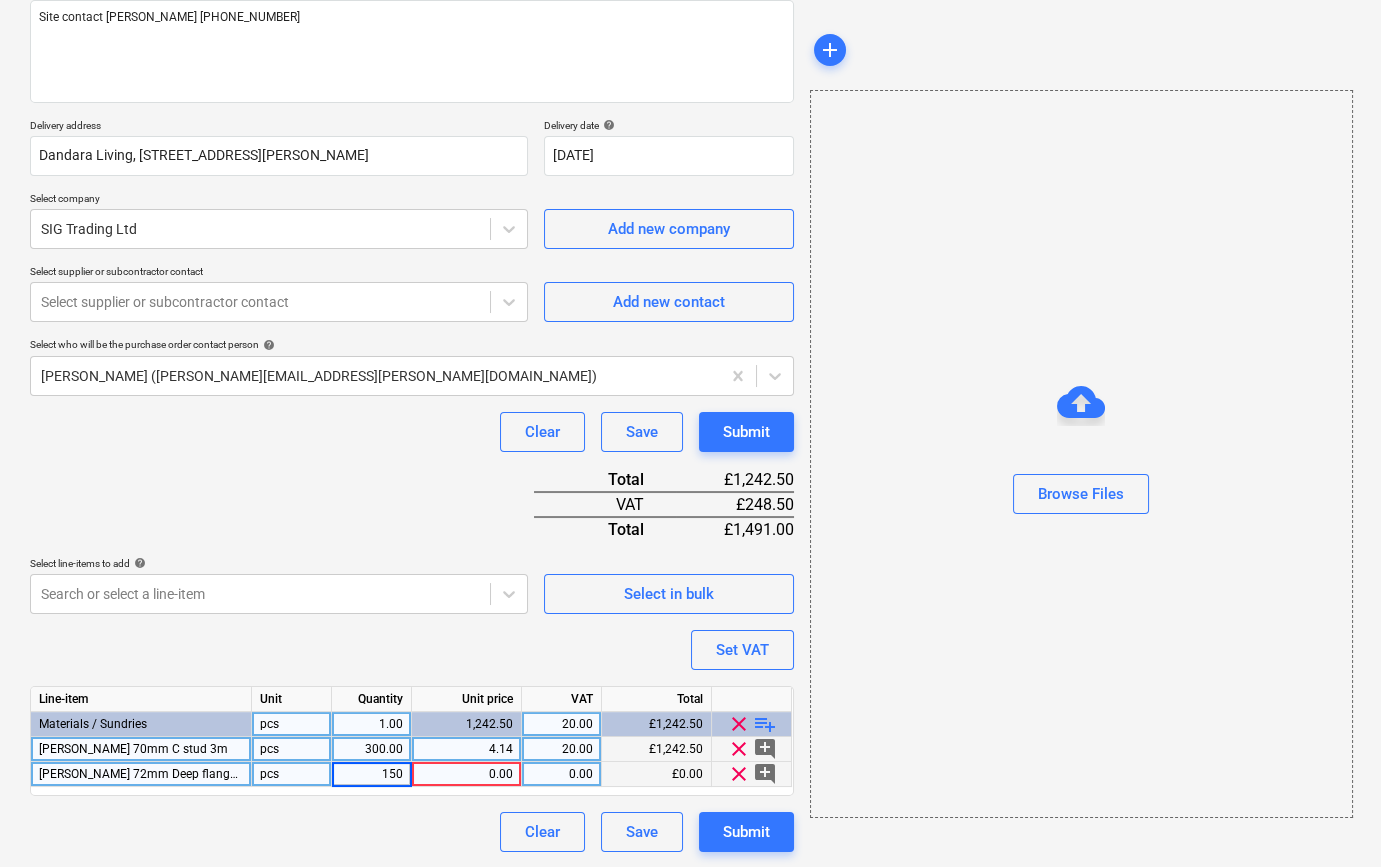 type on "x" 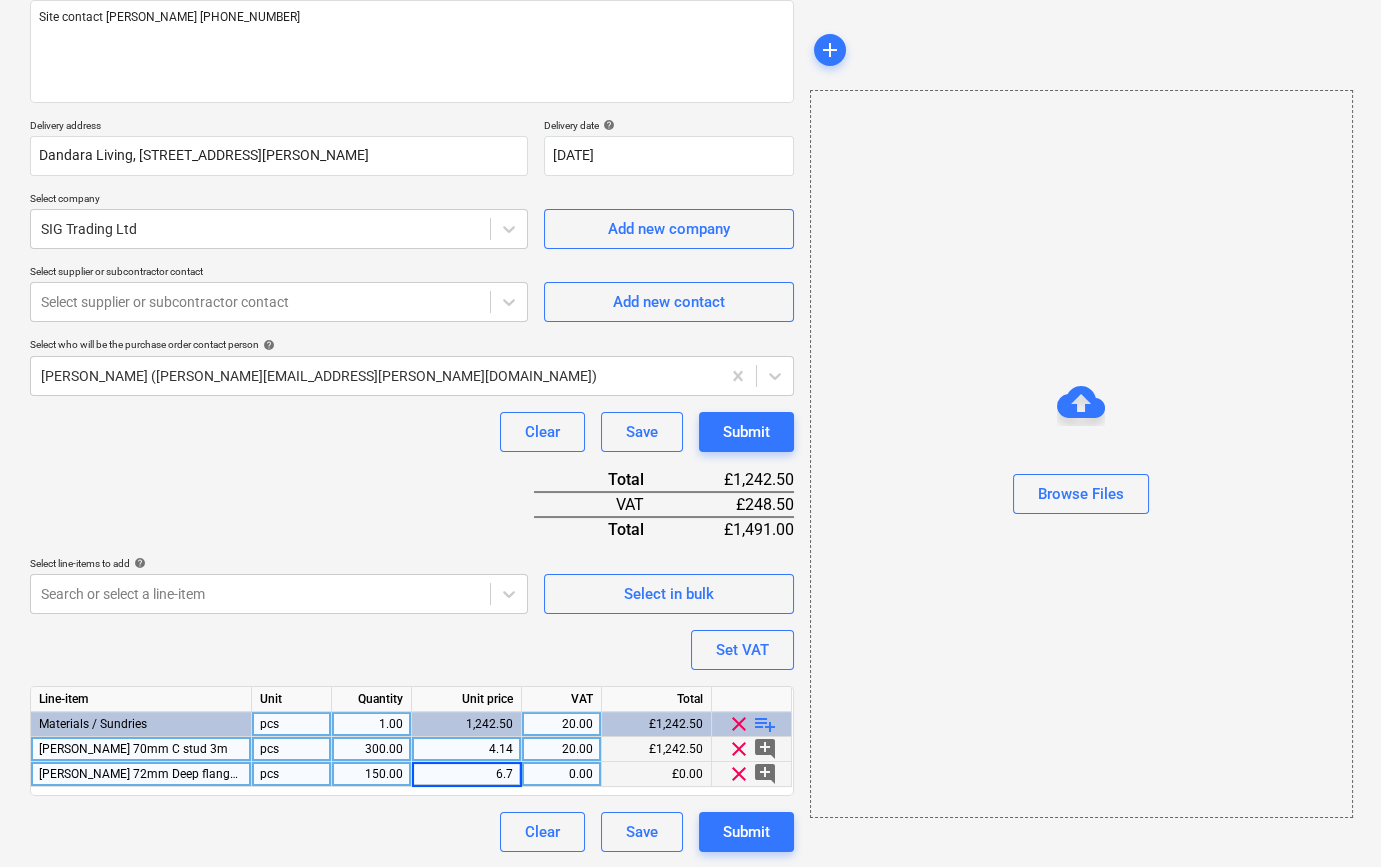 type on "6.75" 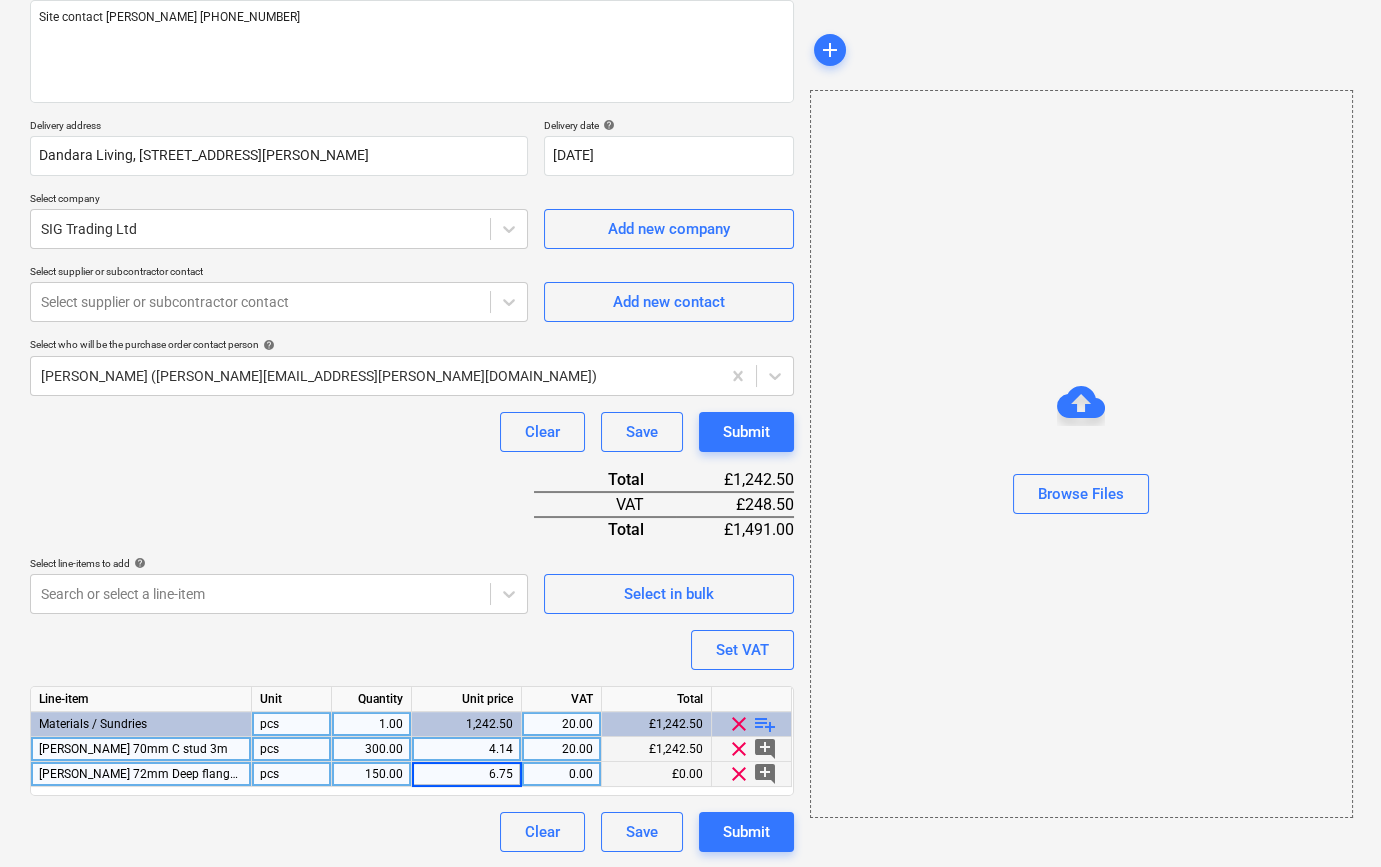 type on "x" 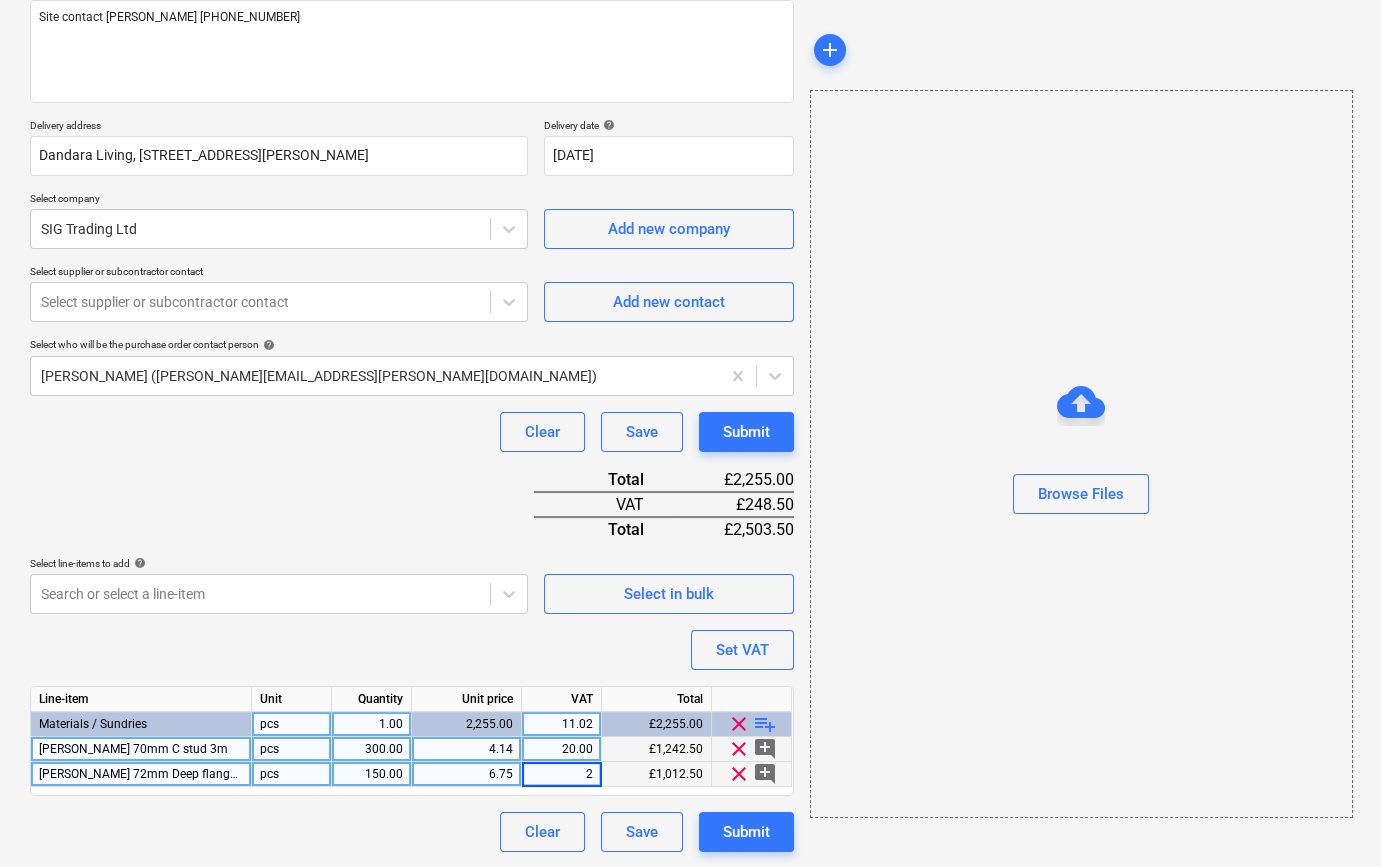 type on "20" 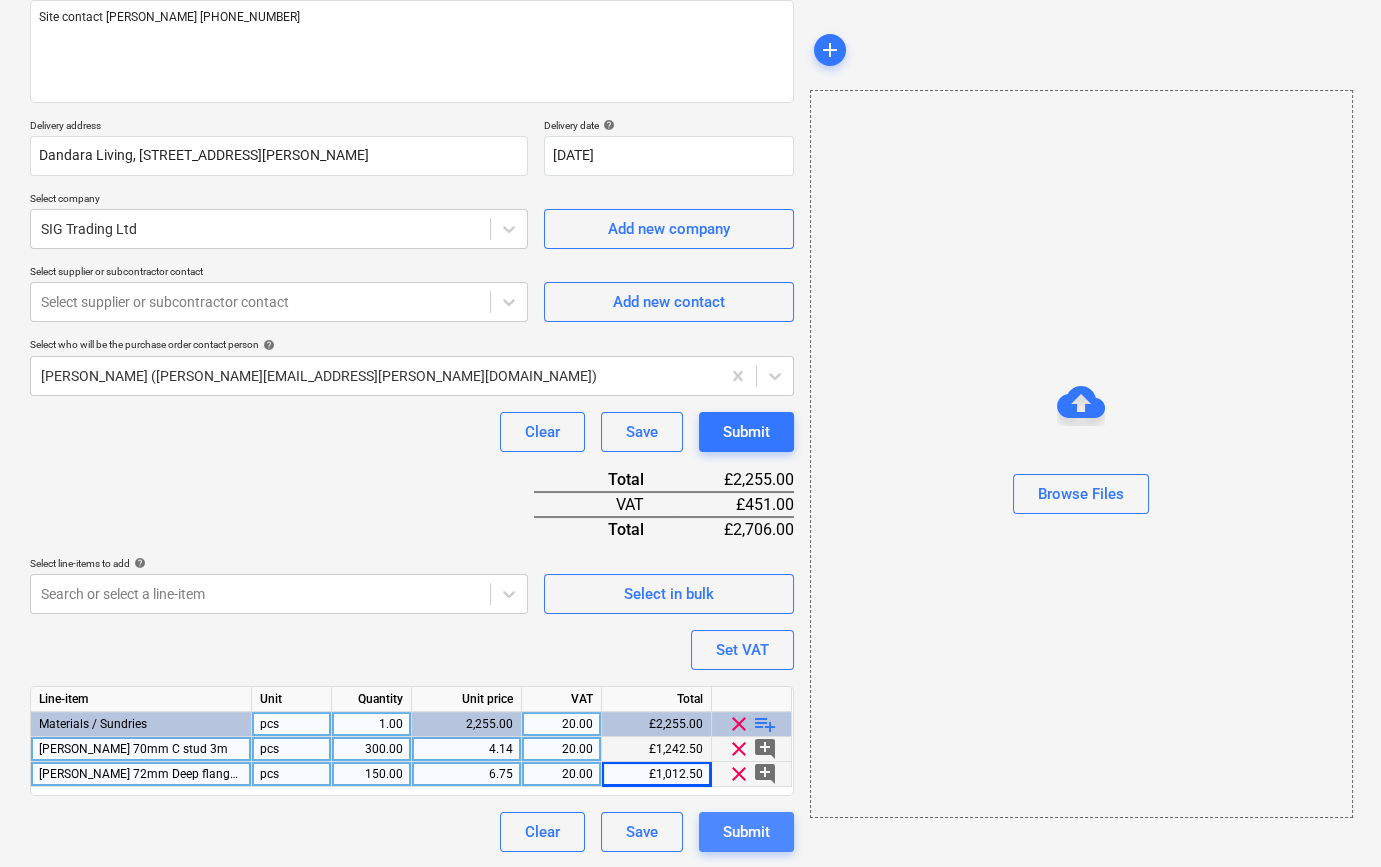 click on "Submit" at bounding box center [746, 832] 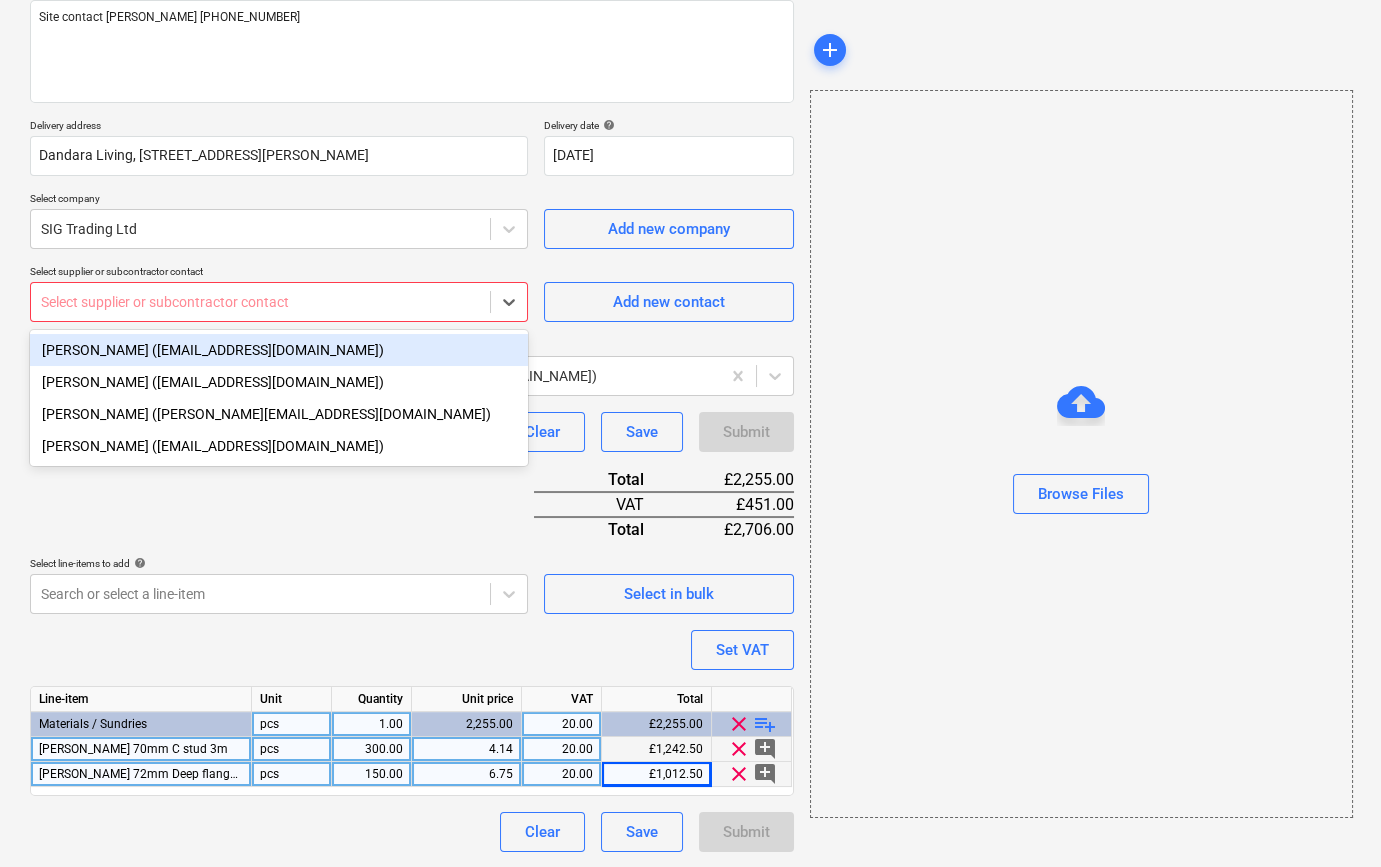 click on "Select supplier or subcontractor contact" at bounding box center [279, 302] 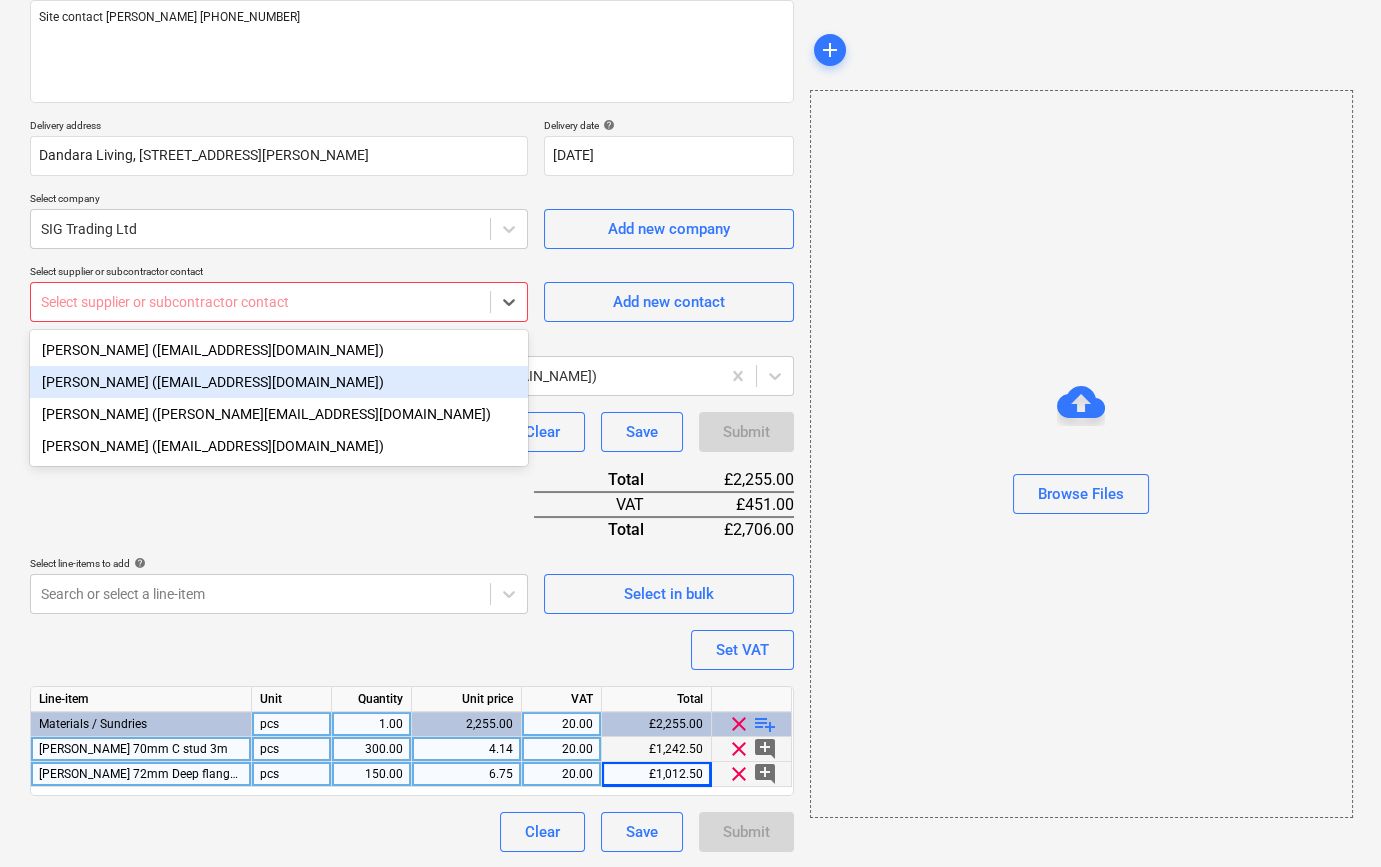 click on "[PERSON_NAME] ([EMAIL_ADDRESS][DOMAIN_NAME])" at bounding box center [279, 382] 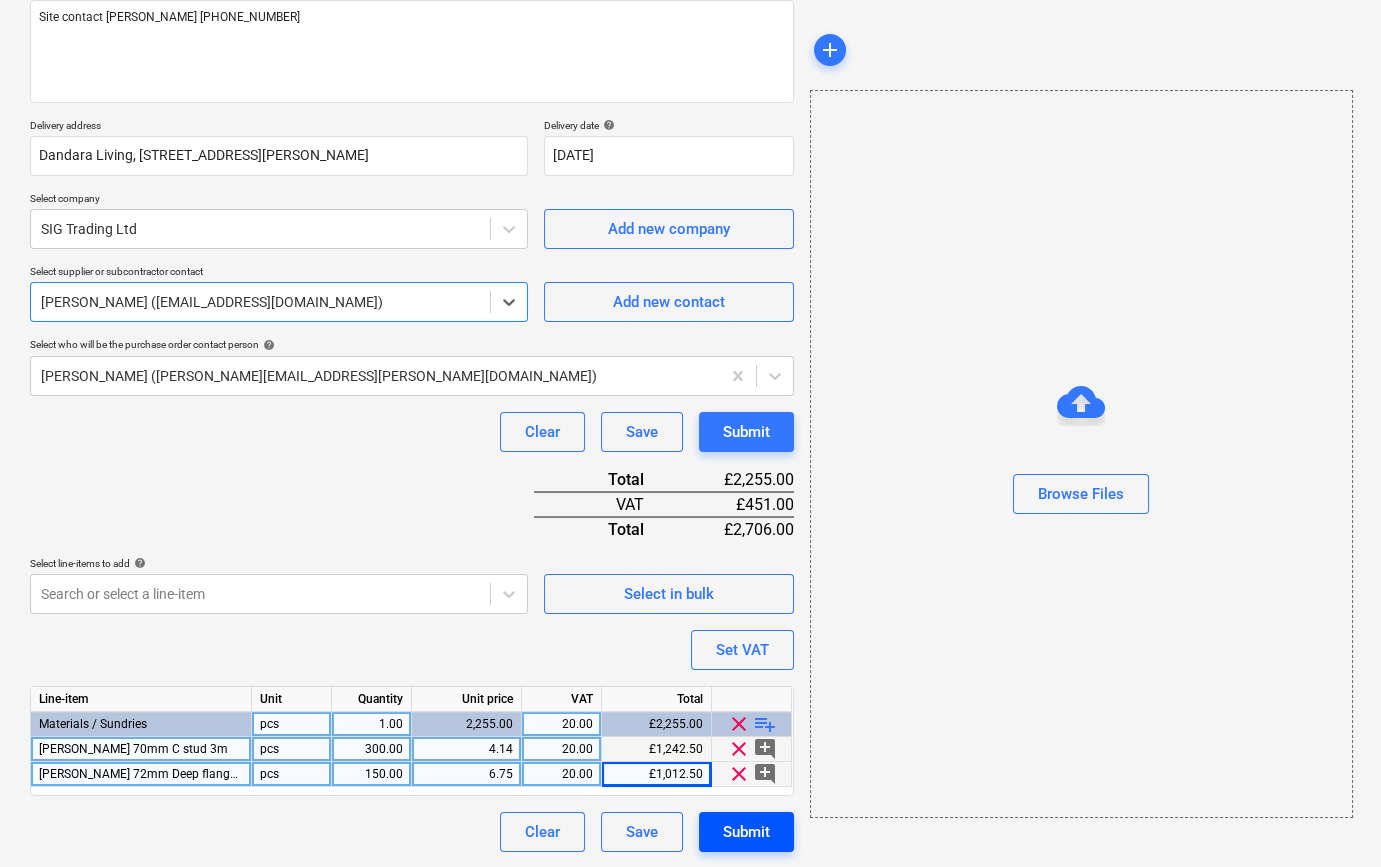 click on "Submit" at bounding box center (746, 832) 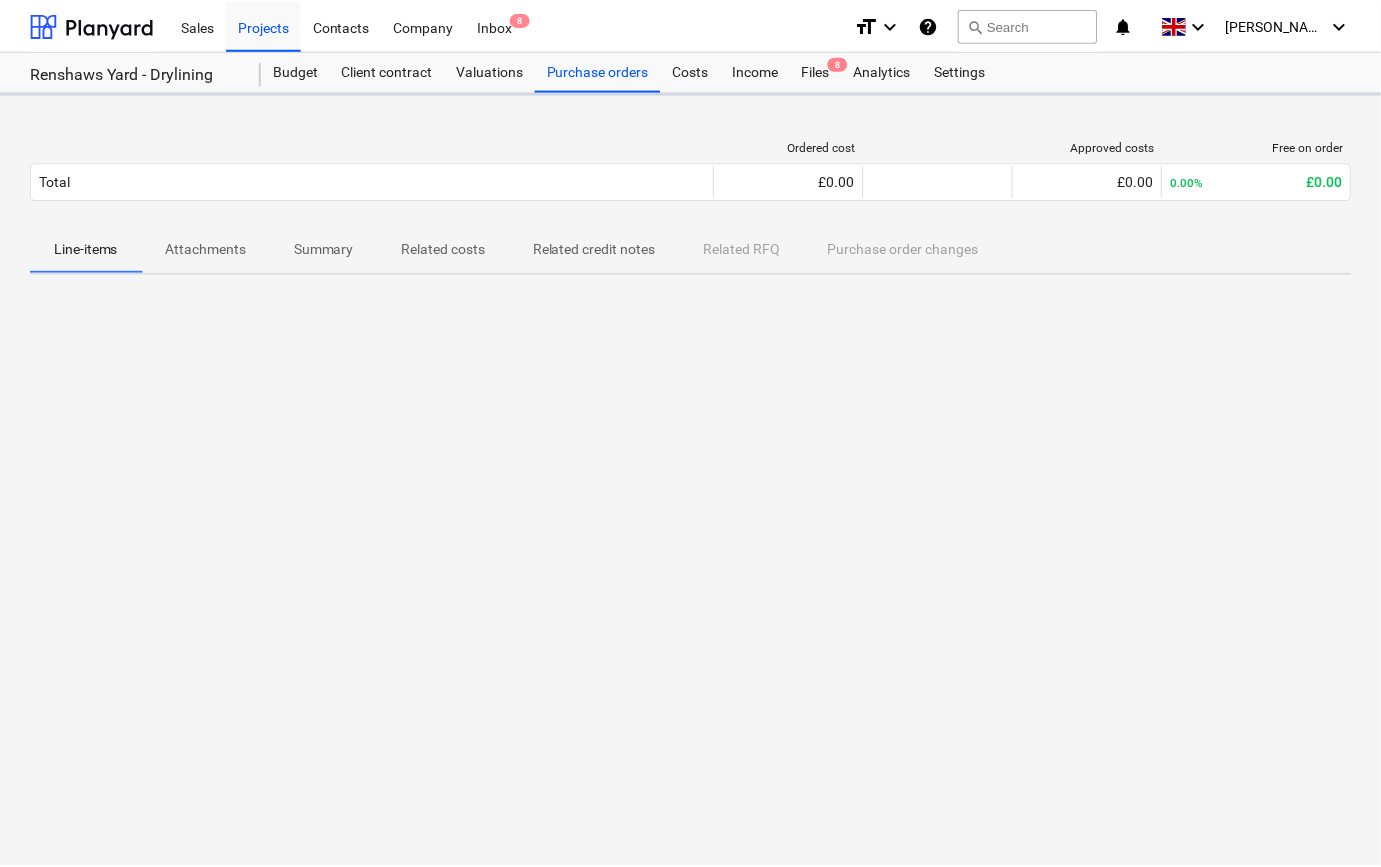 scroll, scrollTop: 0, scrollLeft: 0, axis: both 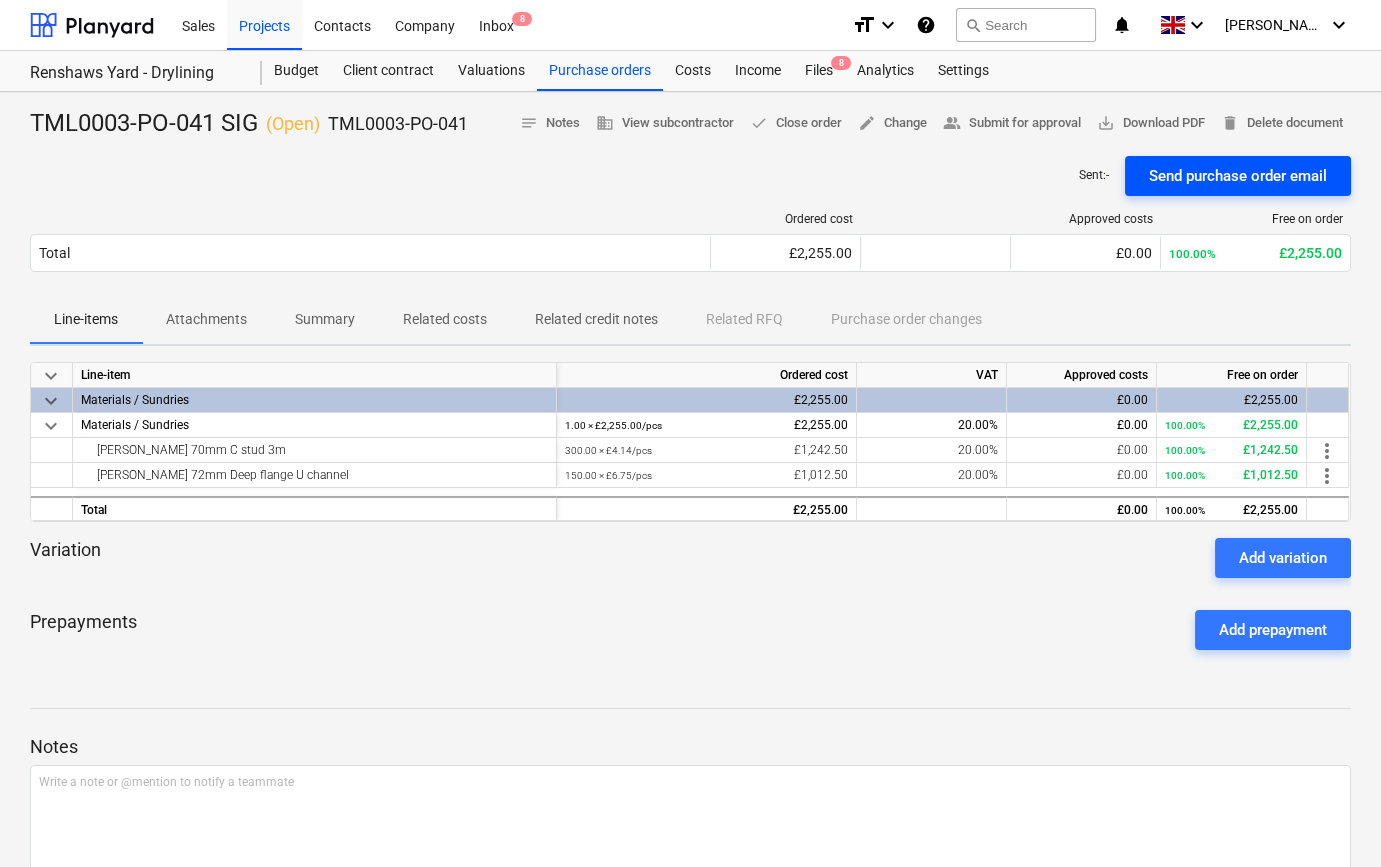 click on "Send purchase order email" at bounding box center [1238, 176] 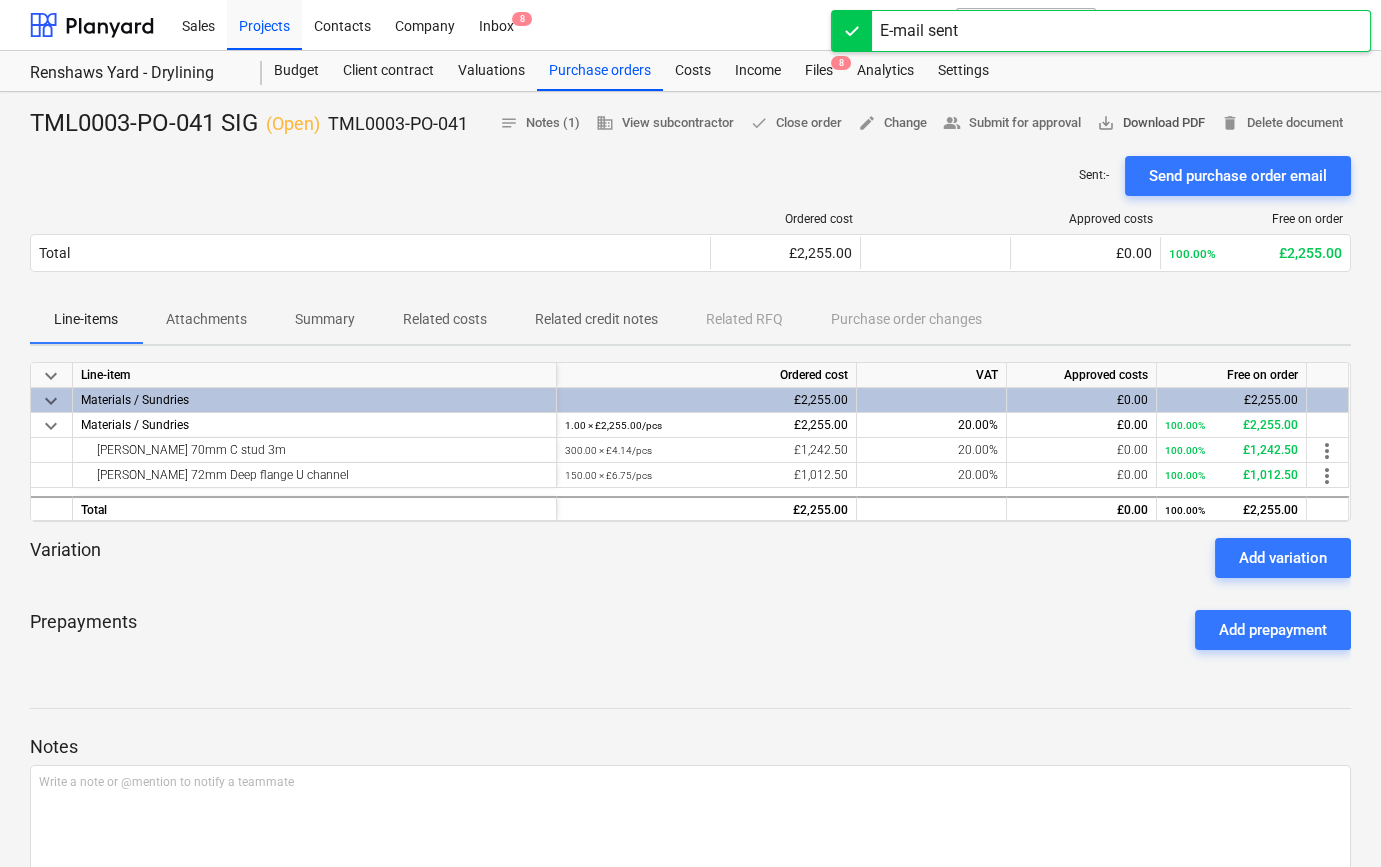 click on "save_alt Download PDF" at bounding box center [1151, 123] 